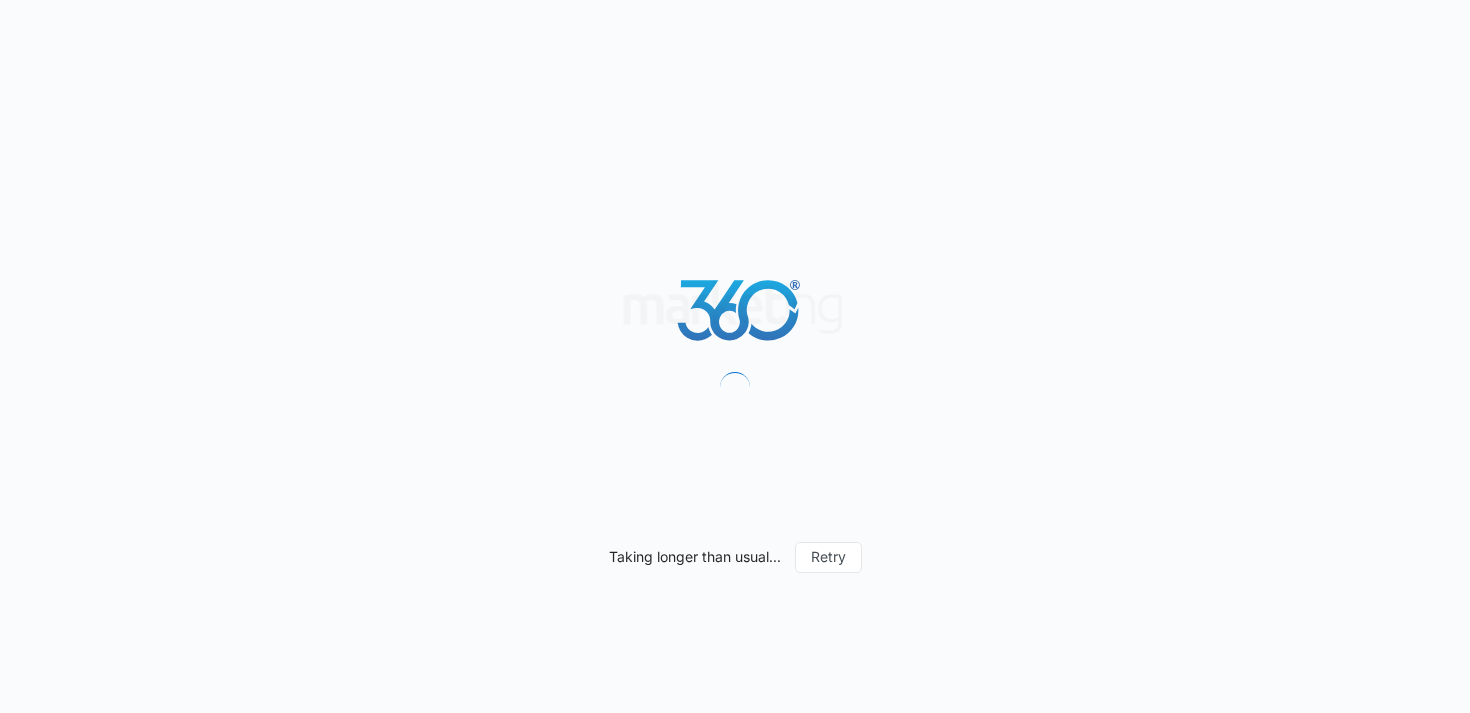 scroll, scrollTop: 0, scrollLeft: 0, axis: both 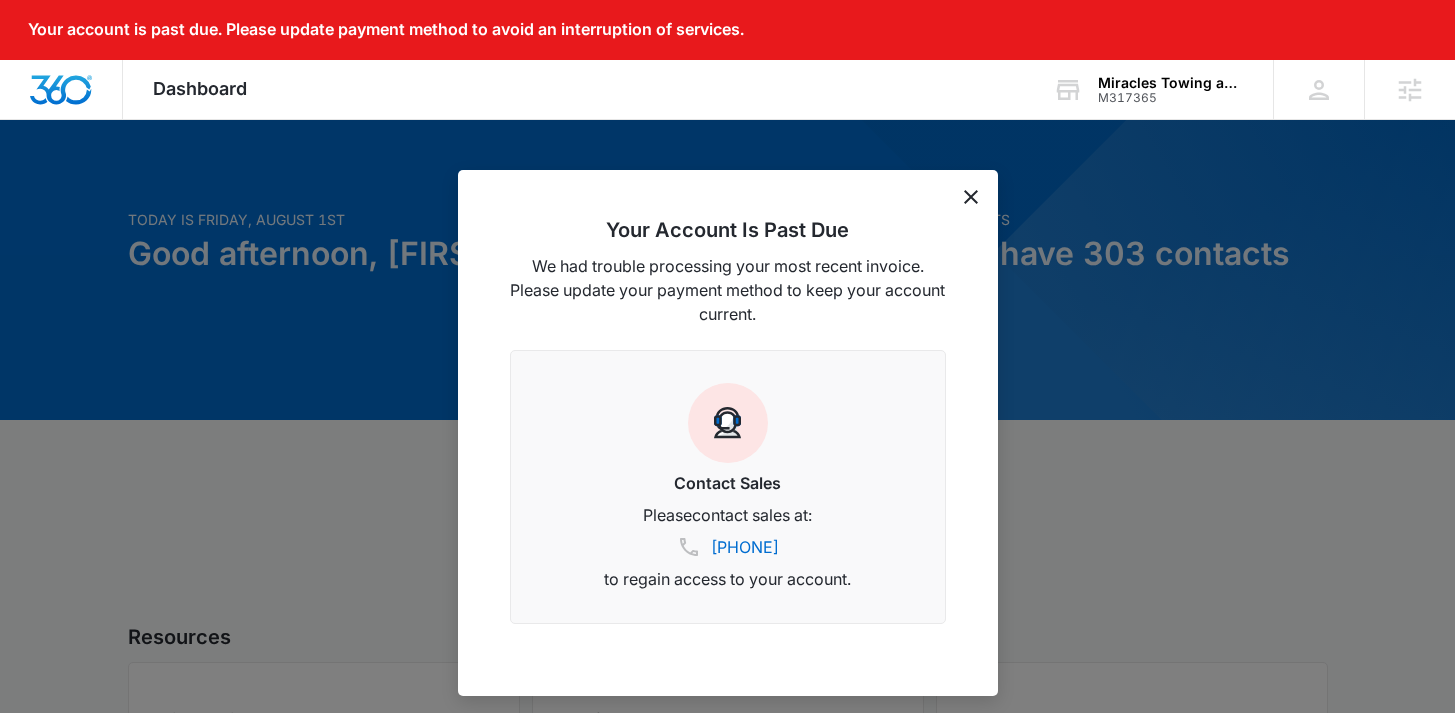 click 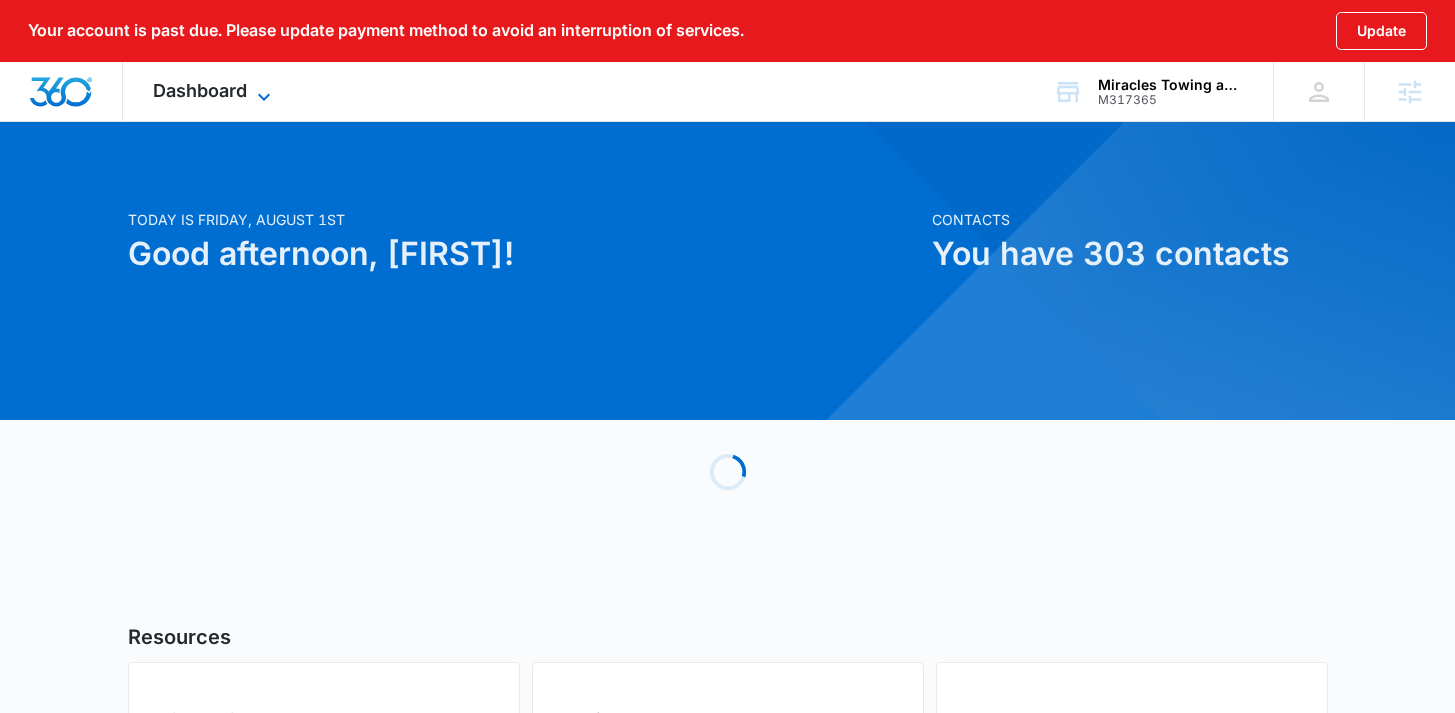 click 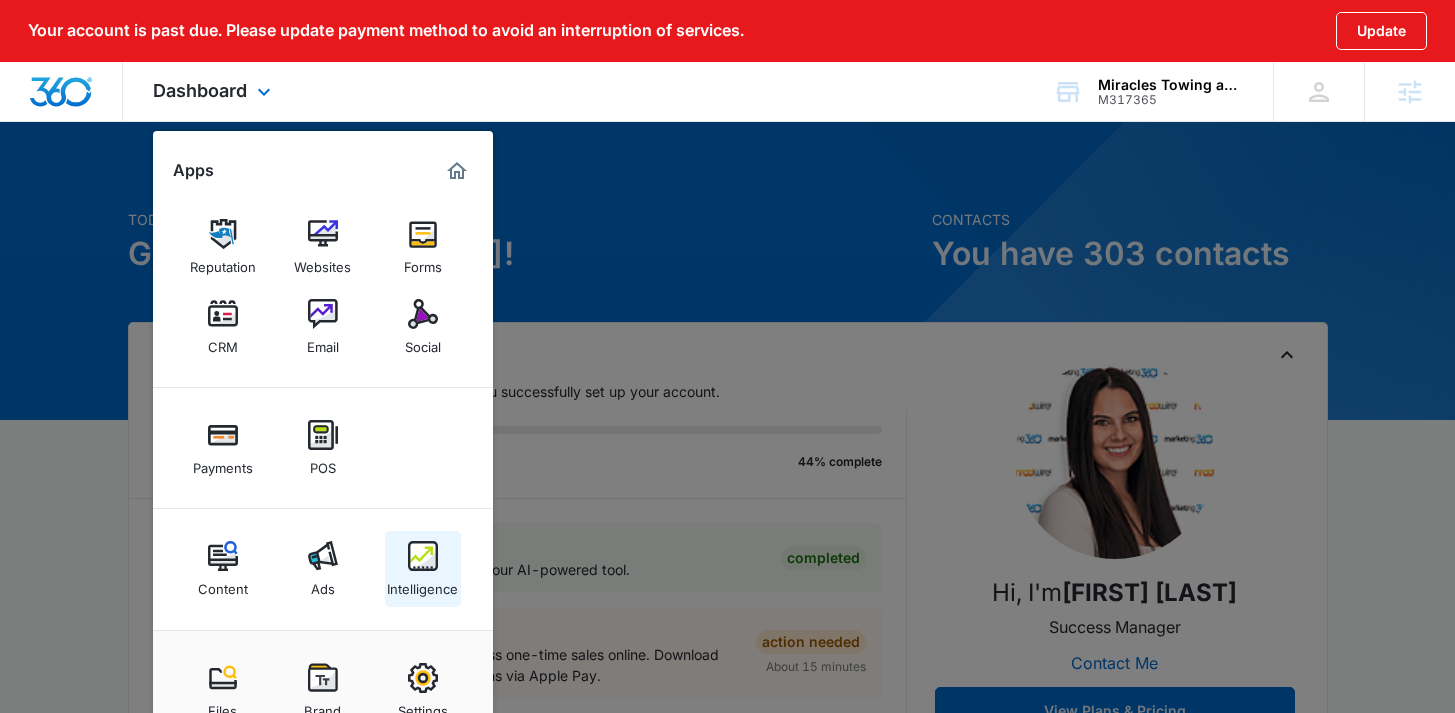 click at bounding box center [423, 556] 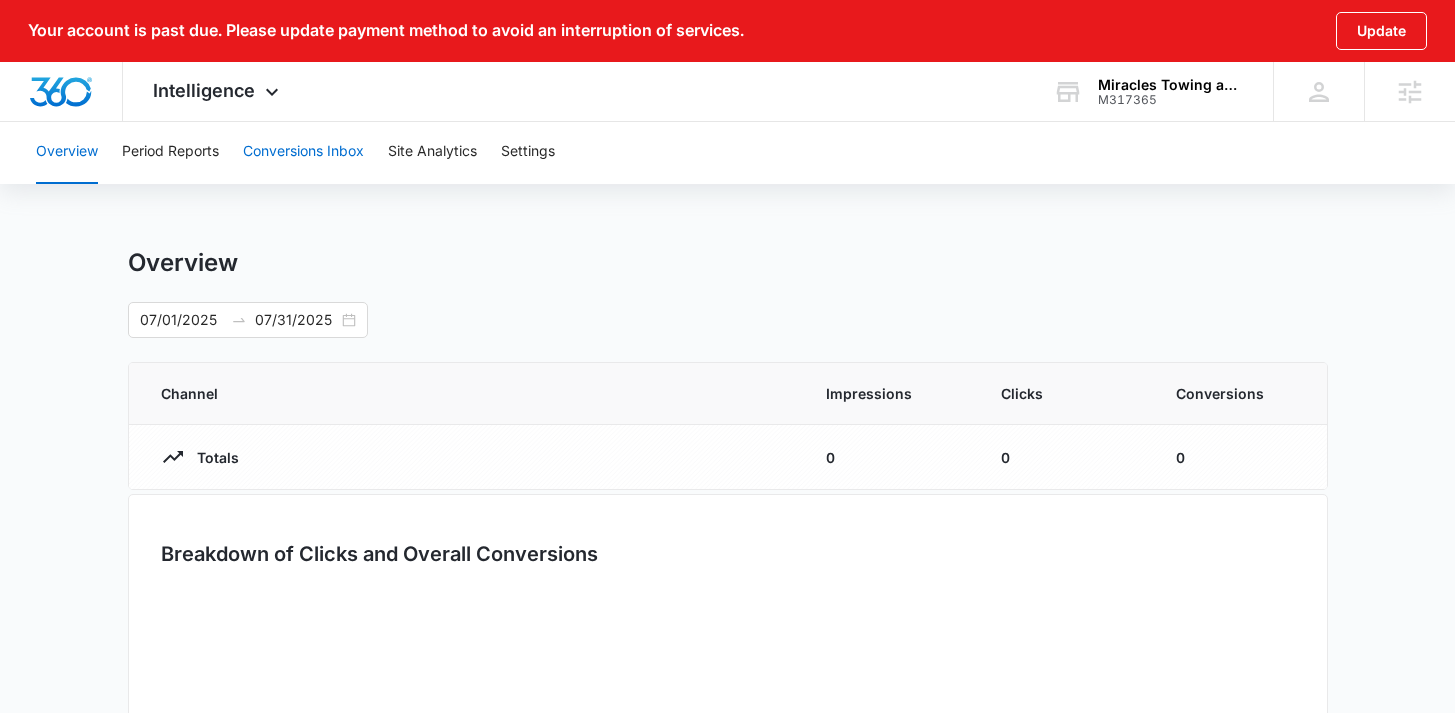 click on "Conversions Inbox" at bounding box center [303, 152] 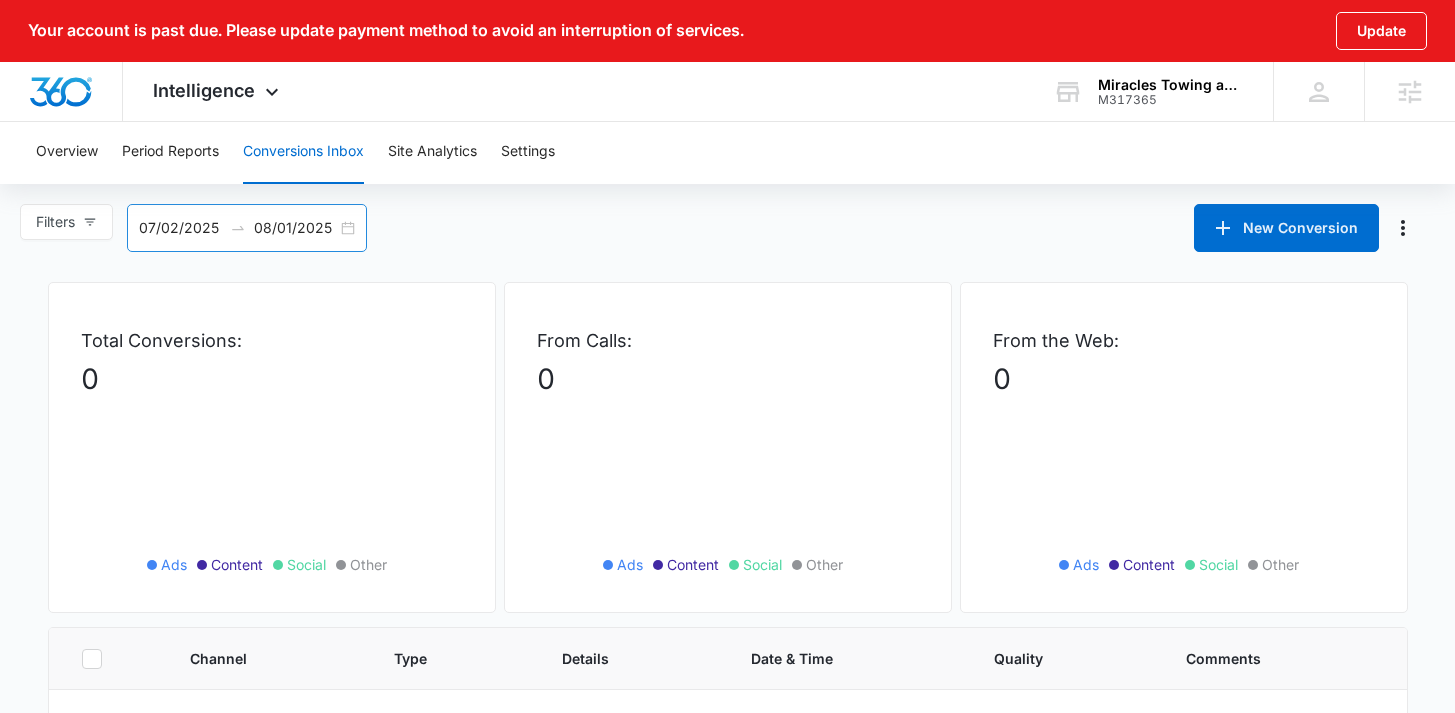 click on "07/02/2025 08/01/2025" at bounding box center (247, 228) 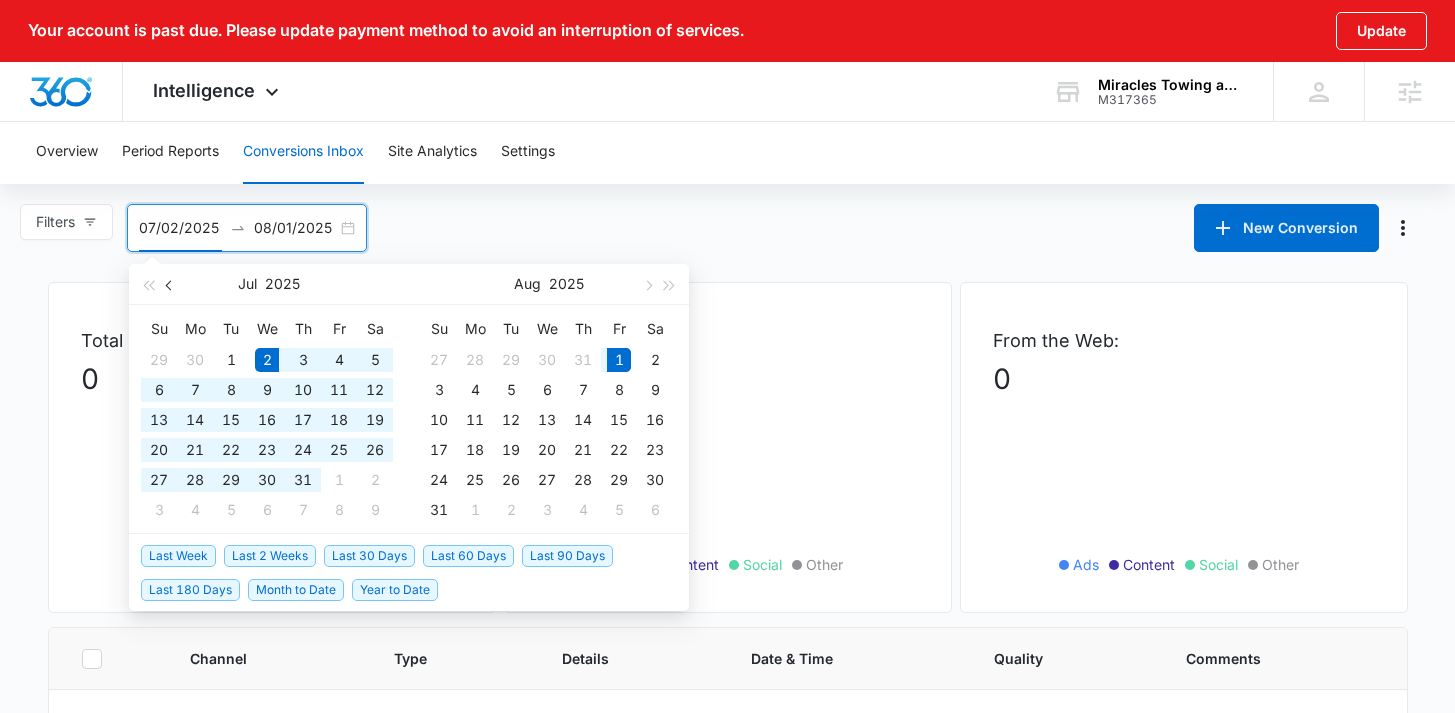 click at bounding box center (171, 285) 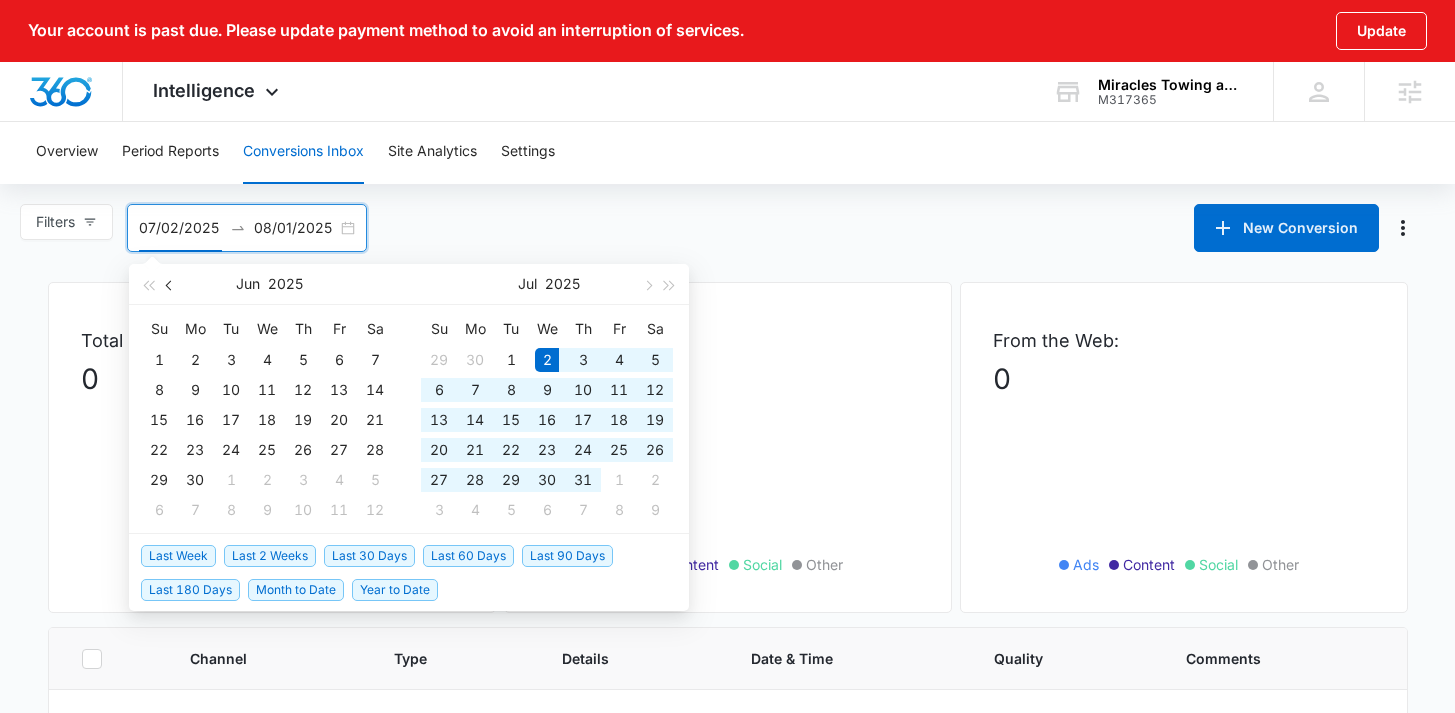 click at bounding box center [171, 285] 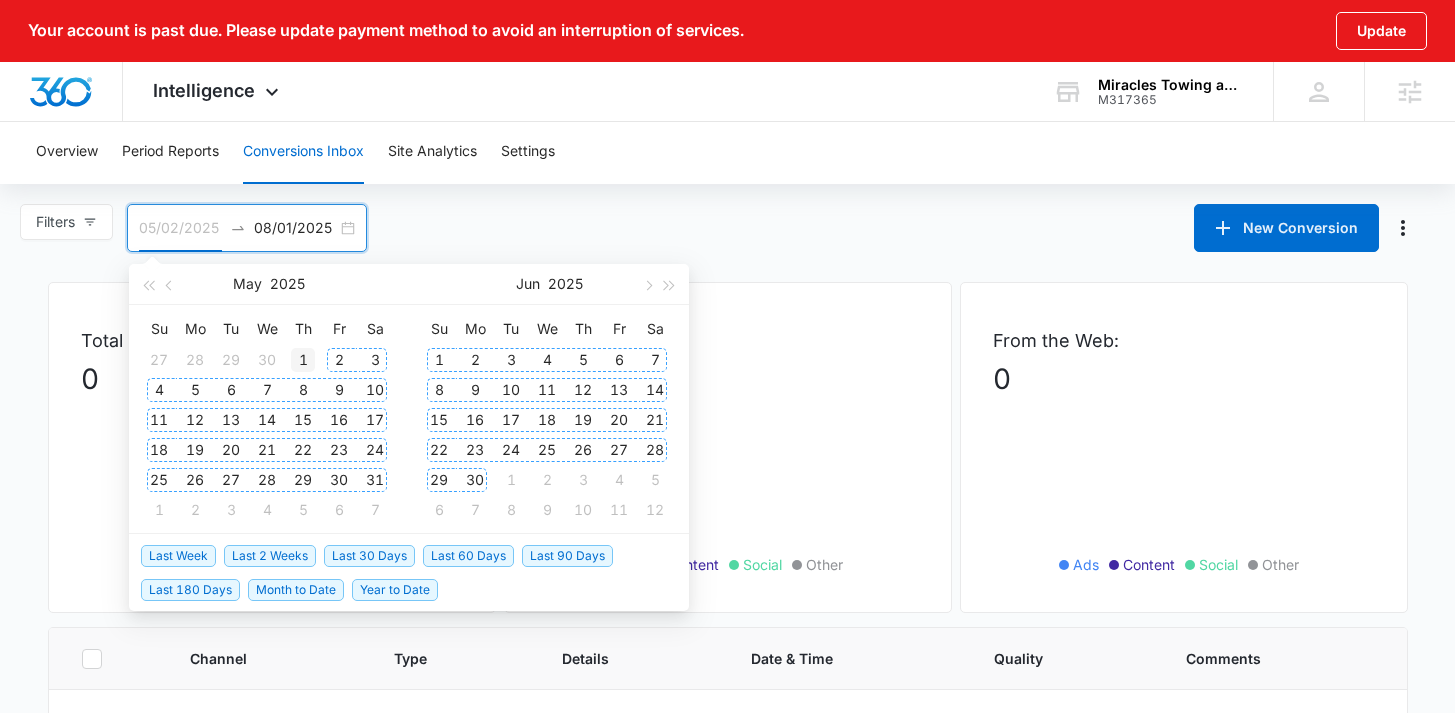 type on "05/01/2025" 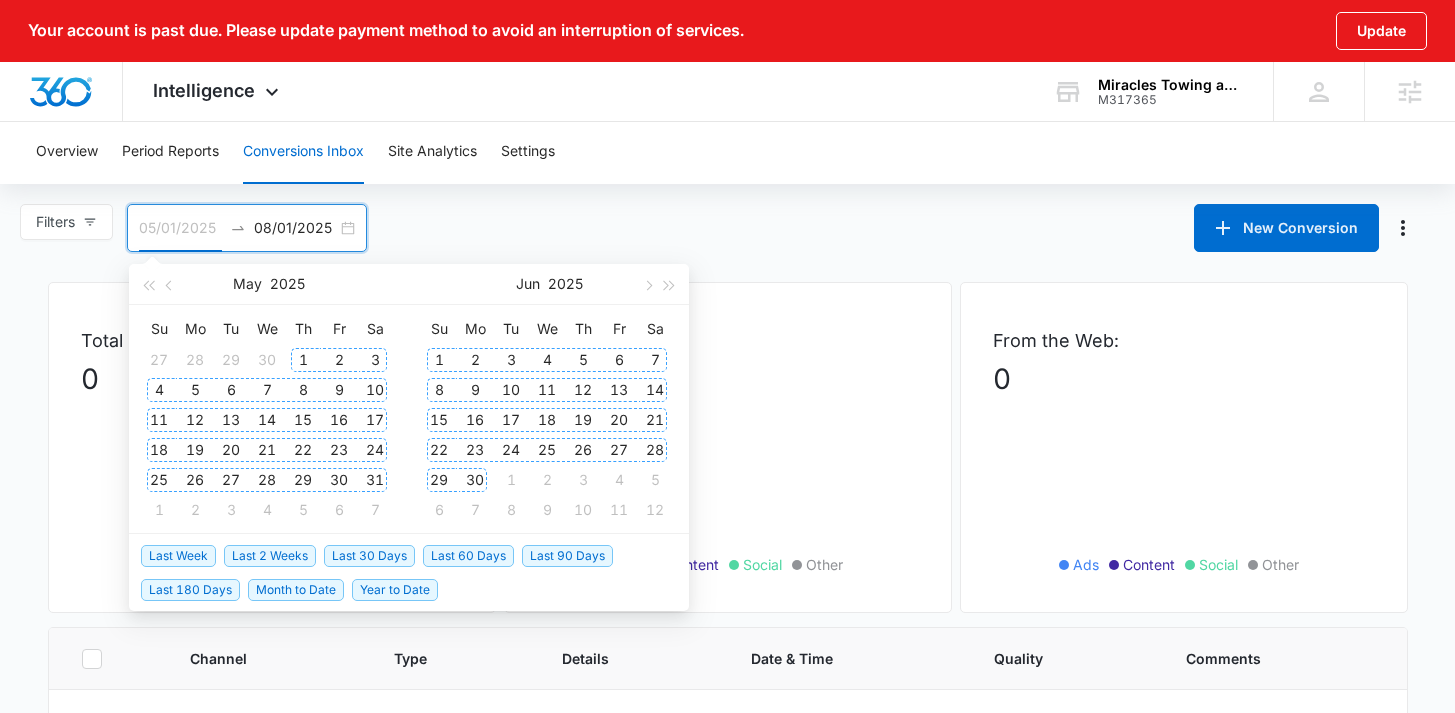 click on "1" at bounding box center [303, 360] 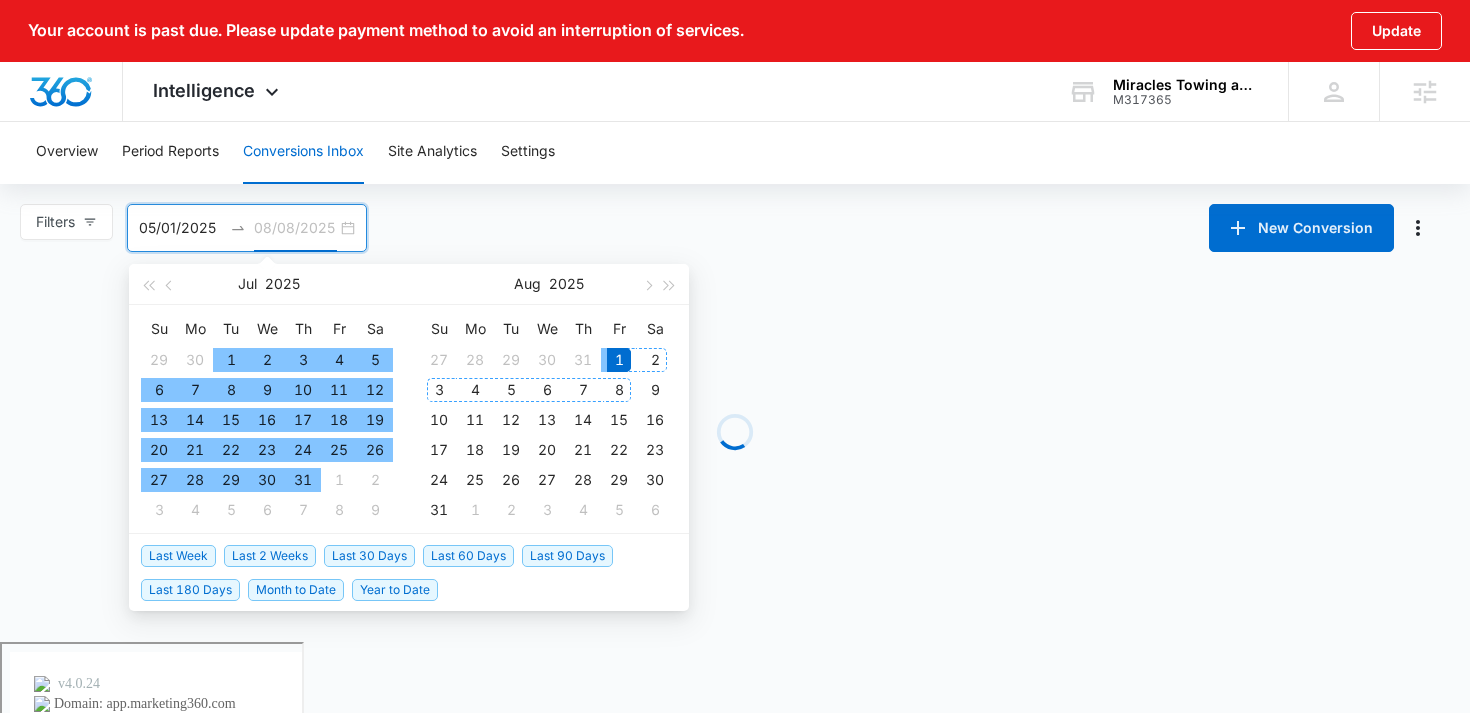 type on "08/01/2025" 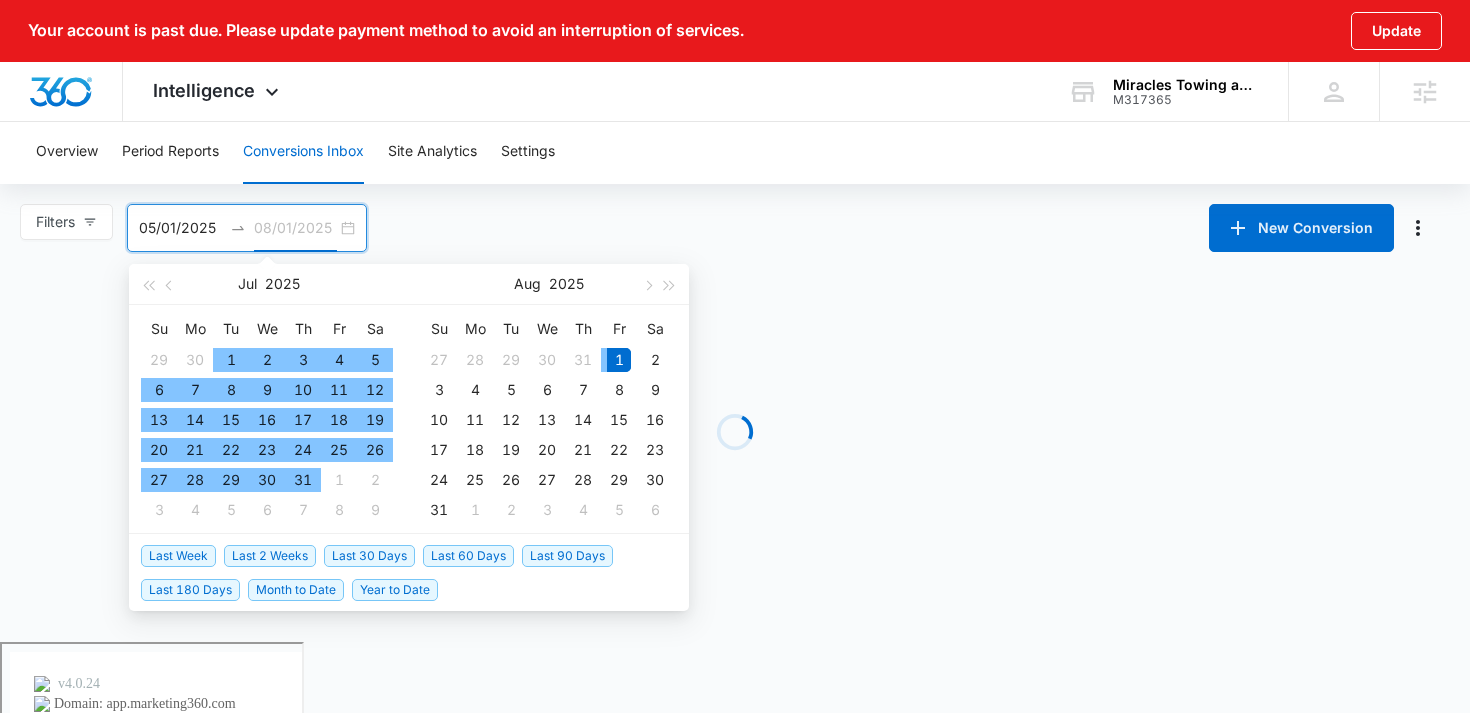 click on "1" at bounding box center [619, 360] 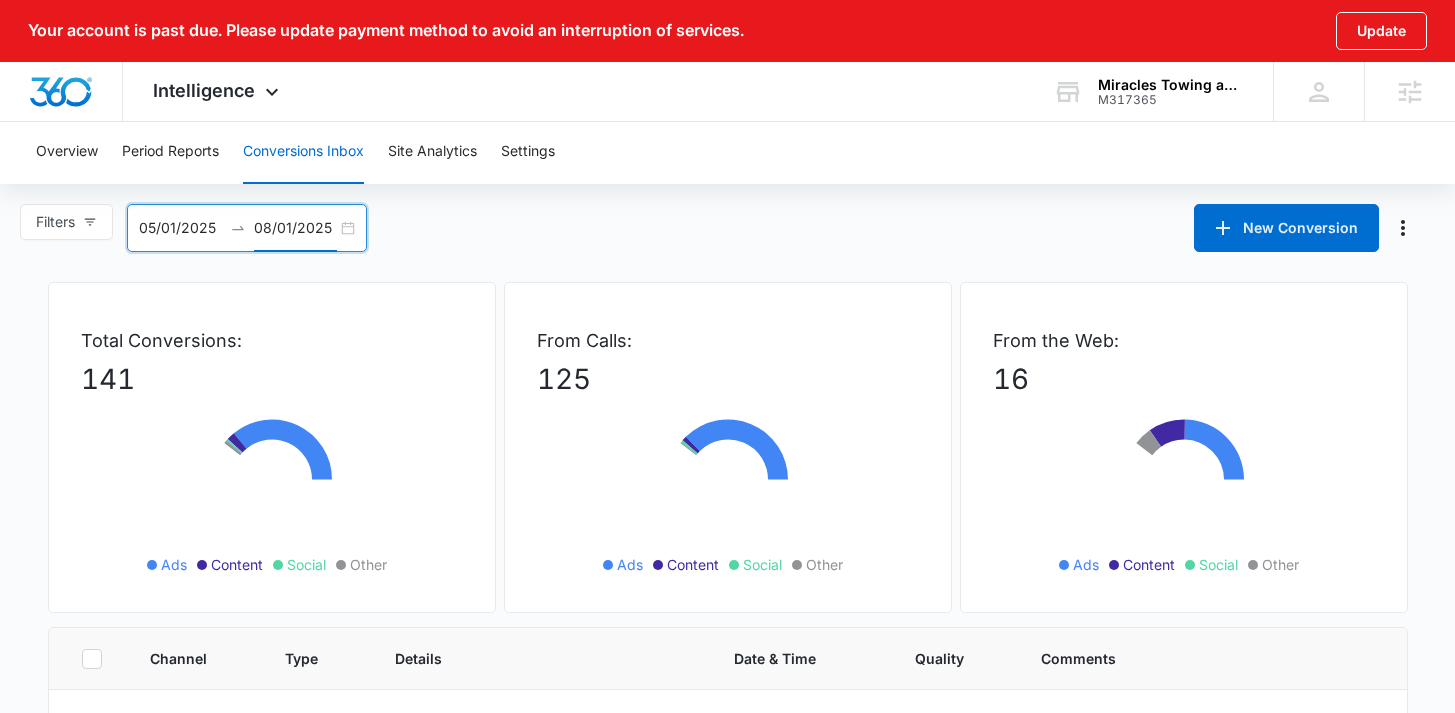 click on "Total Conversions: 141 Ads Content Social Other From Calls: 125 Ads Content Social Other From the Web: 16 Ads Content Social Other Channel Type Details Date & Time Quality Comments Ads Call My Click-to-Call™ Tracking Incoming Number: +14052056927, Tracking Number: +14052412994, Ring To: +14054400343, Caller Id: +14052056927, Duration: 00:03:07, Title: M317365 - Miracles Towing and Collision - Ads 00:03:07 06/30/25 at 11:23pm Content Call My Click-to-Call™ Tracking Incoming Number: +14053003755, Tracking Number: +14052470170, Ring To: +14054400343, Caller Id: +14053003755, Duration: 00:00:00, Title: M317365 - Miracles Towing and Collision - Content 00:00:00 06/20/25 at 06:44am Content Call My Click-to-Call™ Tracking Incoming Number: +14053003755, Tracking Number: +14052470170, Ring To: +14054400343, Caller Id: +14053003755, Duration: 00:00:00, Title: M317365 - Miracles Towing and Collision - Content 00:00:00 06/20/25 at 06:44am Other Web Form Submission: Get a Quote Form 06/16/25 at 08:26am Ads Call Ads" at bounding box center [728, 1224] 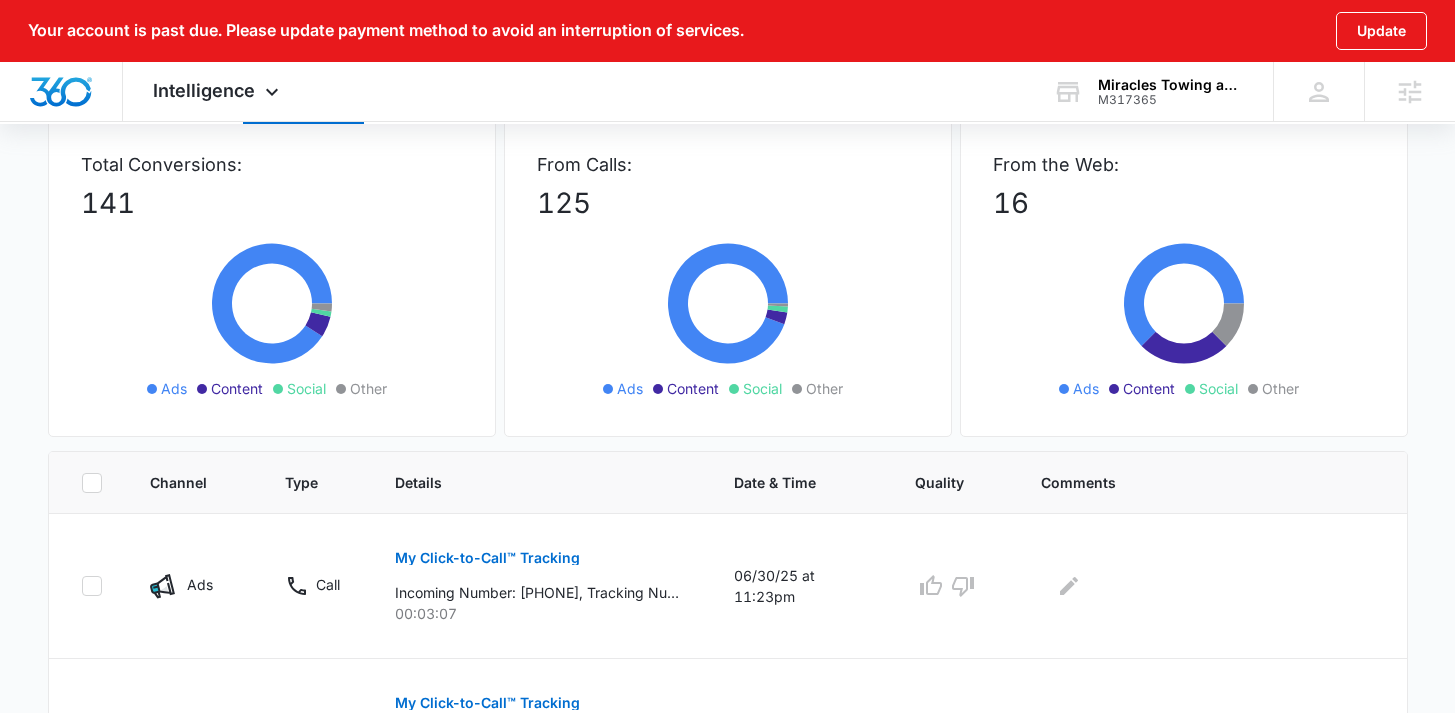 scroll, scrollTop: 92, scrollLeft: 0, axis: vertical 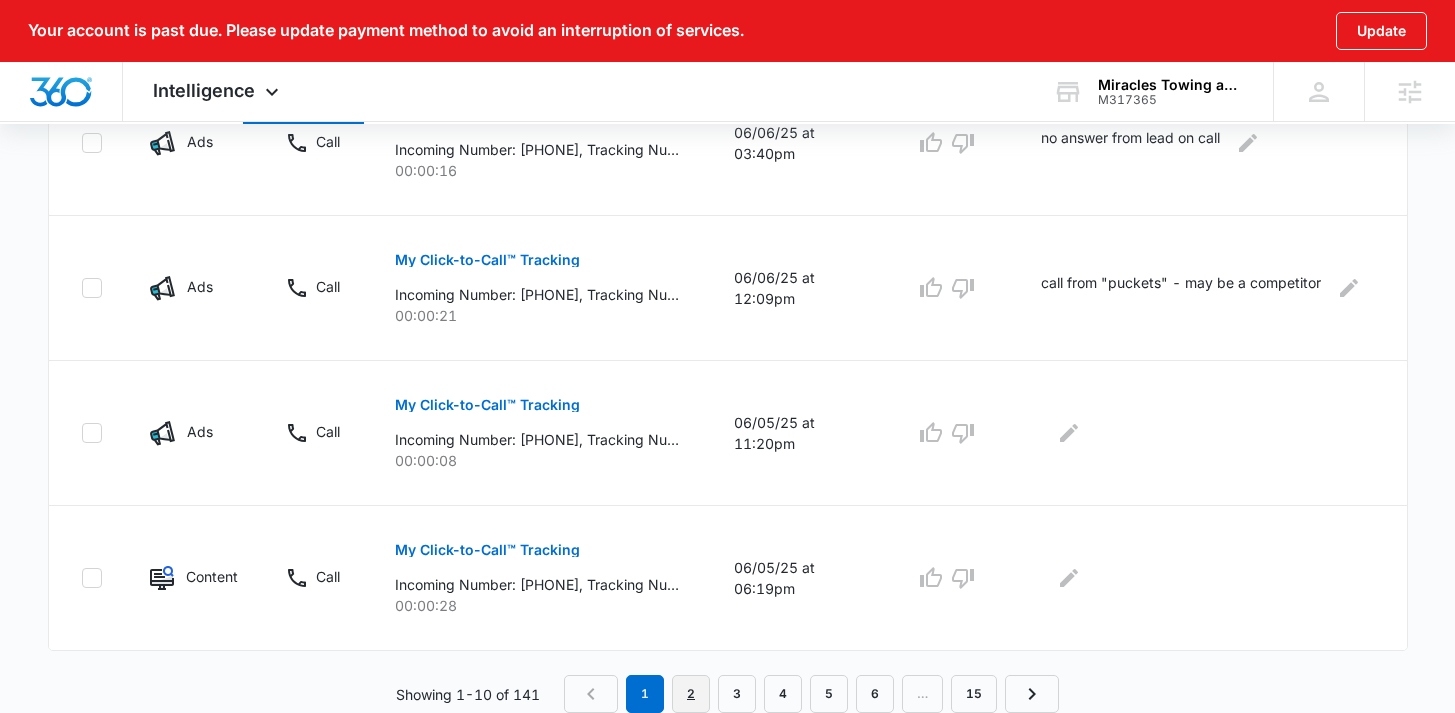 click on "2" at bounding box center [691, 694] 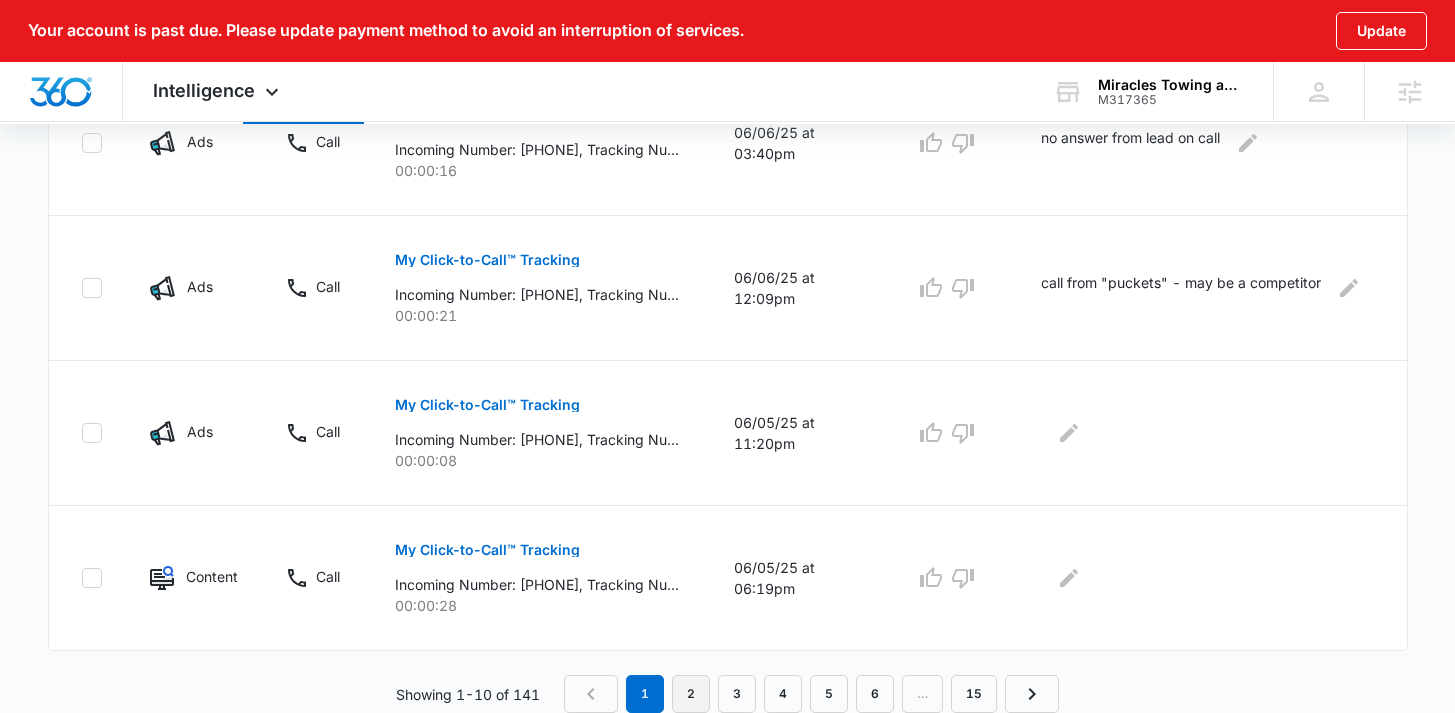 scroll, scrollTop: 0, scrollLeft: 0, axis: both 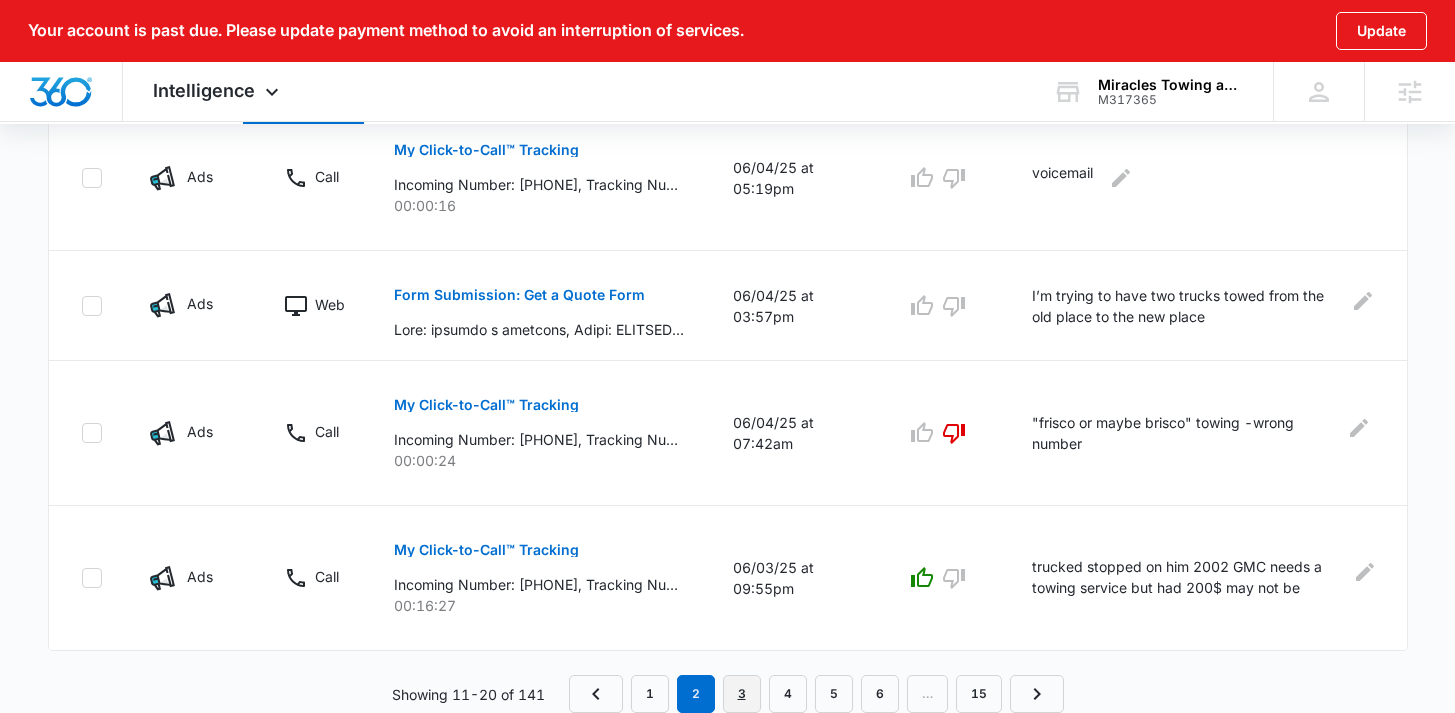 click on "3" at bounding box center [742, 694] 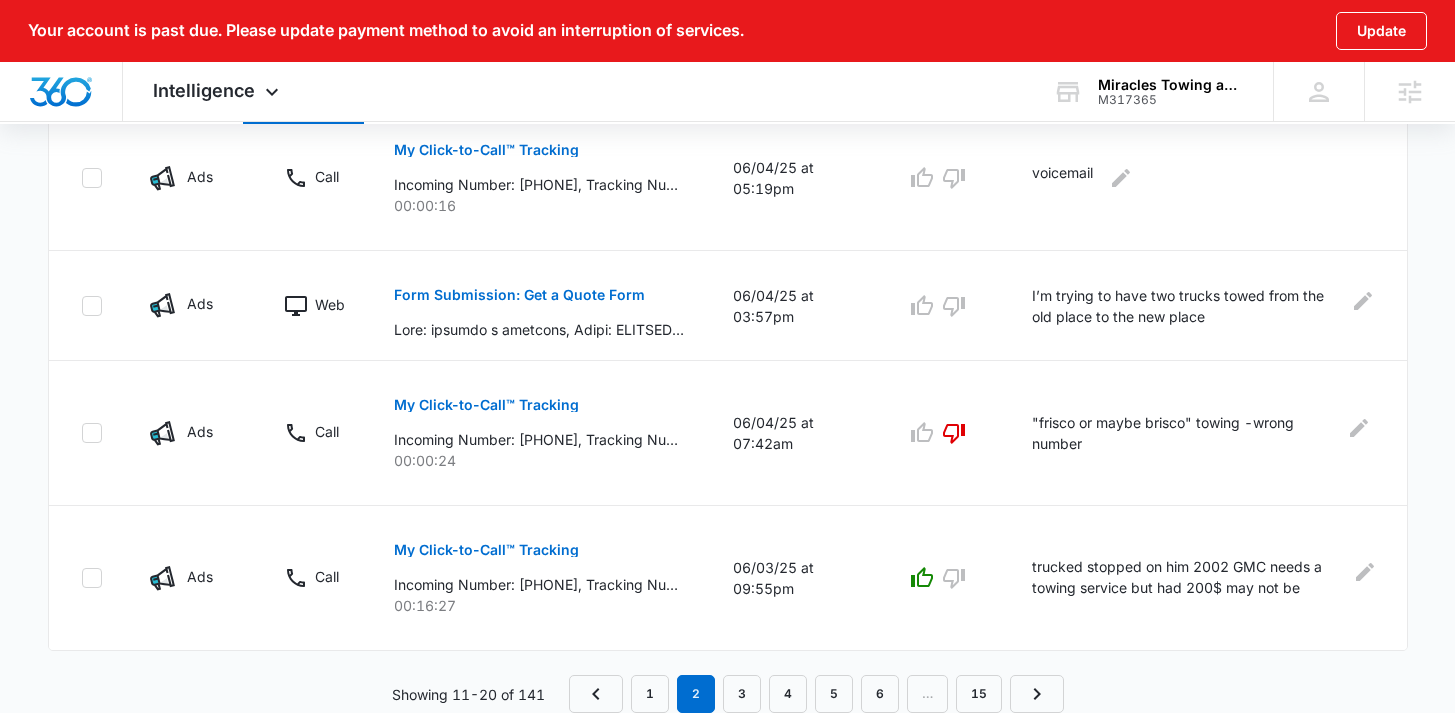 scroll, scrollTop: 0, scrollLeft: 0, axis: both 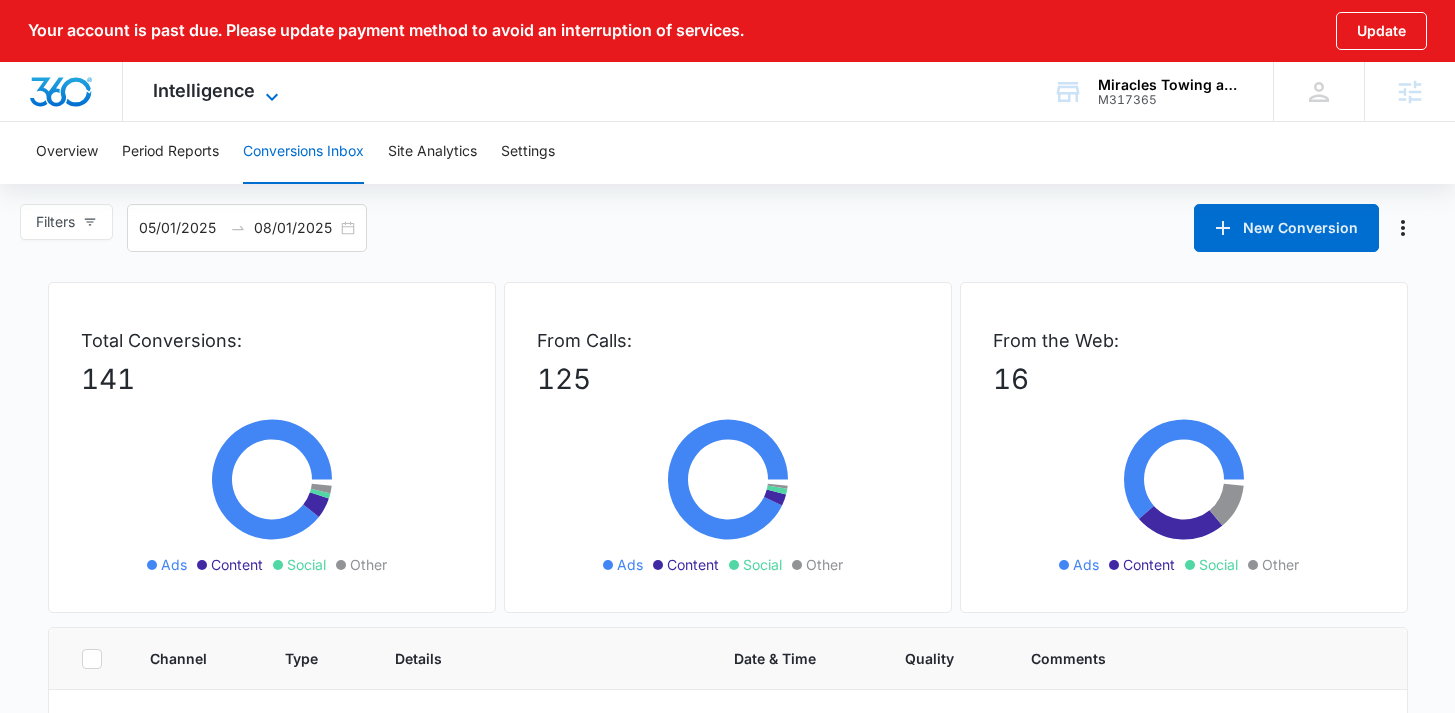 click on "Intelligence" at bounding box center [204, 90] 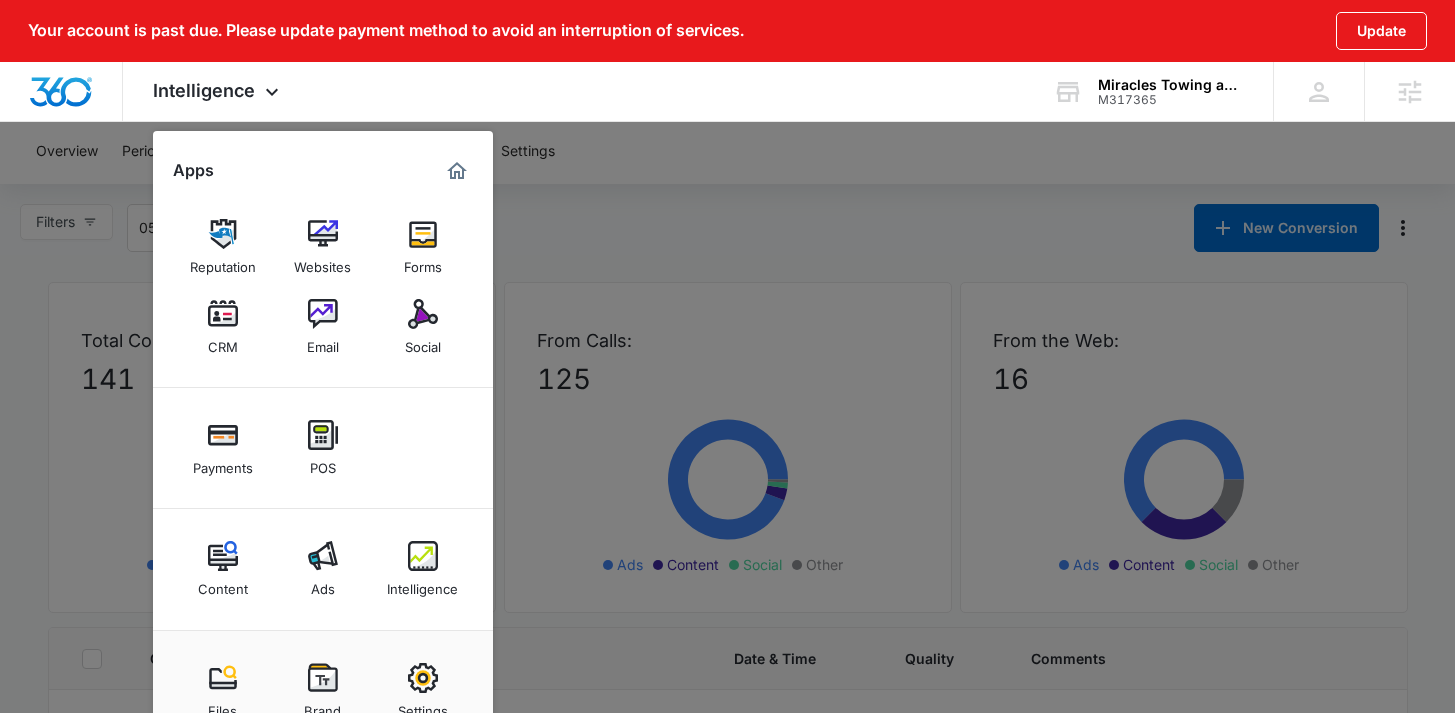 click at bounding box center (727, 356) 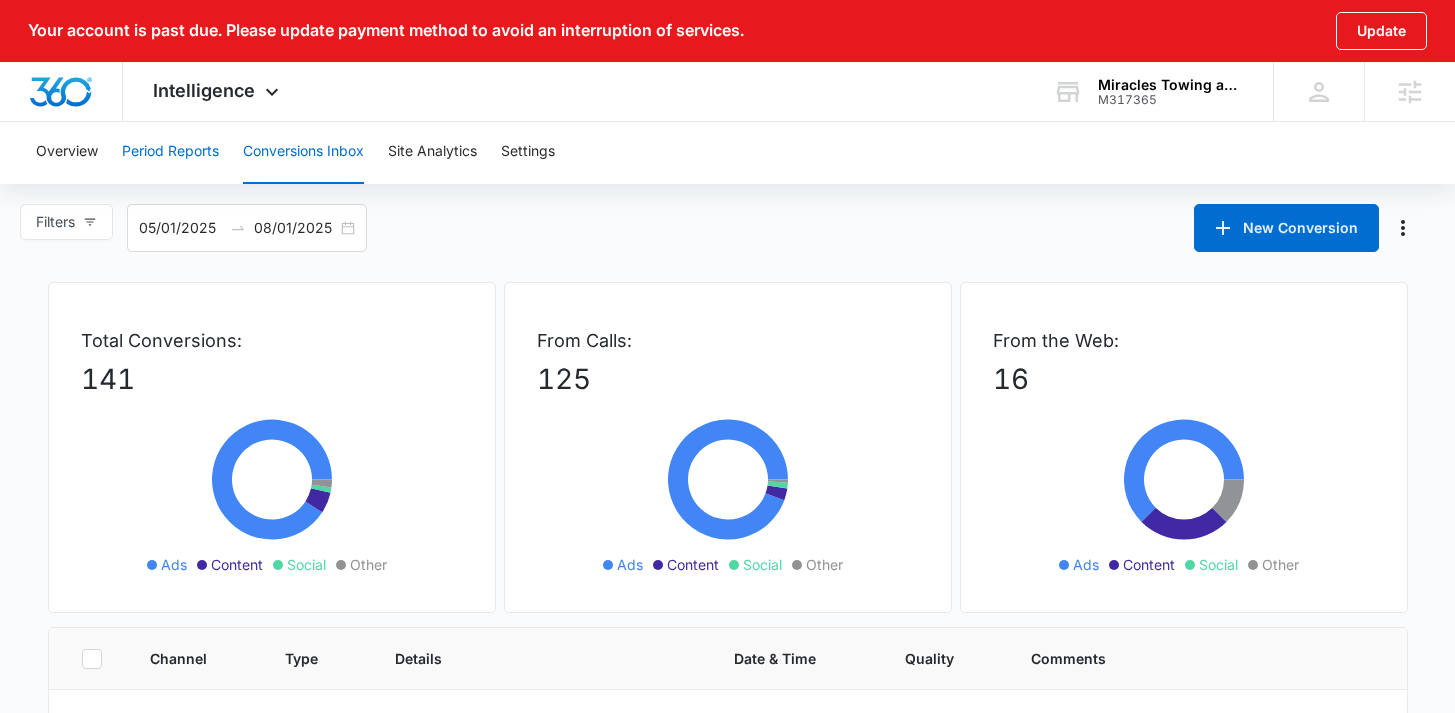 click on "Period Reports" at bounding box center (170, 152) 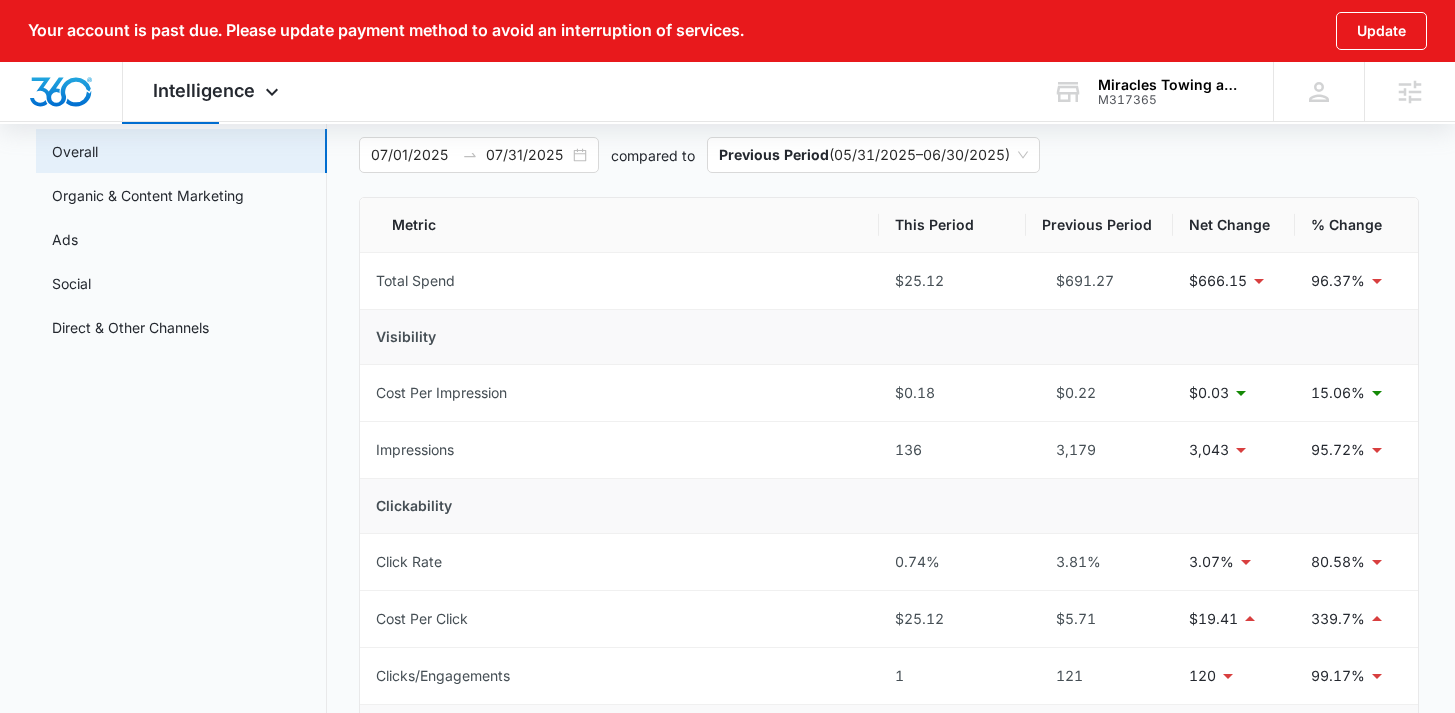 scroll, scrollTop: 0, scrollLeft: 0, axis: both 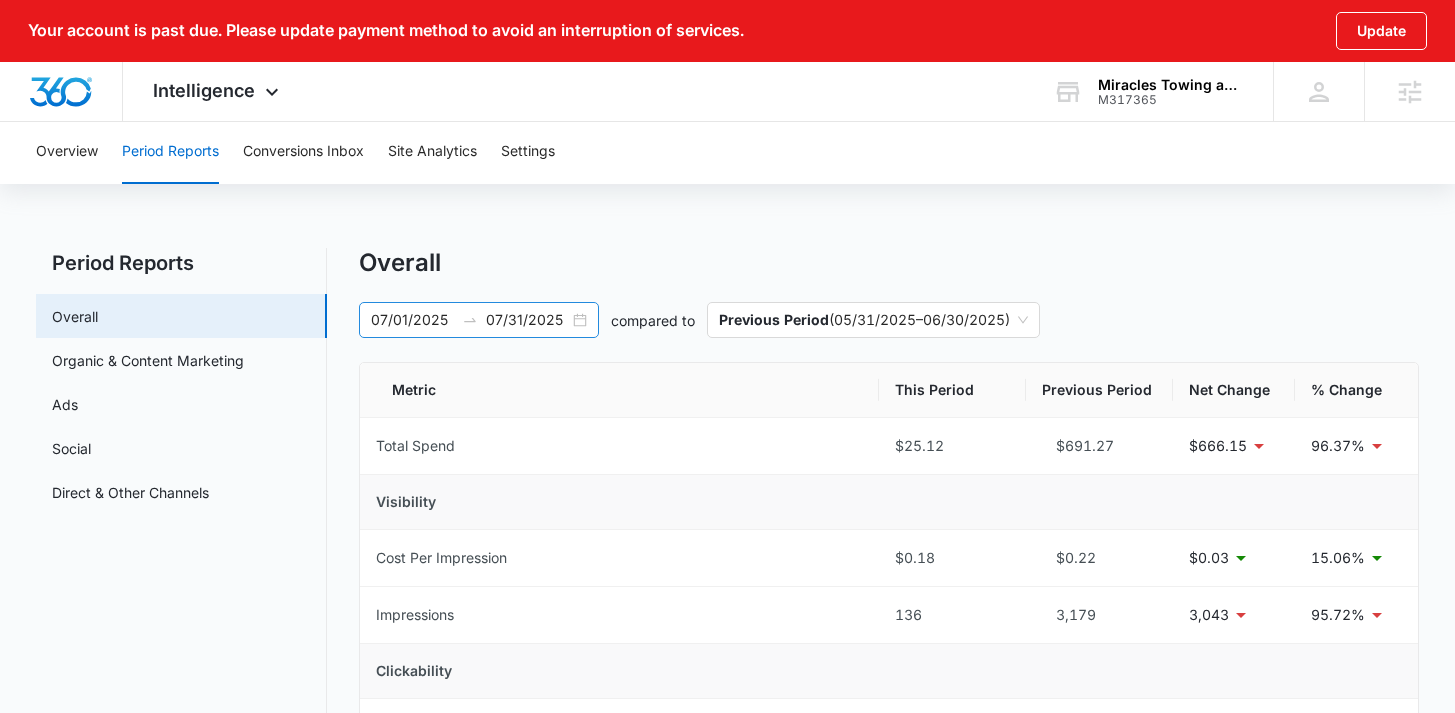 click on "07/01/2025 07/31/2025" at bounding box center [479, 320] 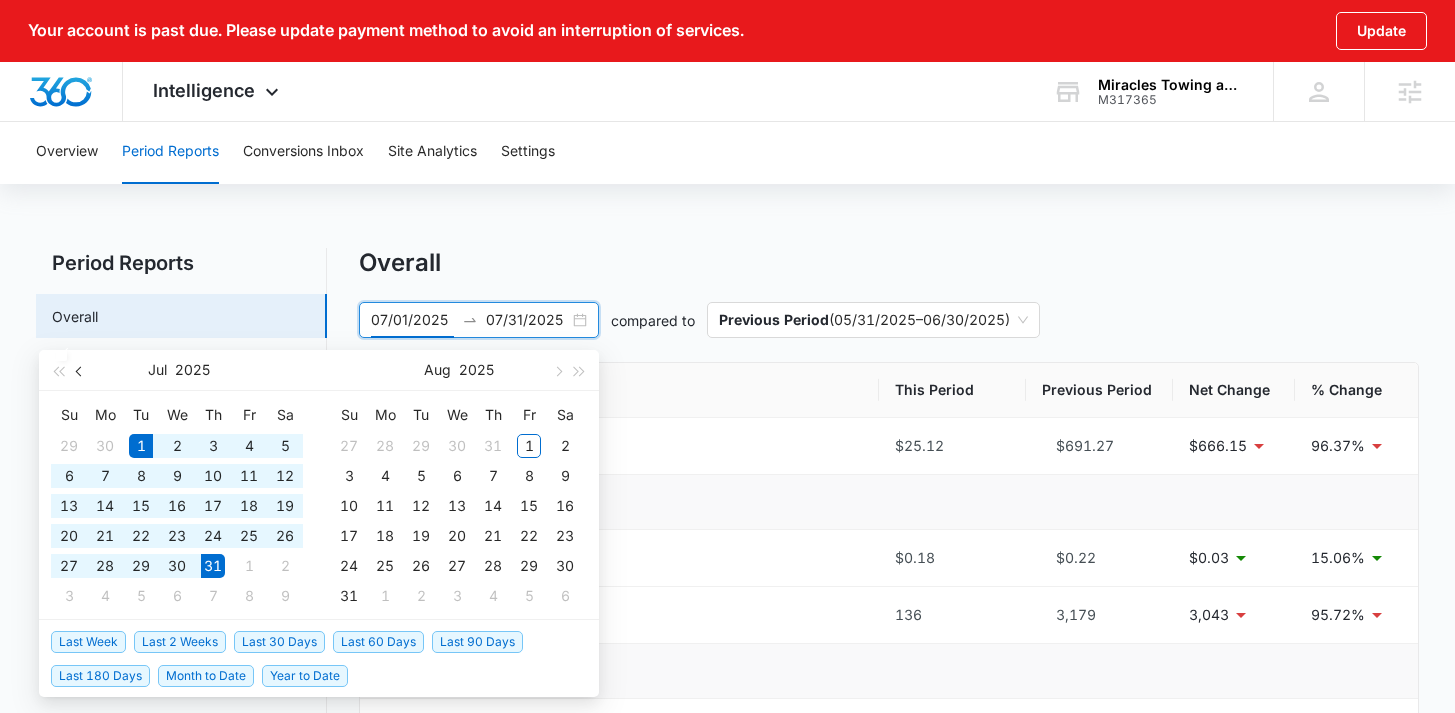 click at bounding box center (80, 370) 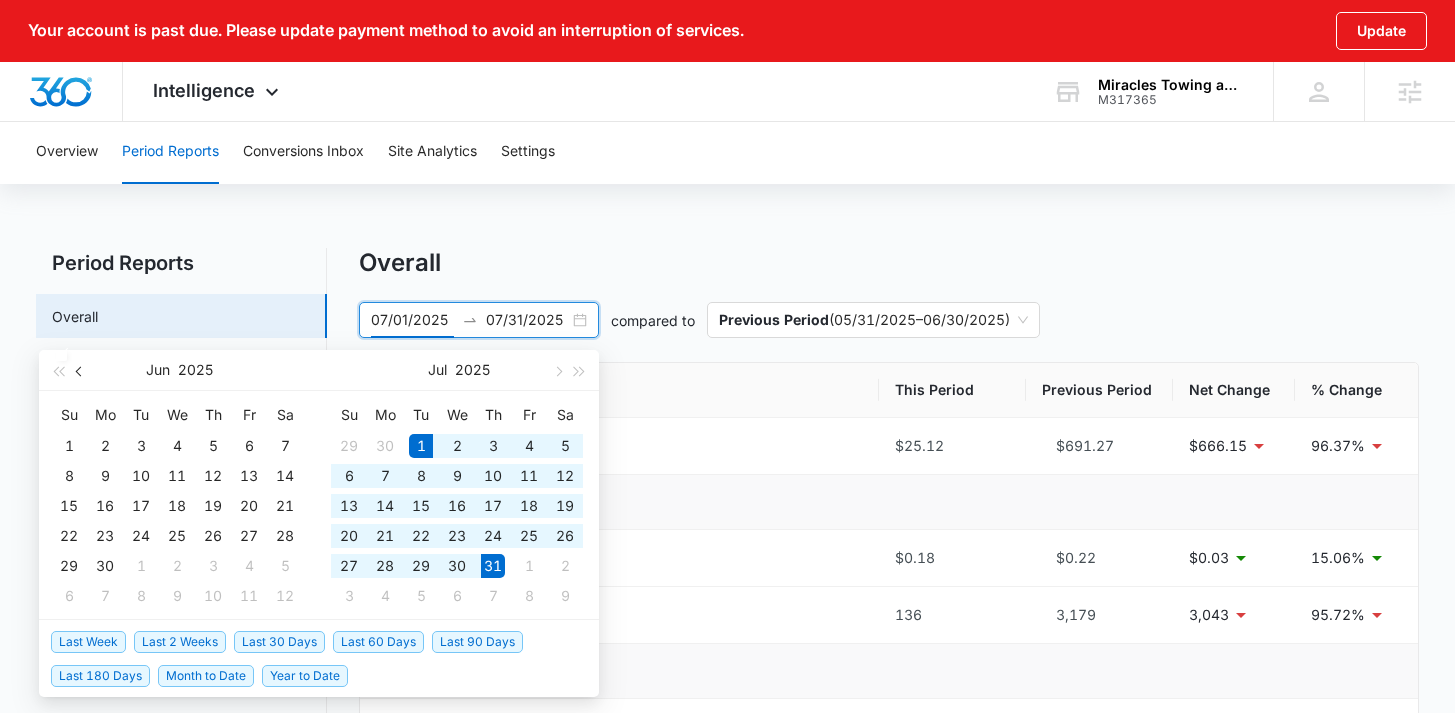click at bounding box center [81, 371] 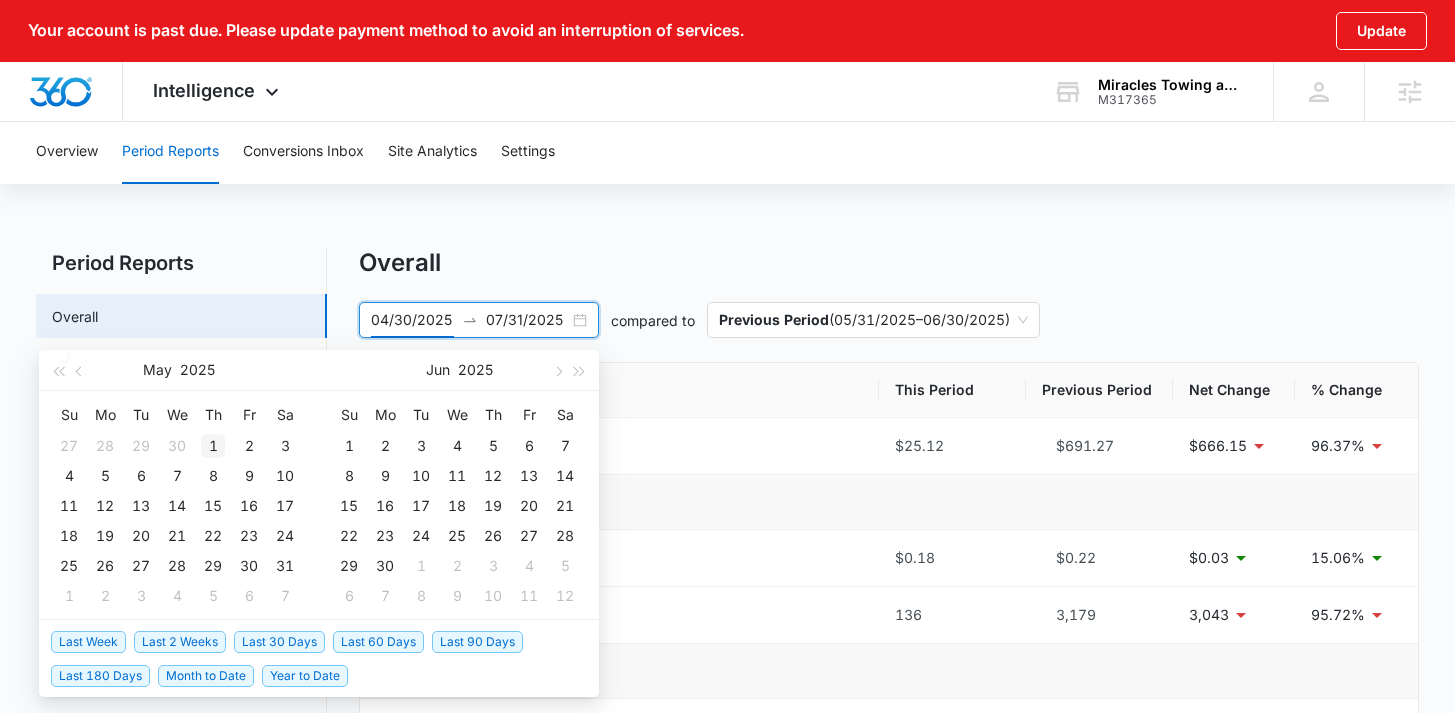 type on "05/01/2025" 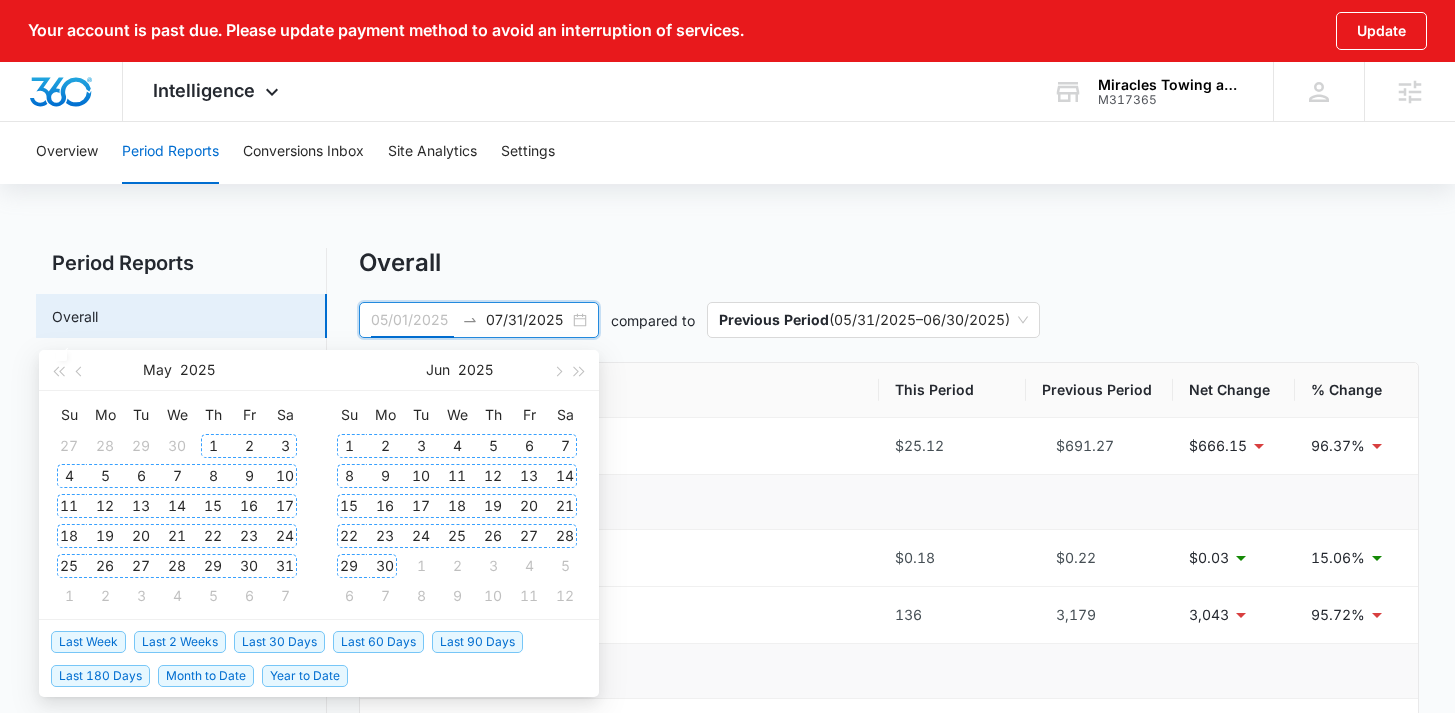 click on "1" at bounding box center [213, 446] 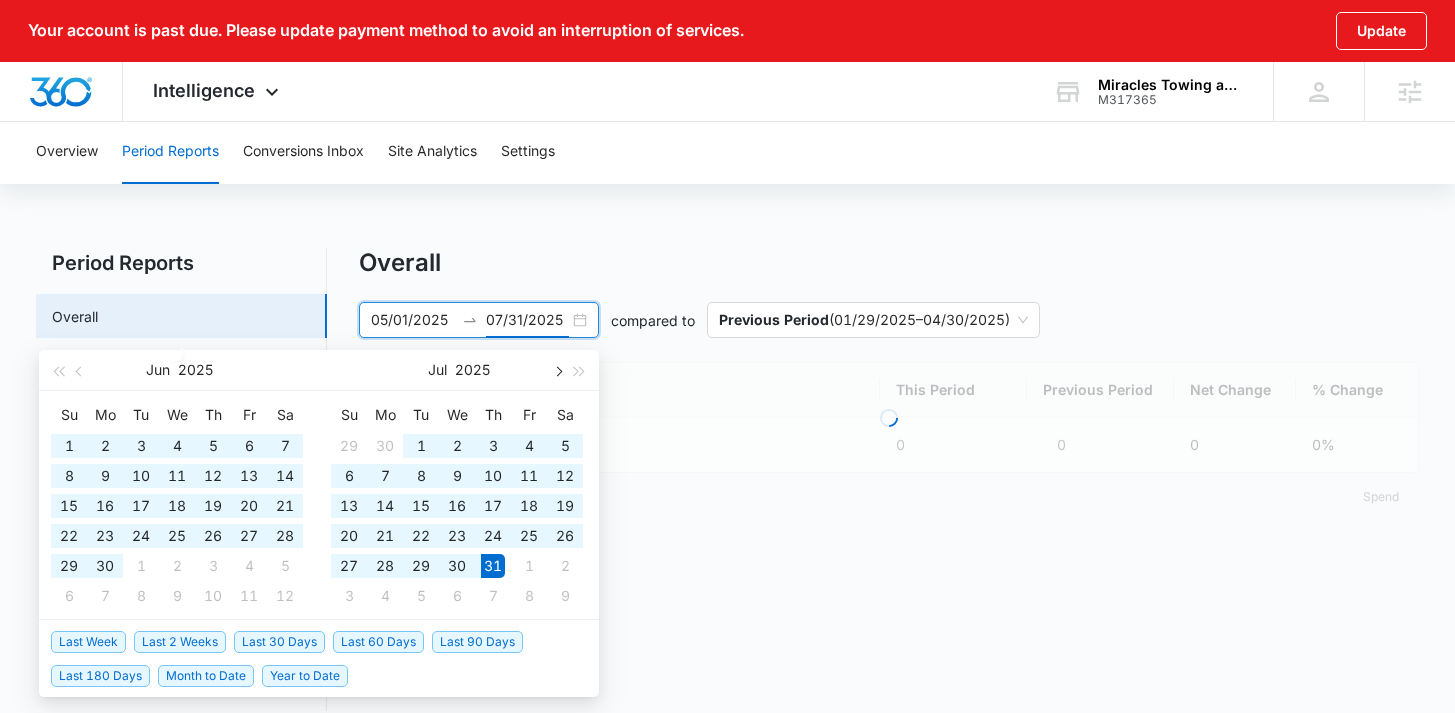 click at bounding box center (557, 370) 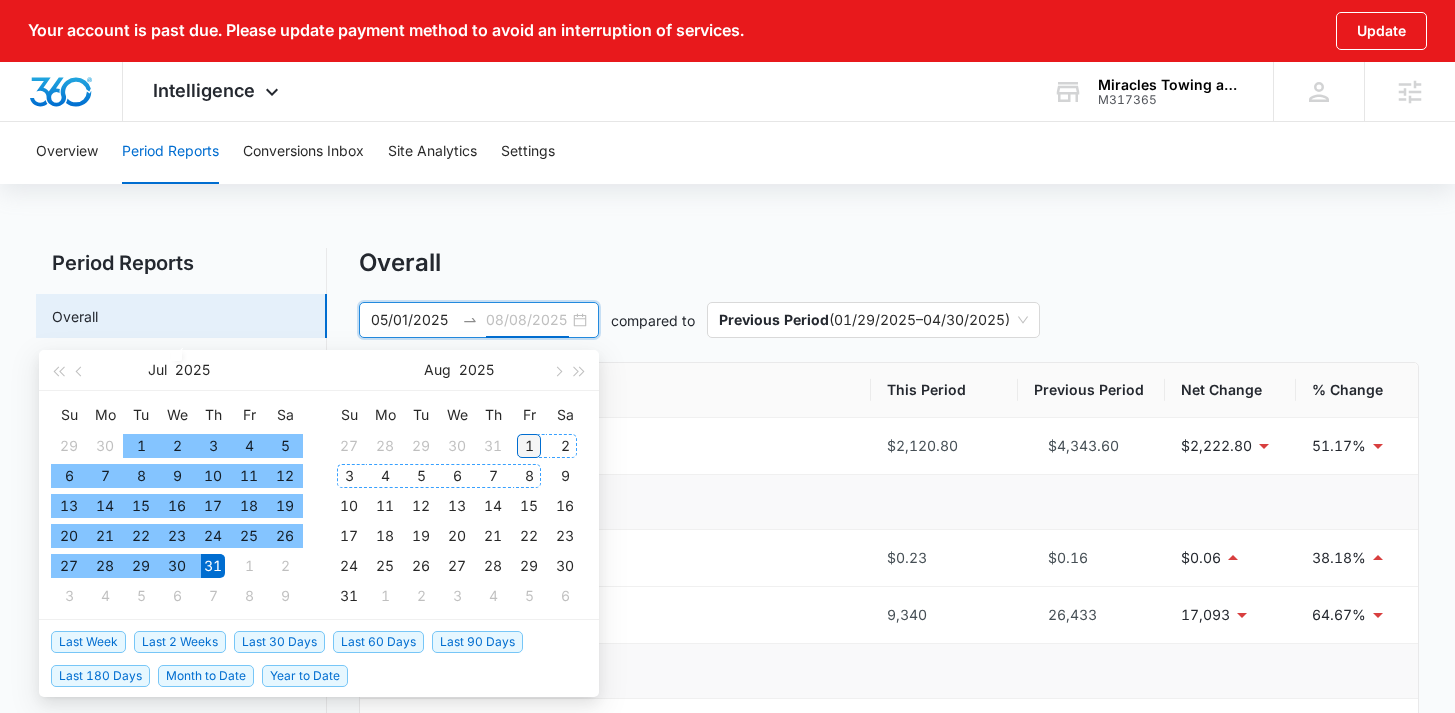 type on "08/01/2025" 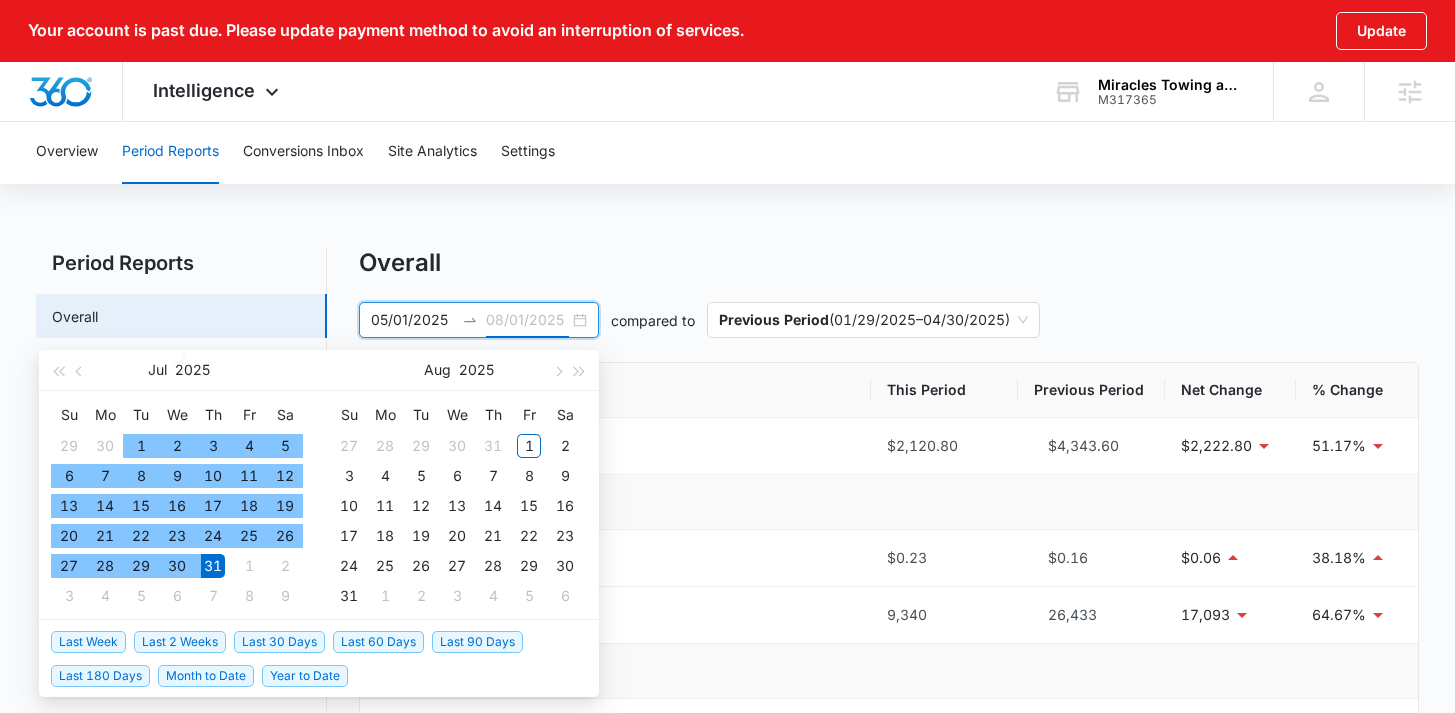 click on "1" at bounding box center (529, 446) 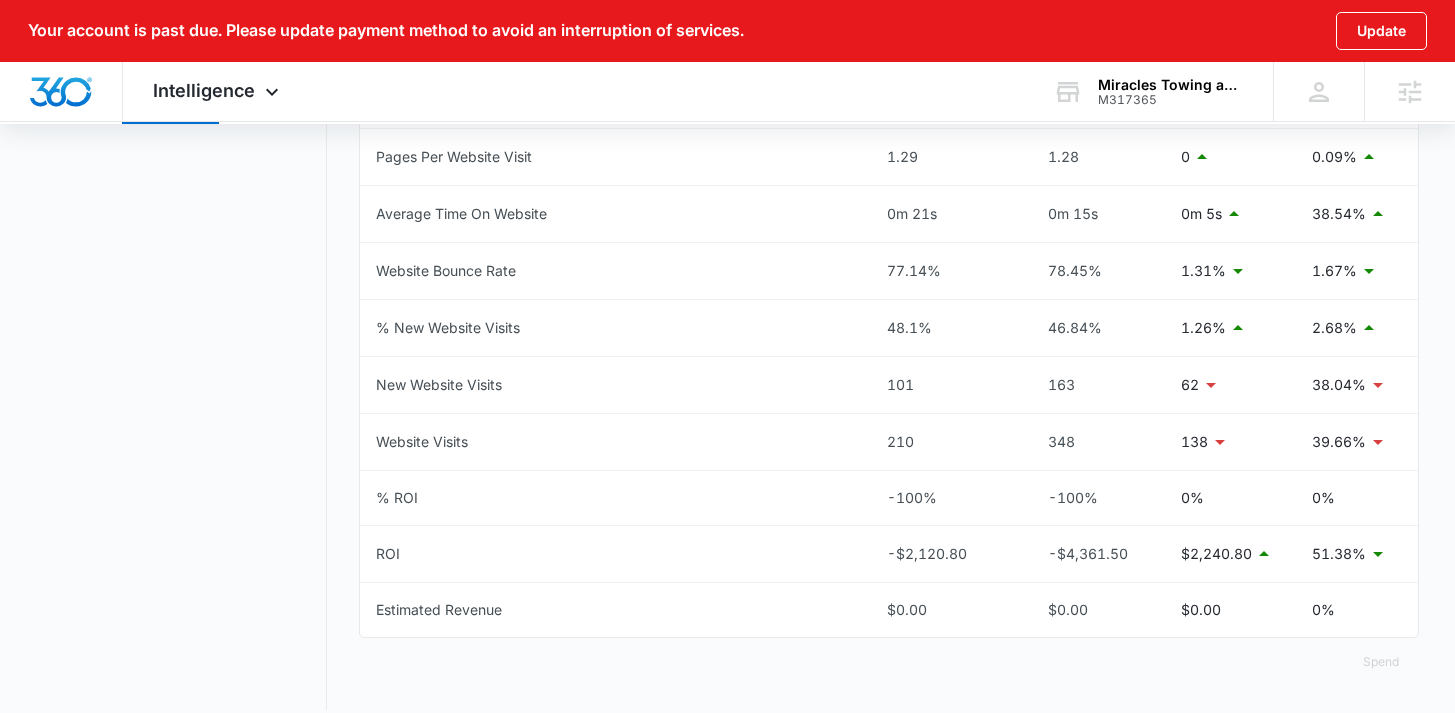 scroll, scrollTop: 1100, scrollLeft: 0, axis: vertical 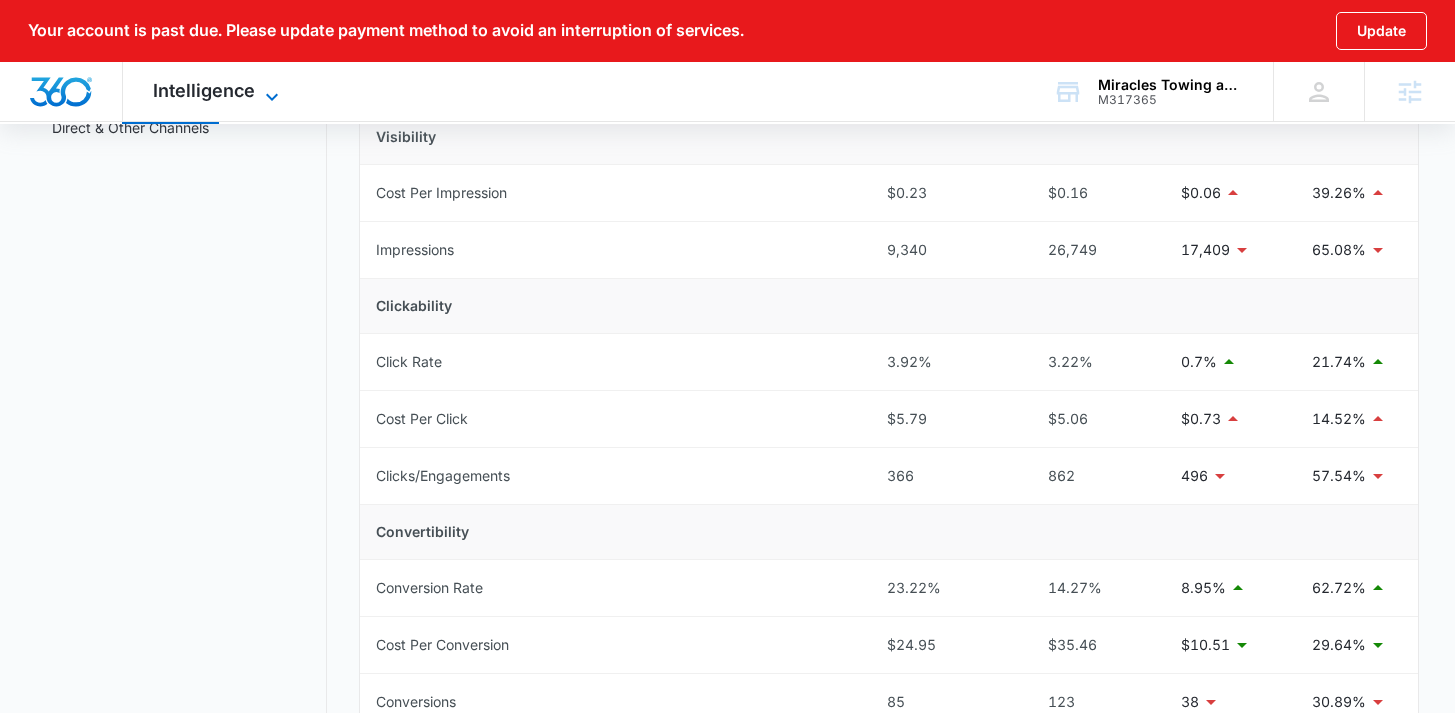 click on "Intelligence" at bounding box center [204, 90] 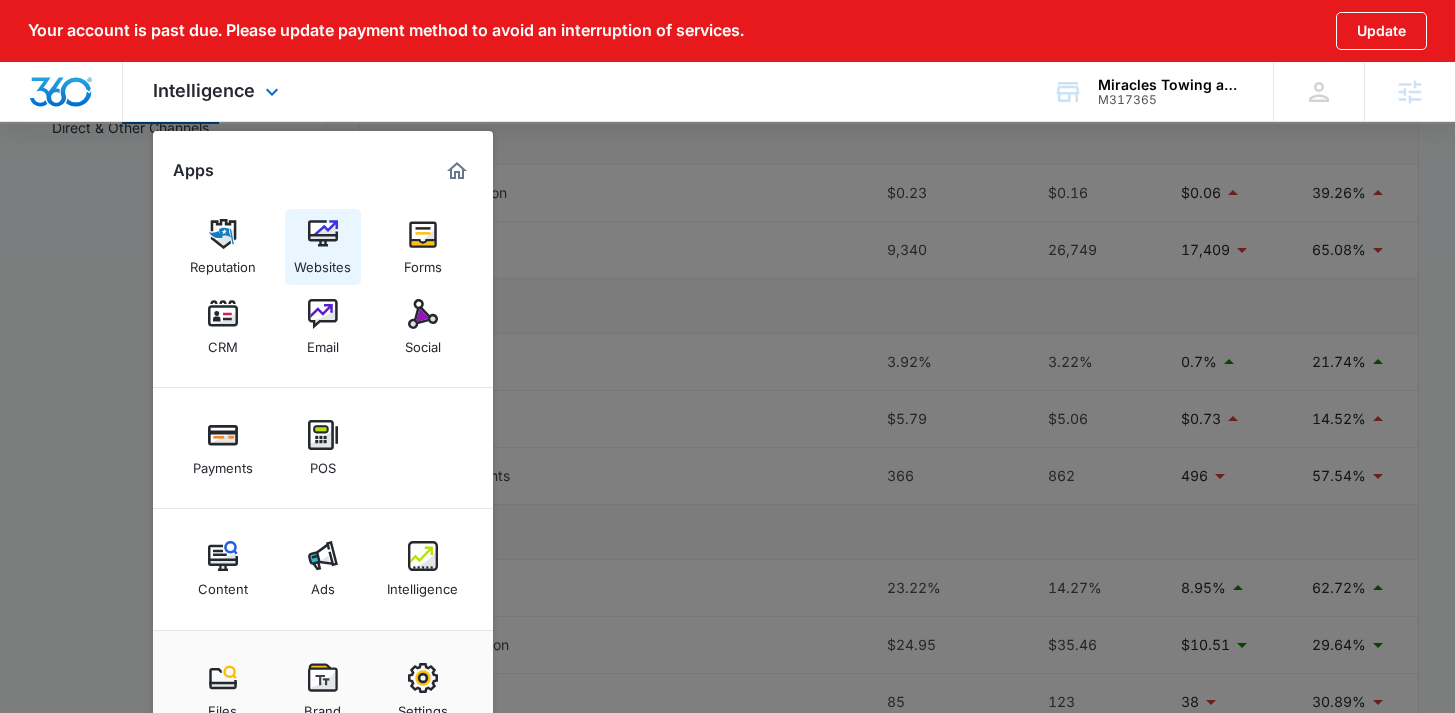 click on "Websites" at bounding box center [322, 262] 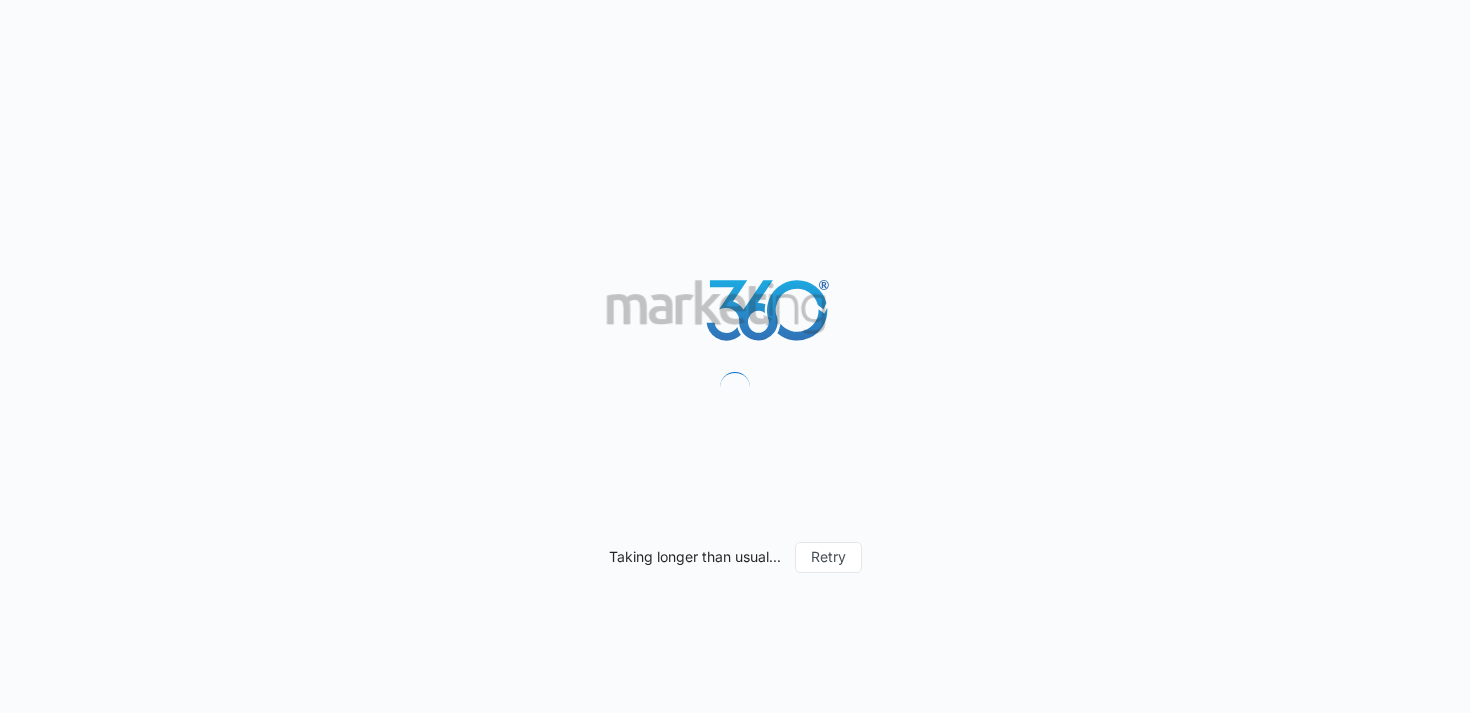 scroll, scrollTop: 0, scrollLeft: 0, axis: both 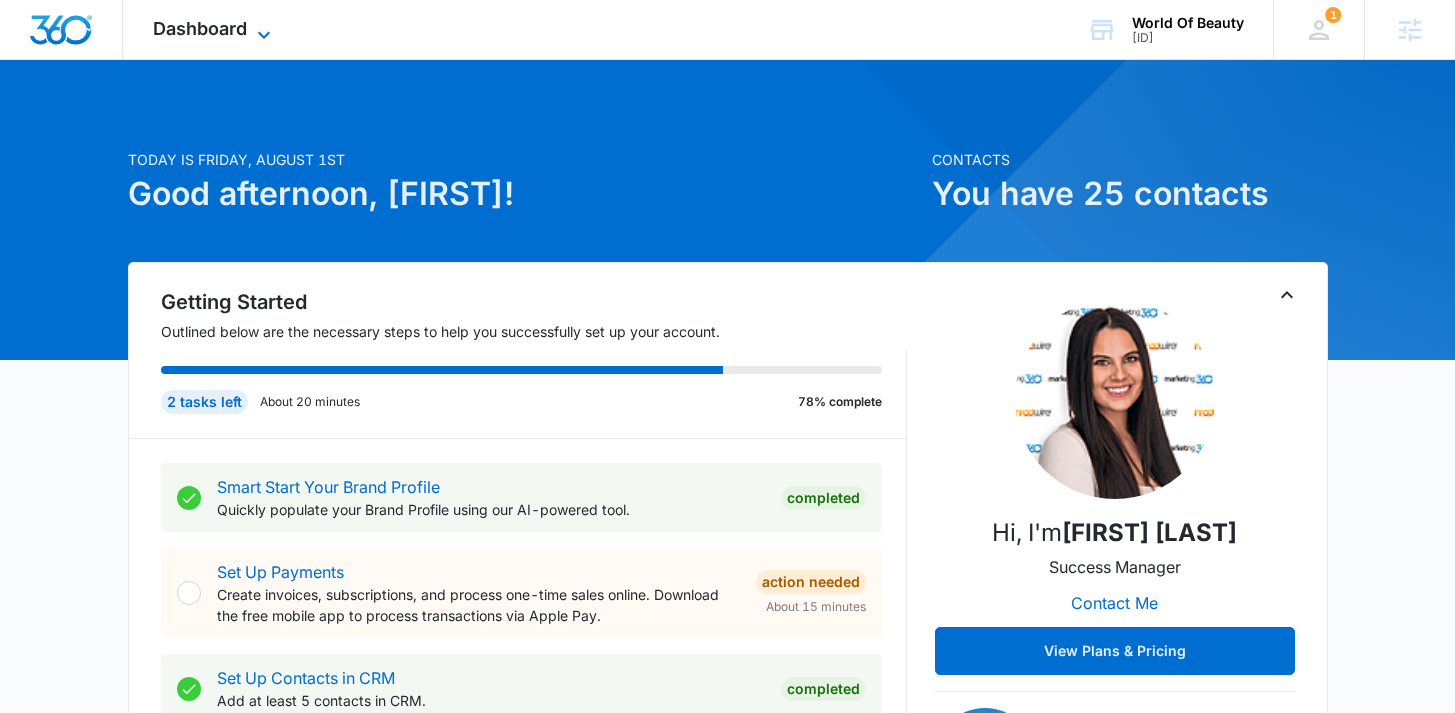click on "Dashboard" at bounding box center [200, 28] 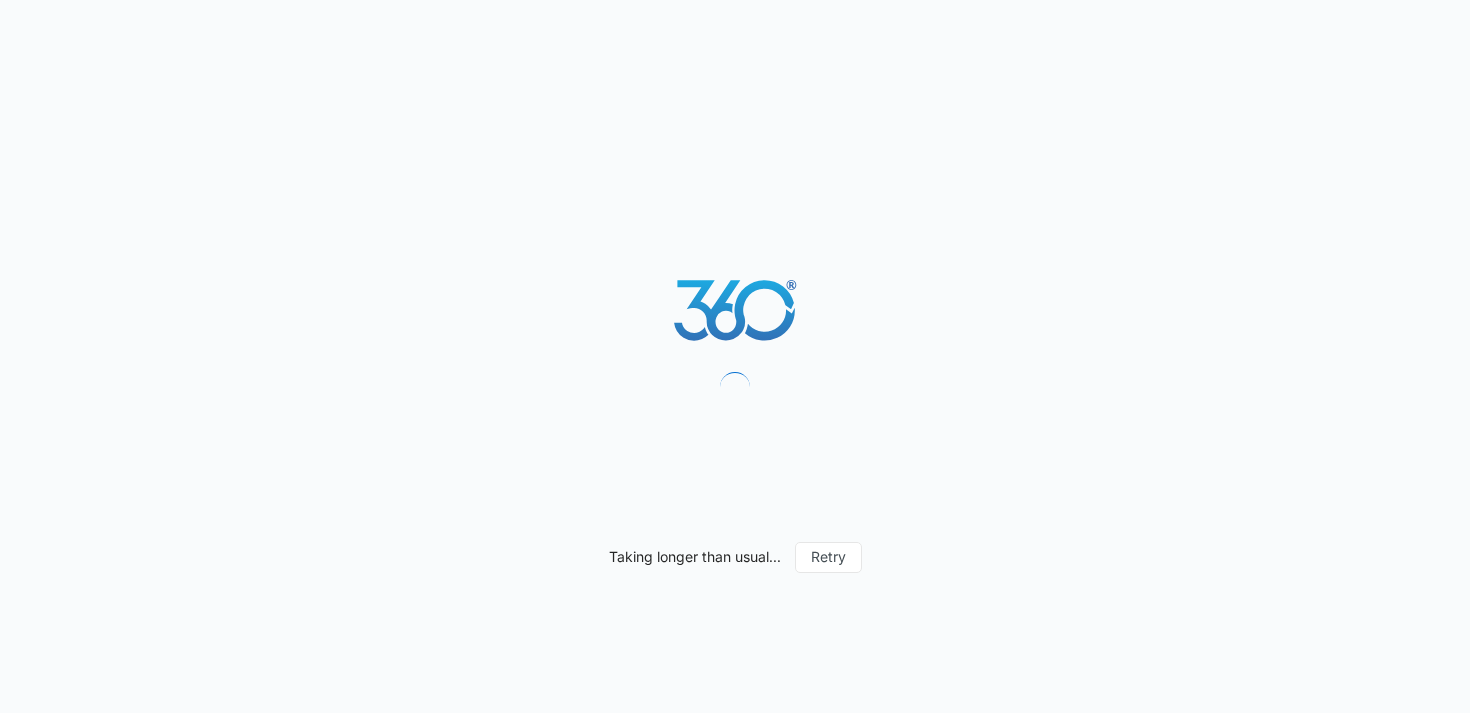 scroll, scrollTop: 0, scrollLeft: 0, axis: both 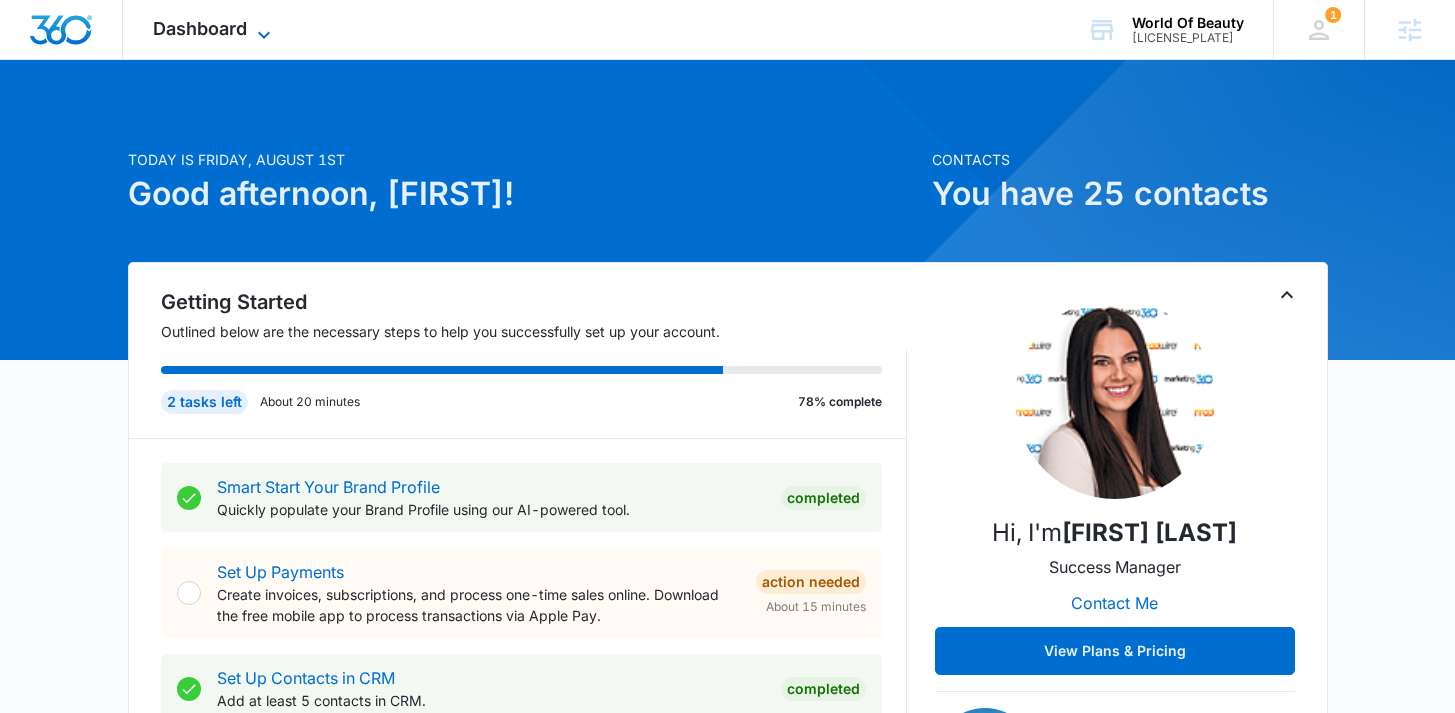 click on "Dashboard" at bounding box center (200, 28) 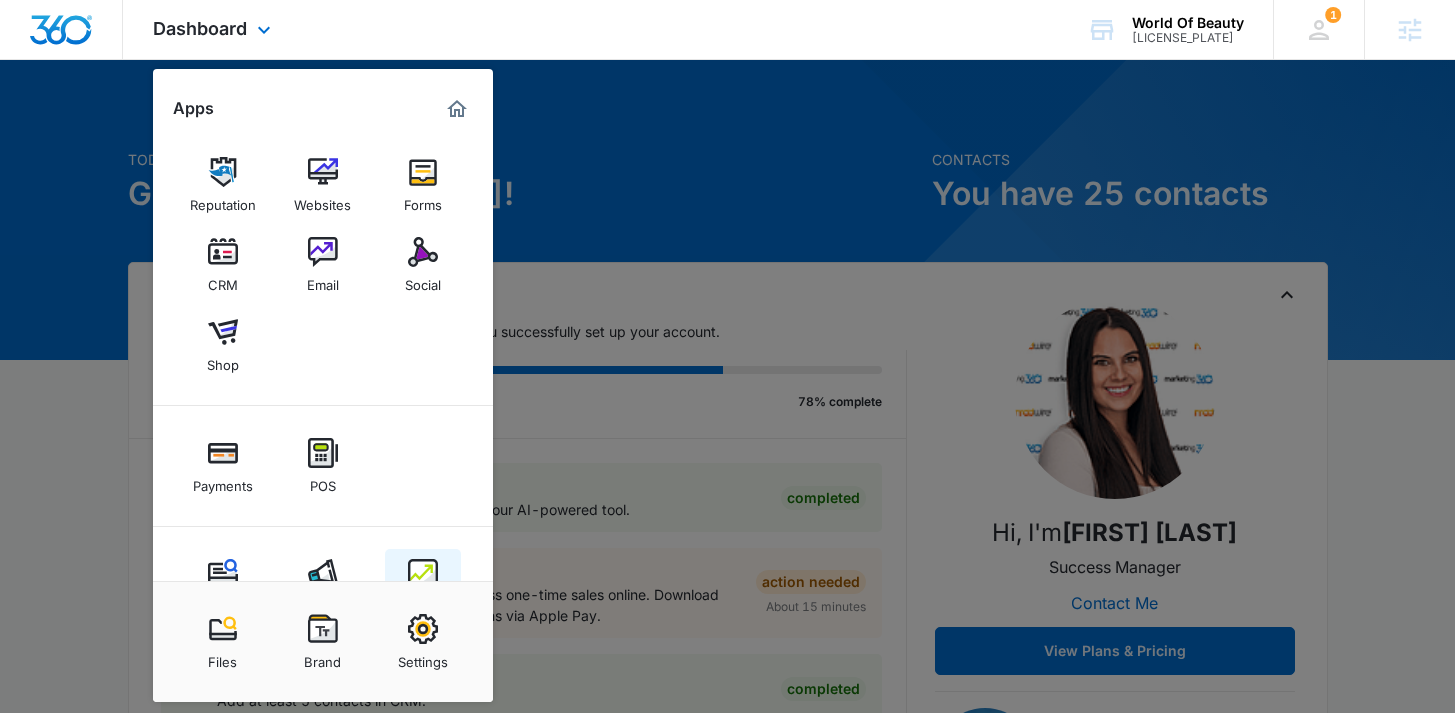click on "Intelligence" at bounding box center [423, 587] 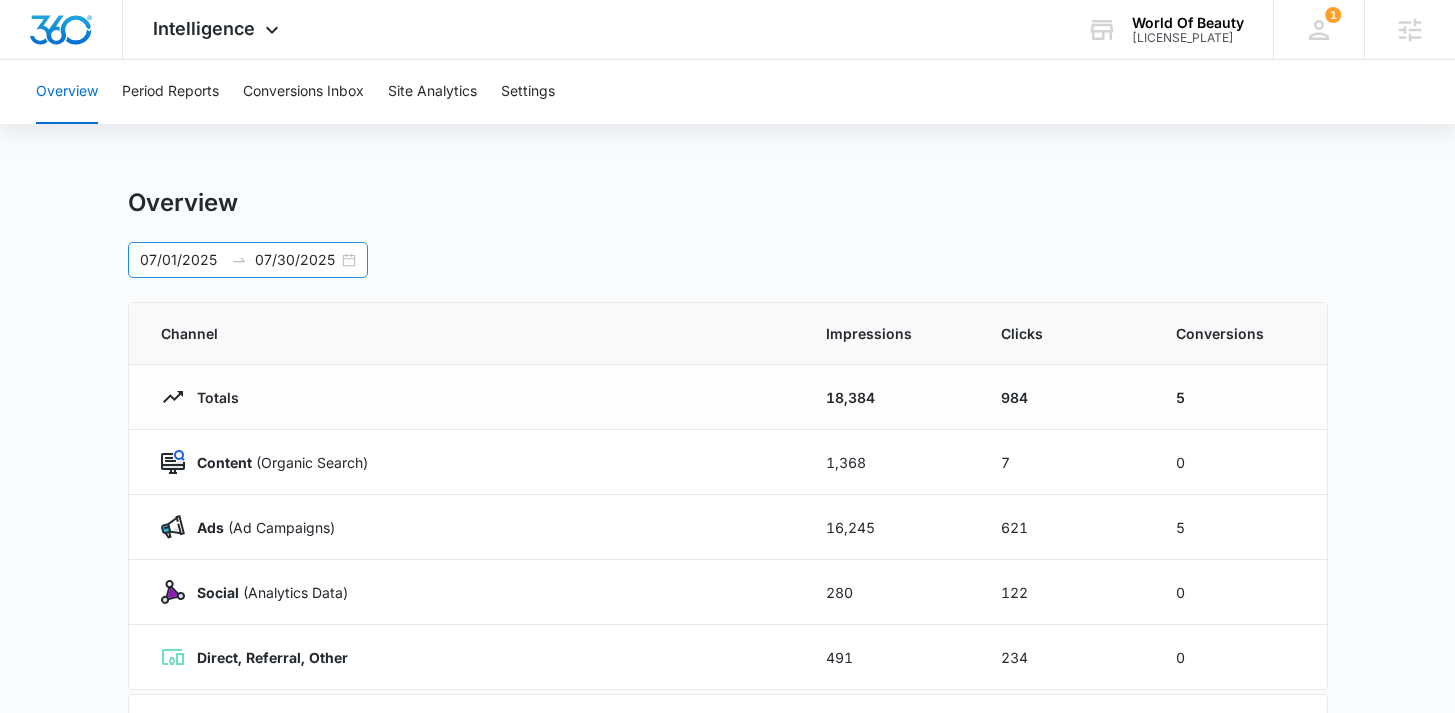 click on "07/01/2025 07/30/2025" at bounding box center [248, 260] 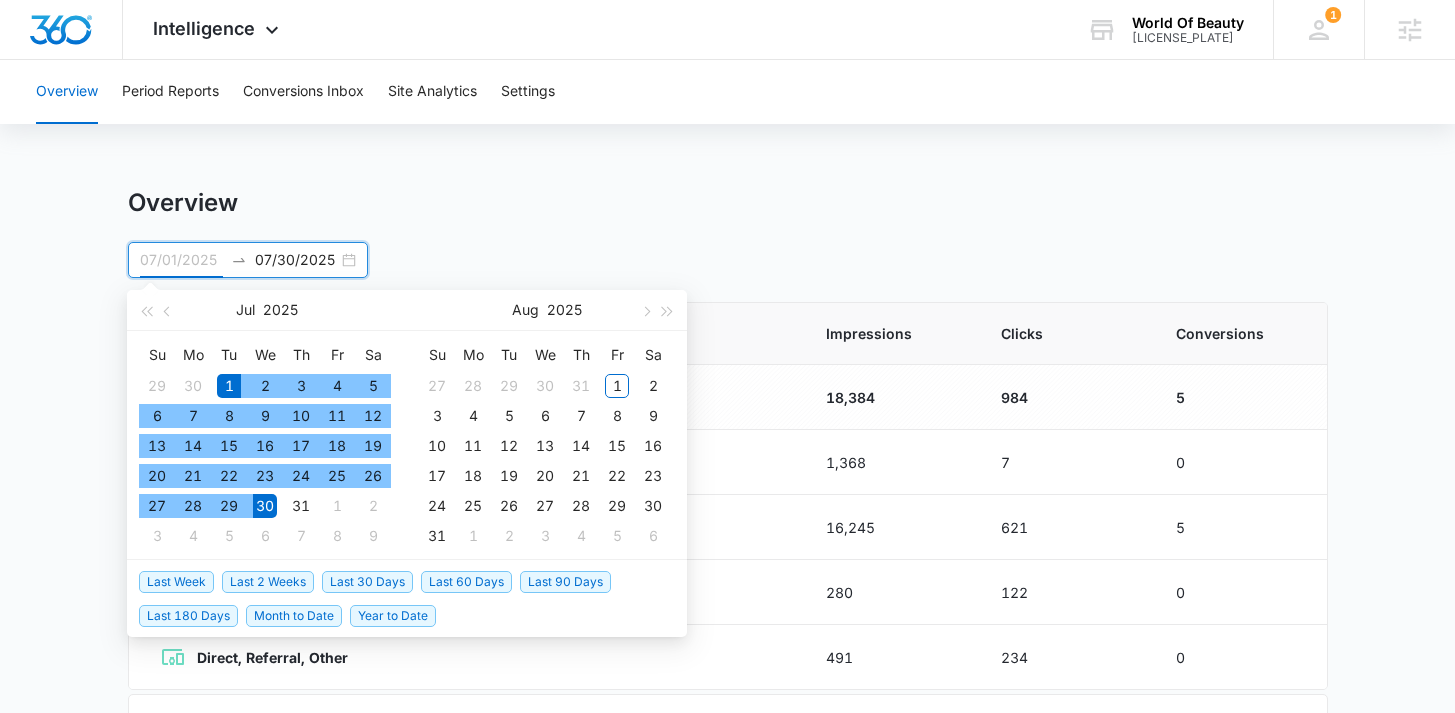 click on "1" at bounding box center [229, 386] 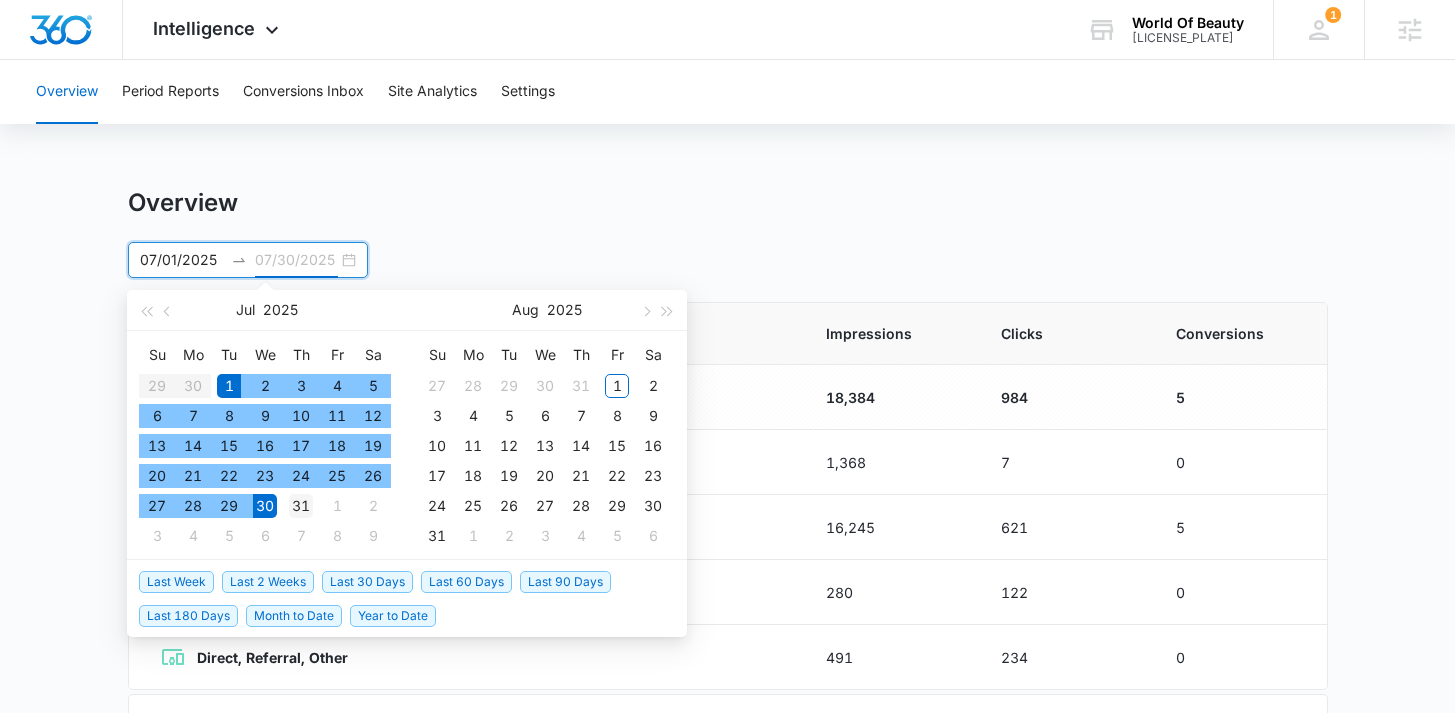 type on "07/31/2025" 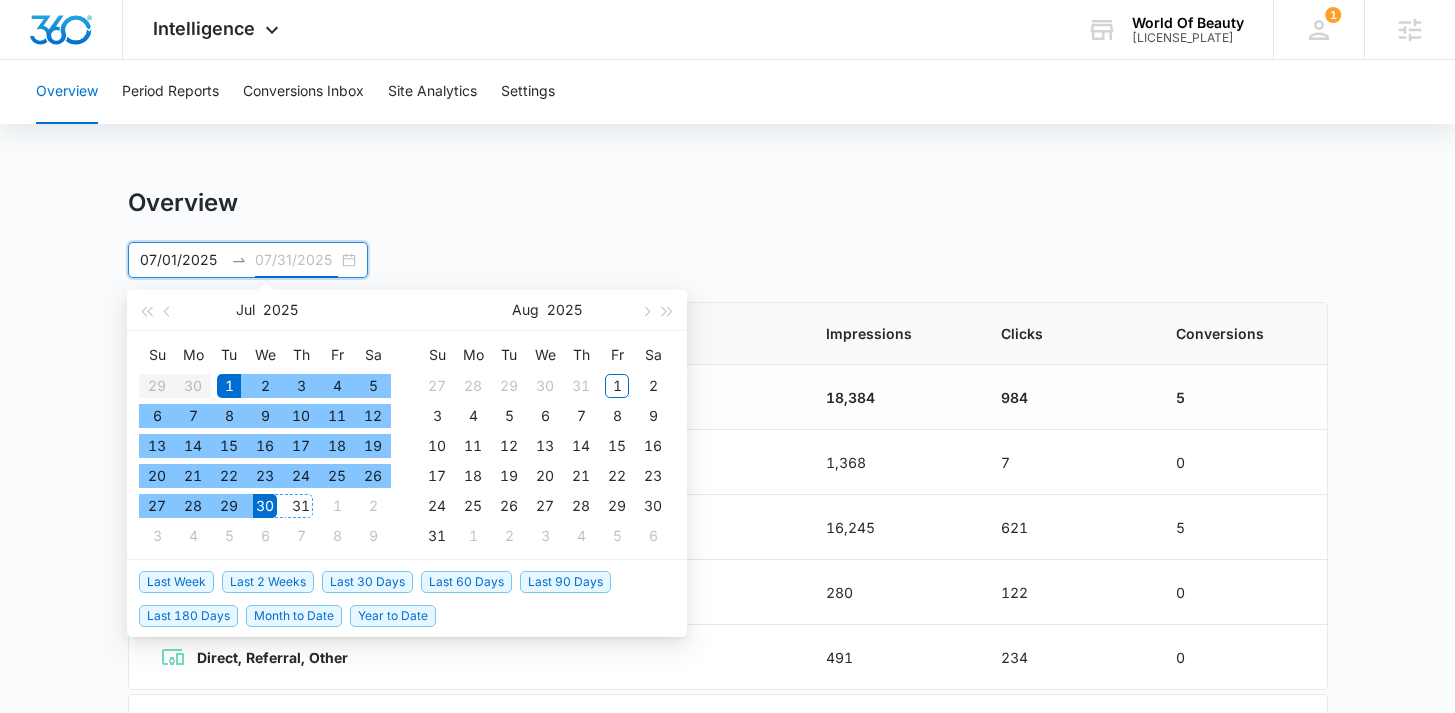 click on "31" at bounding box center (301, 506) 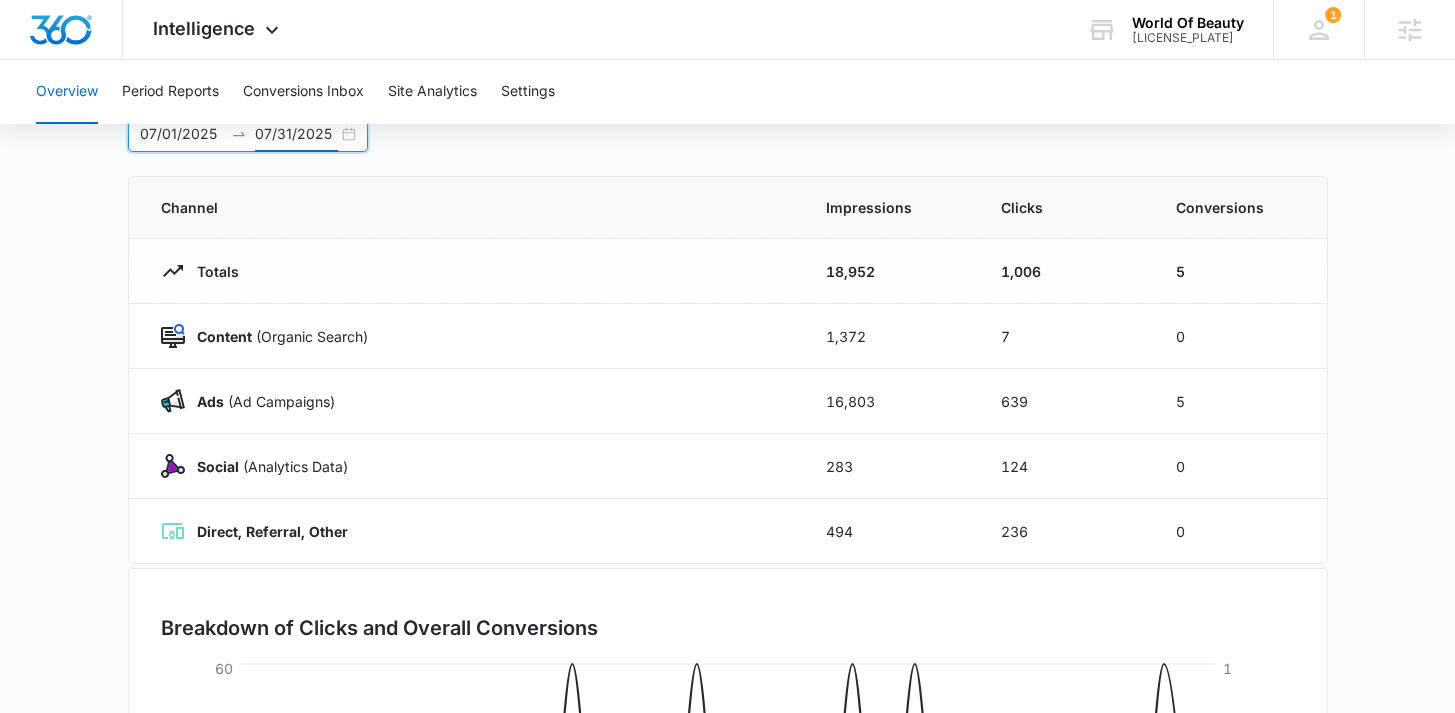 scroll, scrollTop: 129, scrollLeft: 0, axis: vertical 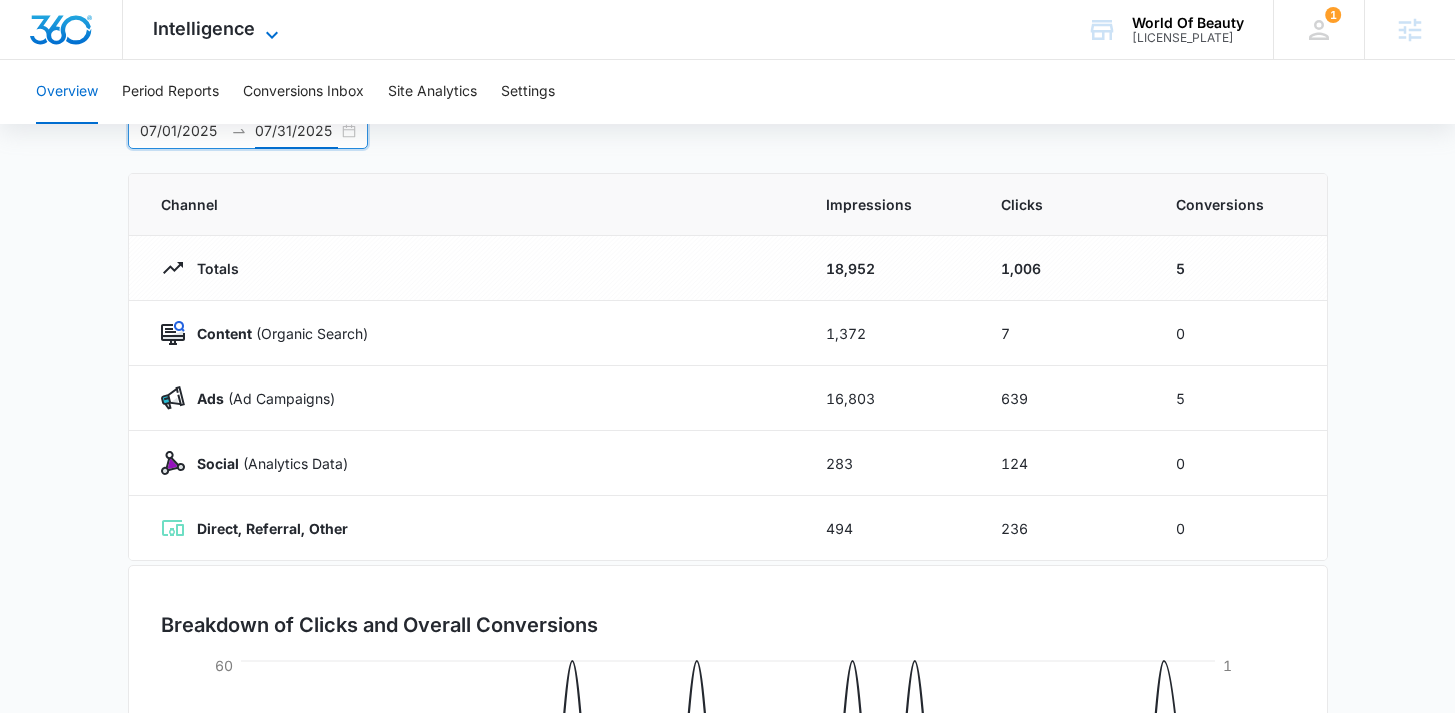 click on "Intelligence" at bounding box center [204, 28] 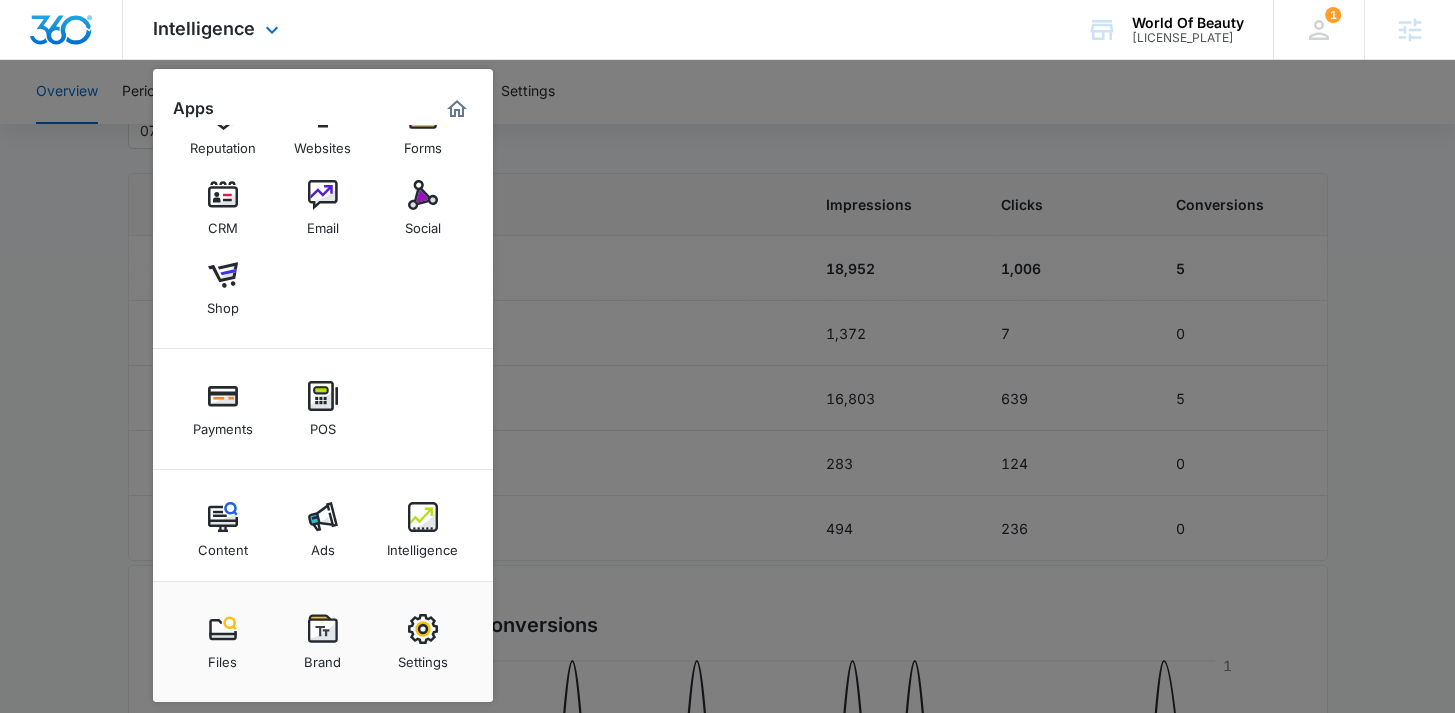 scroll, scrollTop: 67, scrollLeft: 0, axis: vertical 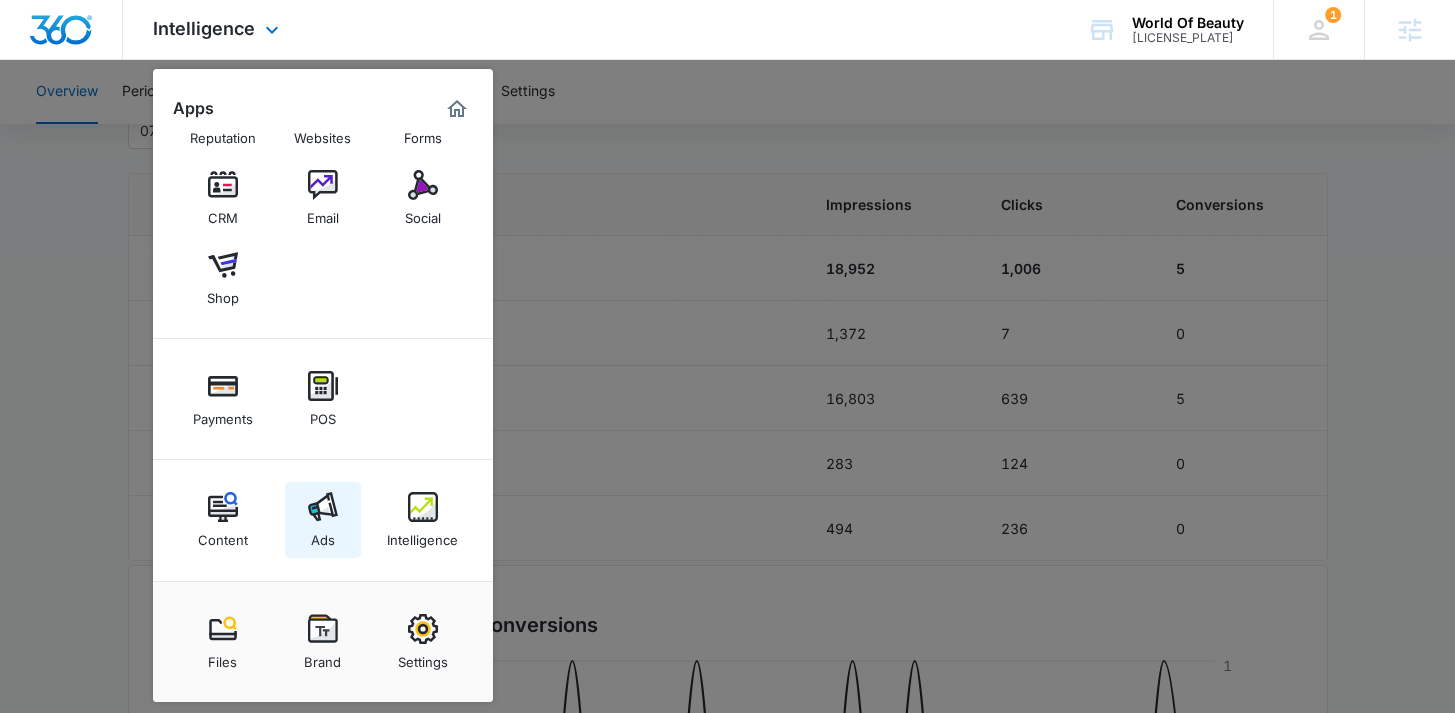 click at bounding box center [323, 507] 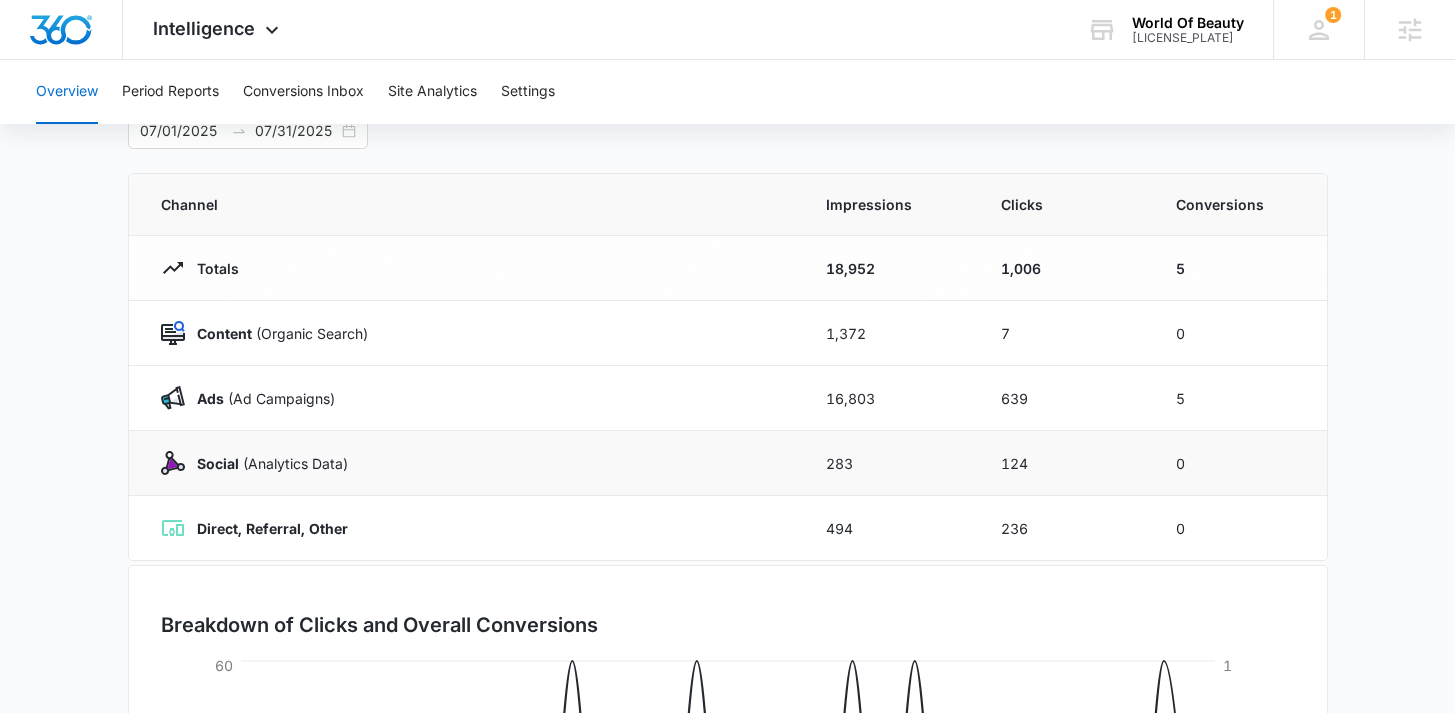 scroll, scrollTop: 0, scrollLeft: 0, axis: both 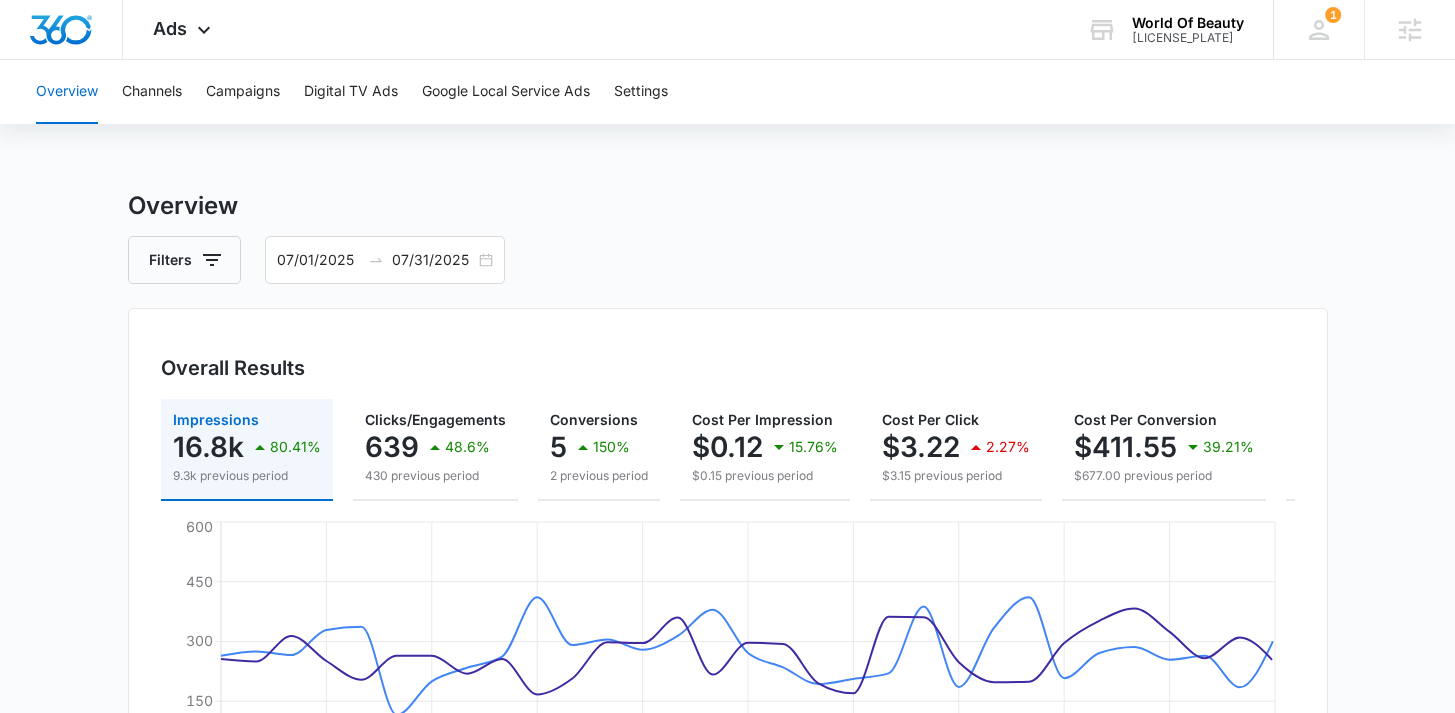 click on "Overview Filters 07/01/2025 07/31/2025 Overall Results Impressions 16.8k 80.41%  9.3k previous period Clicks/Engagements 639 48.6%  430 previous period Conversions 5 150%  2 previous period Cost Per Impression $0.12 15.76%  $0.15 previous period Cost Per Click $3.22 2.27%  $3.15 previous period Cost Per Conversion $411.55 39.21%  $677.00 previous period Total Spend $2,057.80 51.98%  $1,354.00 previous period Jul 1 Jul 4 Jul 7 Jul 10 Jul 13 Jul 16 Jul 19 Jul 22 Jul 25 Jul 28 Jul 31 0 150 300 450 600 Google Facebook / Instagram Overall Visibility Jul. 01 - Jul. 31, 2025 Impressions 16,803 80.41%  from 9,314 Jul 11, 2025 Jul 31, 2025 0 500 1k Jul. 01 - Jul. 31, 2025 May. 31 - Jun. 30, 2025 Market Share (Search channels only) 0% 0%  from 0% Cost Per Impression $0.12 15.76%  from $0.15 Overall Conversions Jul. 01 - Jul. 31, 2025 Conversions 5 150%  from 2 Jul 11, 2025 Jul 31, 2025 0 0.5 1 Jul. 01 - Jul. 31, 2025 May. 31 - Jun. 30, 2025 Conversion Rate 0.8% 65.96%  from 0.5% Cost Per Conversion $411.55 39.21%  639" at bounding box center [727, 906] 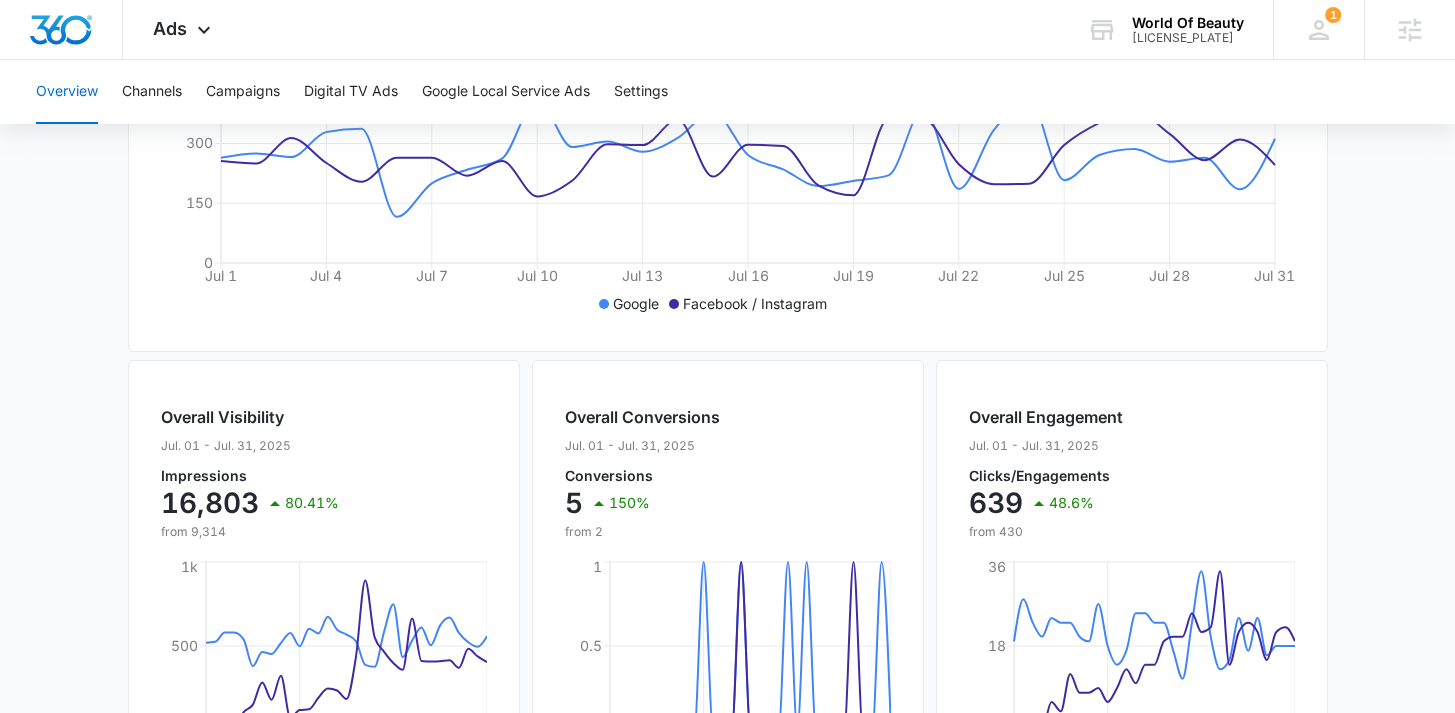 scroll, scrollTop: 0, scrollLeft: 0, axis: both 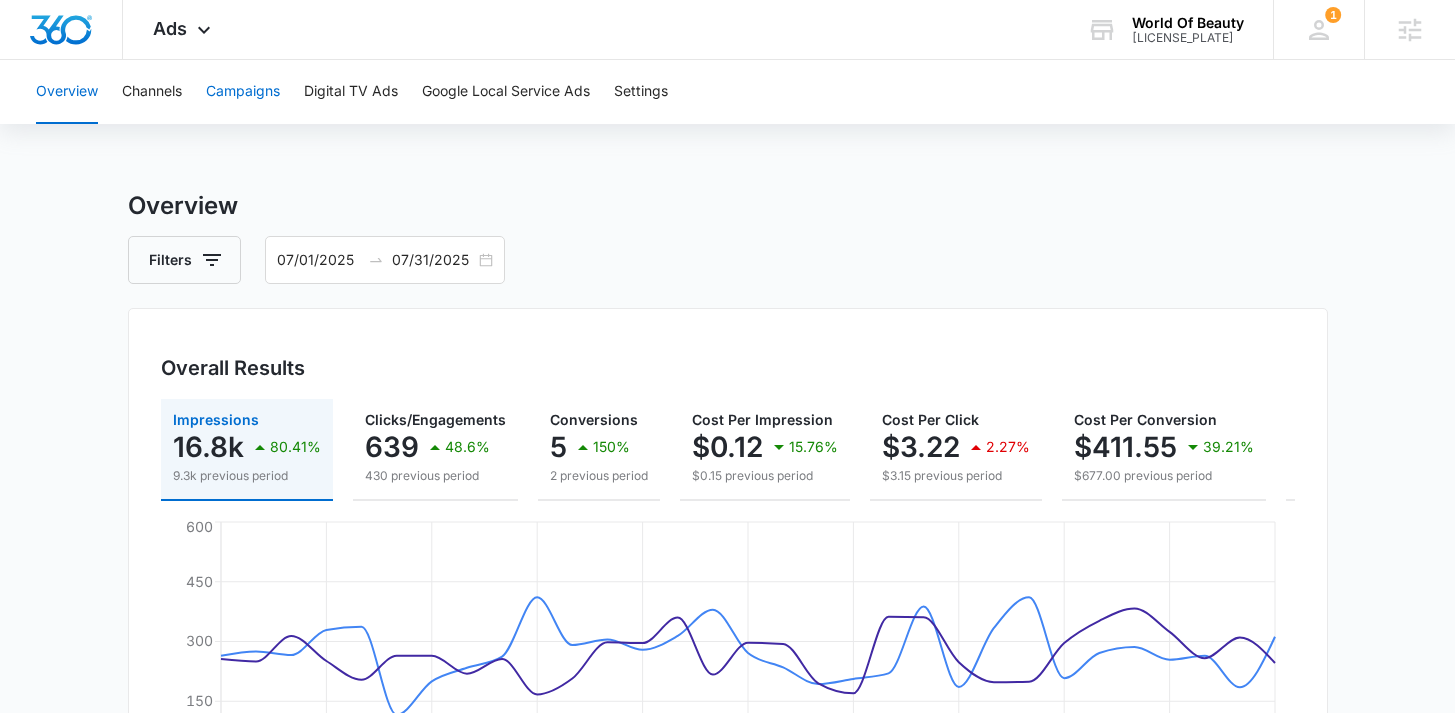 click on "Campaigns" at bounding box center [243, 92] 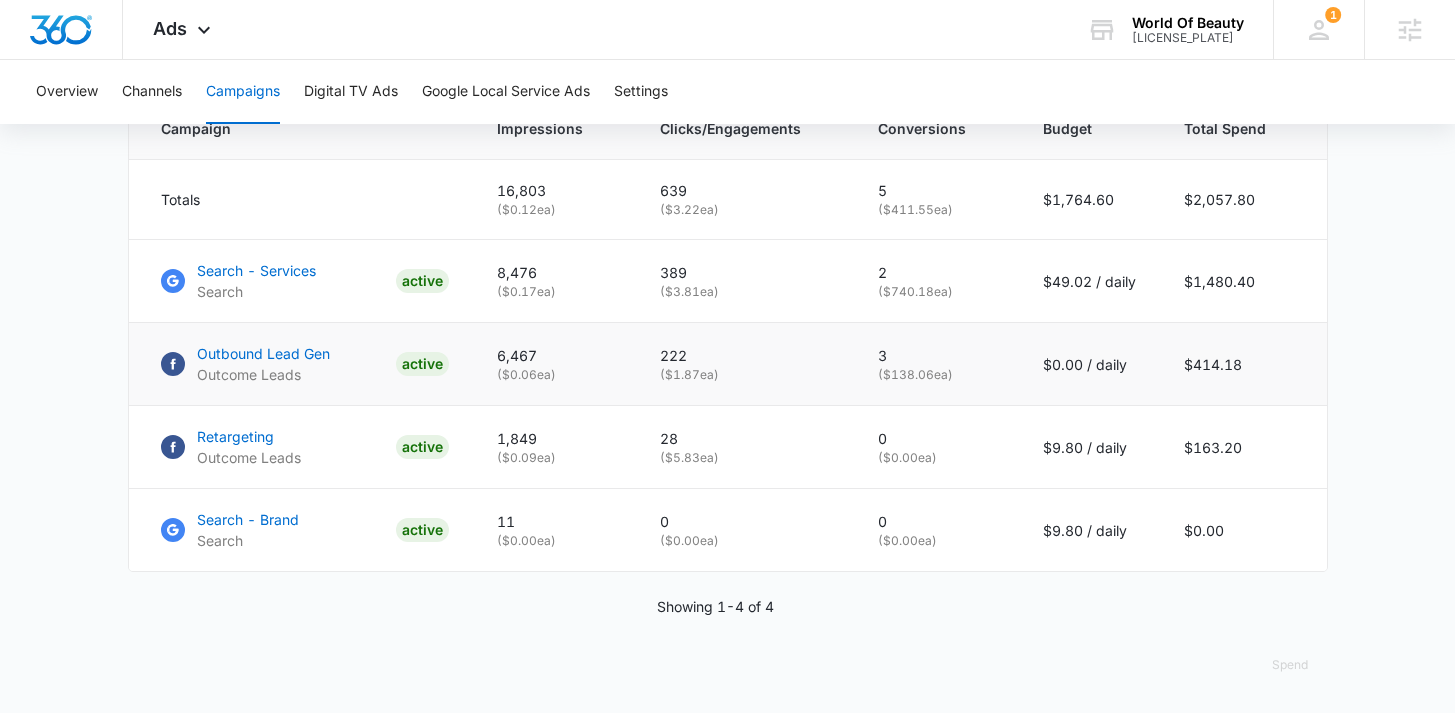 scroll, scrollTop: 851, scrollLeft: 0, axis: vertical 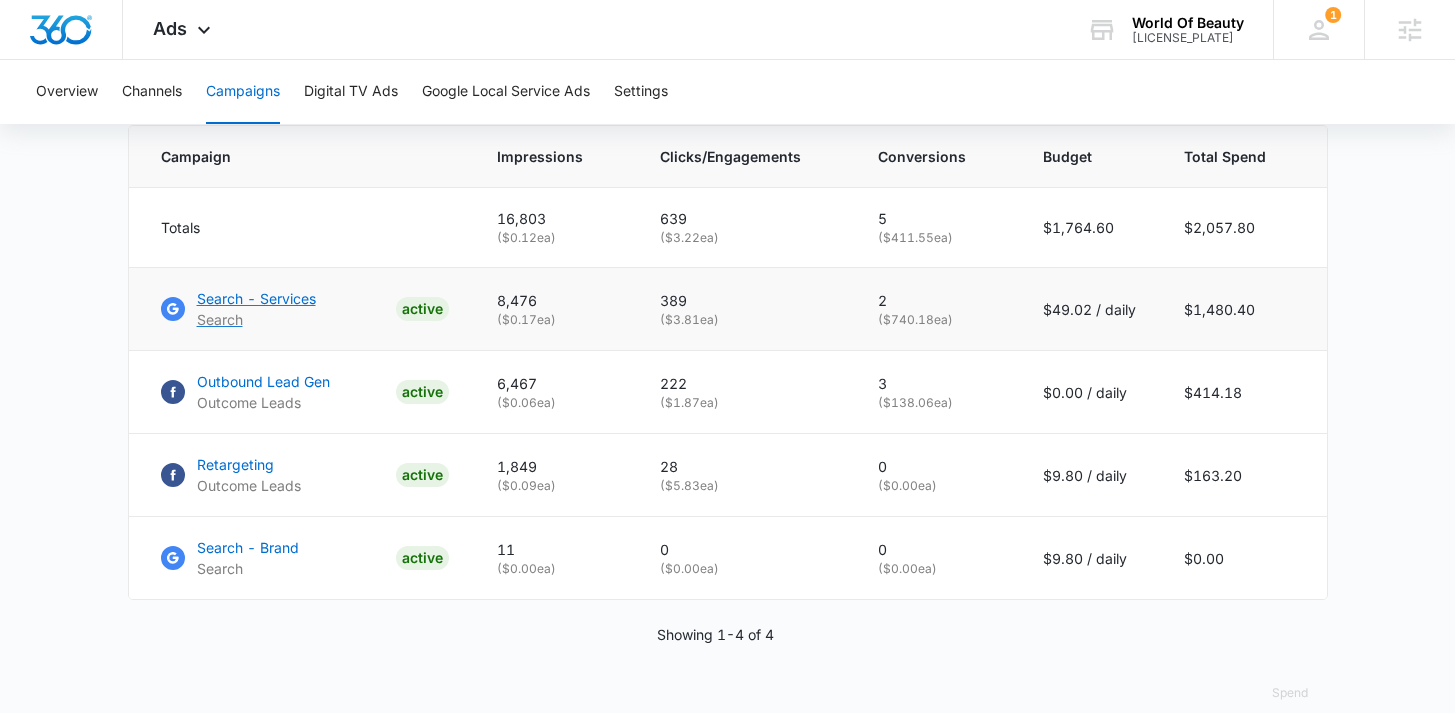 click on "Search - Services" at bounding box center (256, 298) 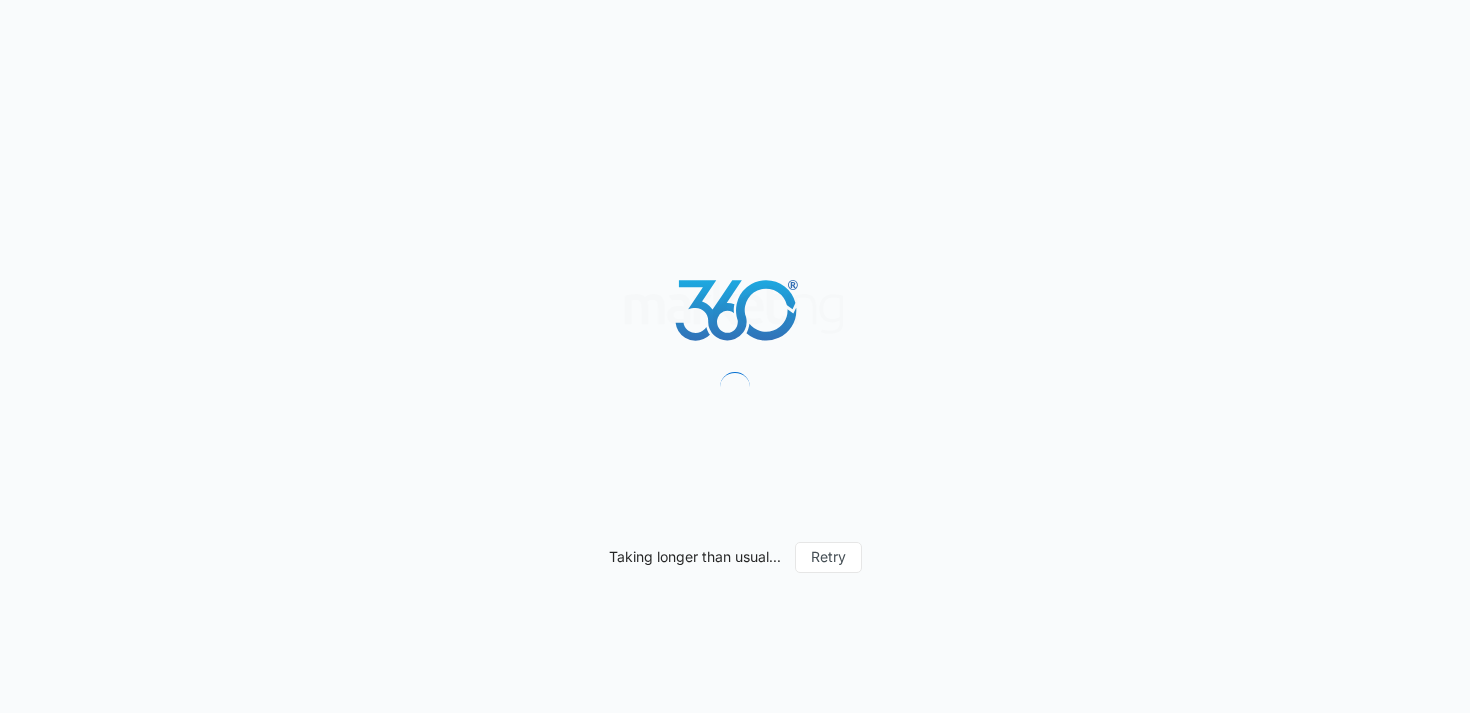 scroll, scrollTop: 0, scrollLeft: 0, axis: both 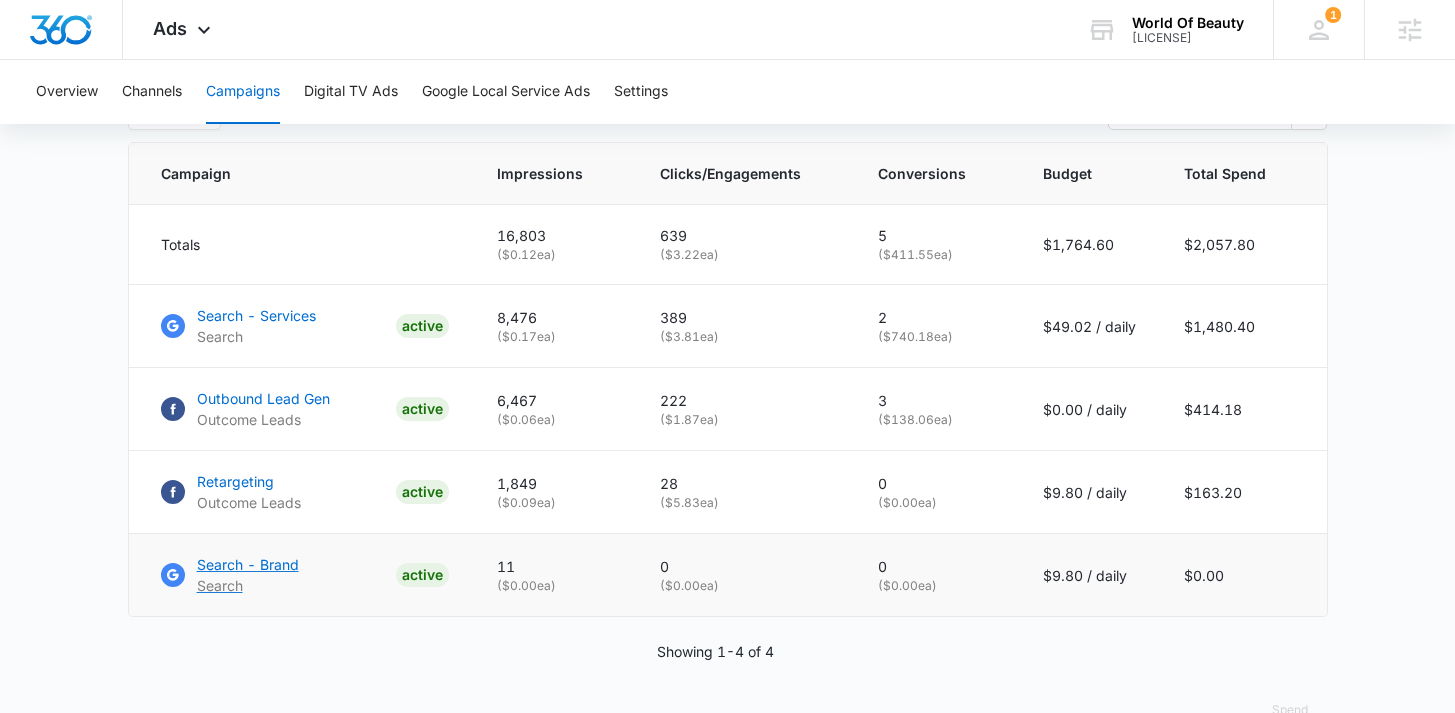 click on "Search - Brand" at bounding box center (248, 564) 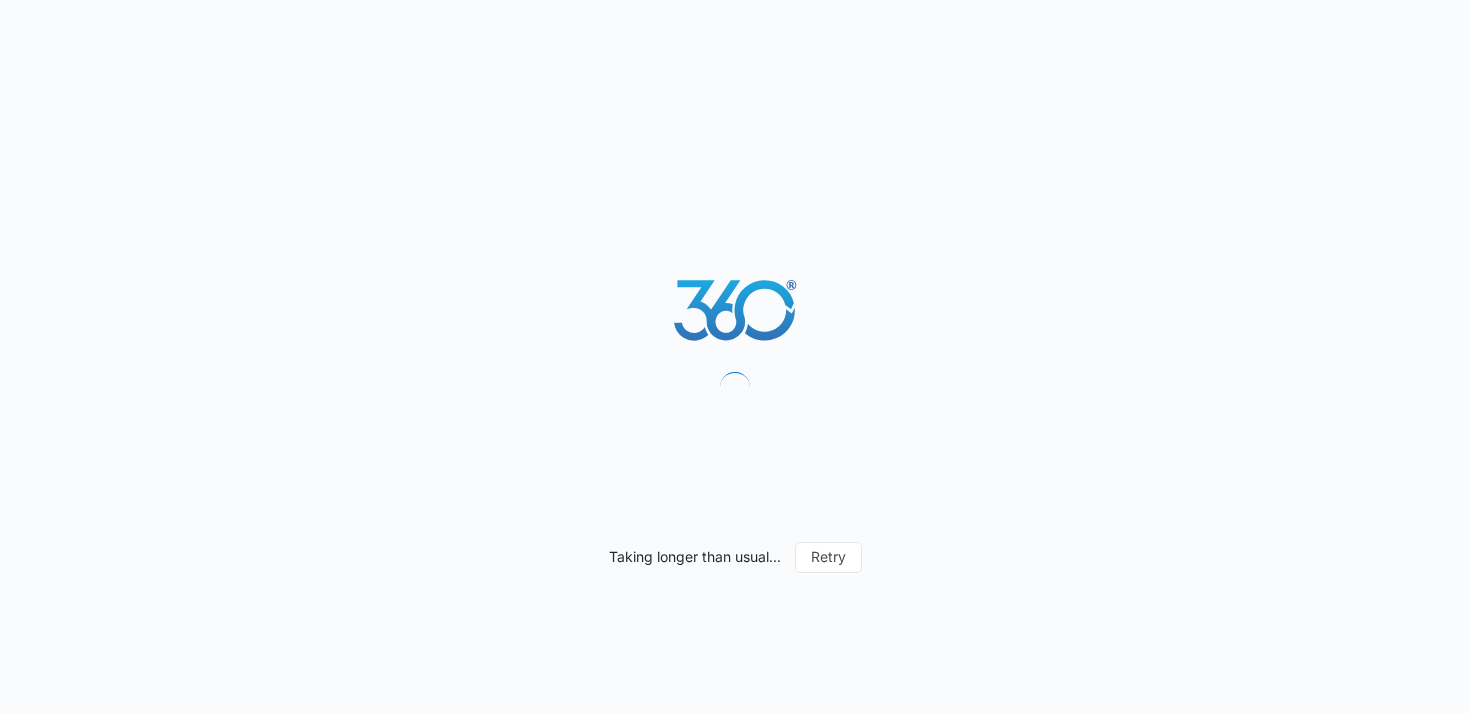 scroll, scrollTop: 0, scrollLeft: 0, axis: both 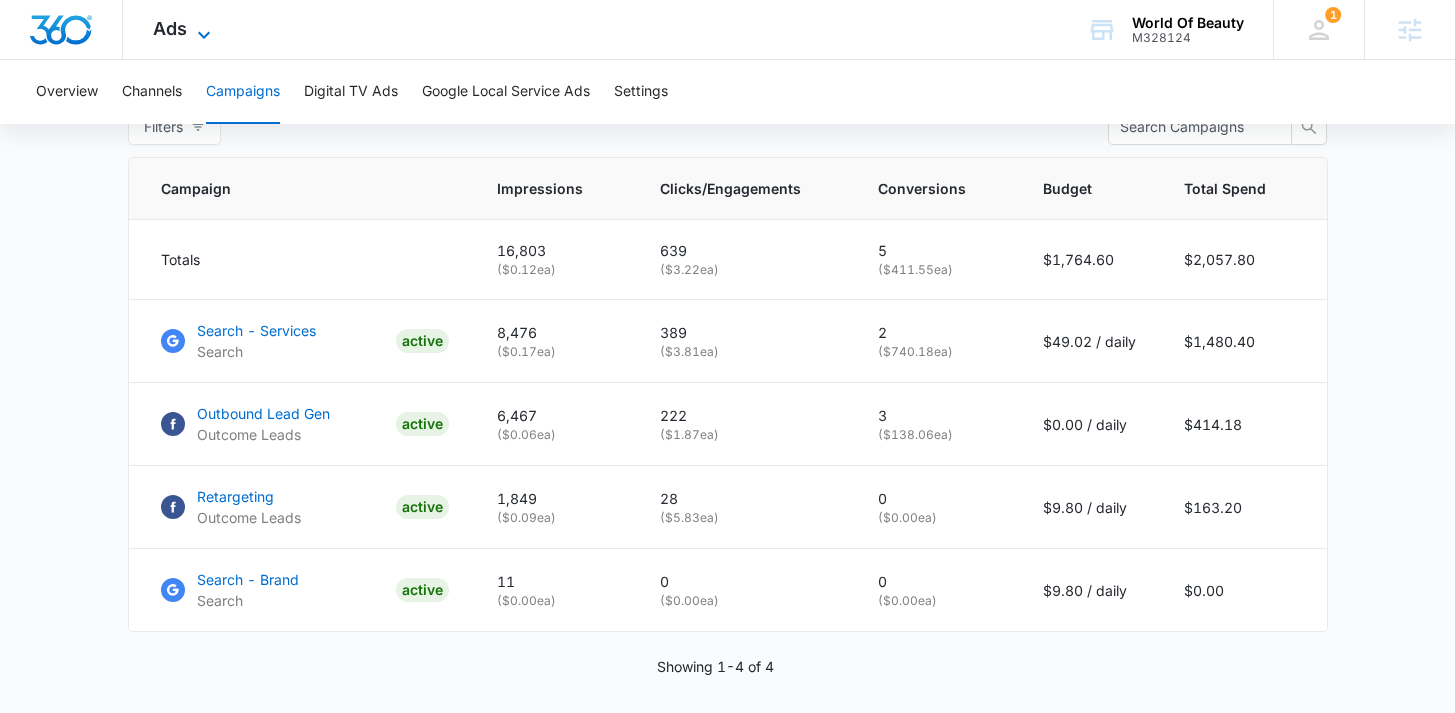 click on "Ads" at bounding box center (170, 28) 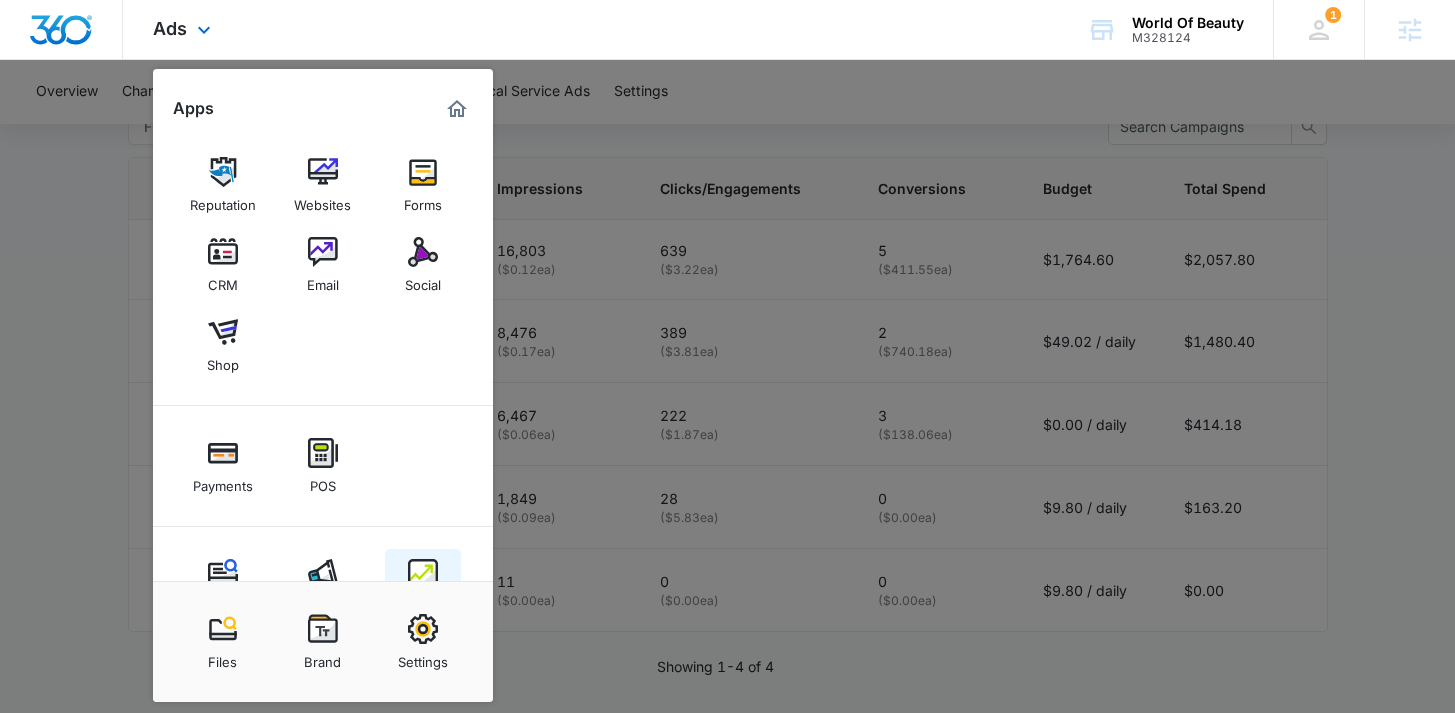 click on "Intelligence" at bounding box center [423, 587] 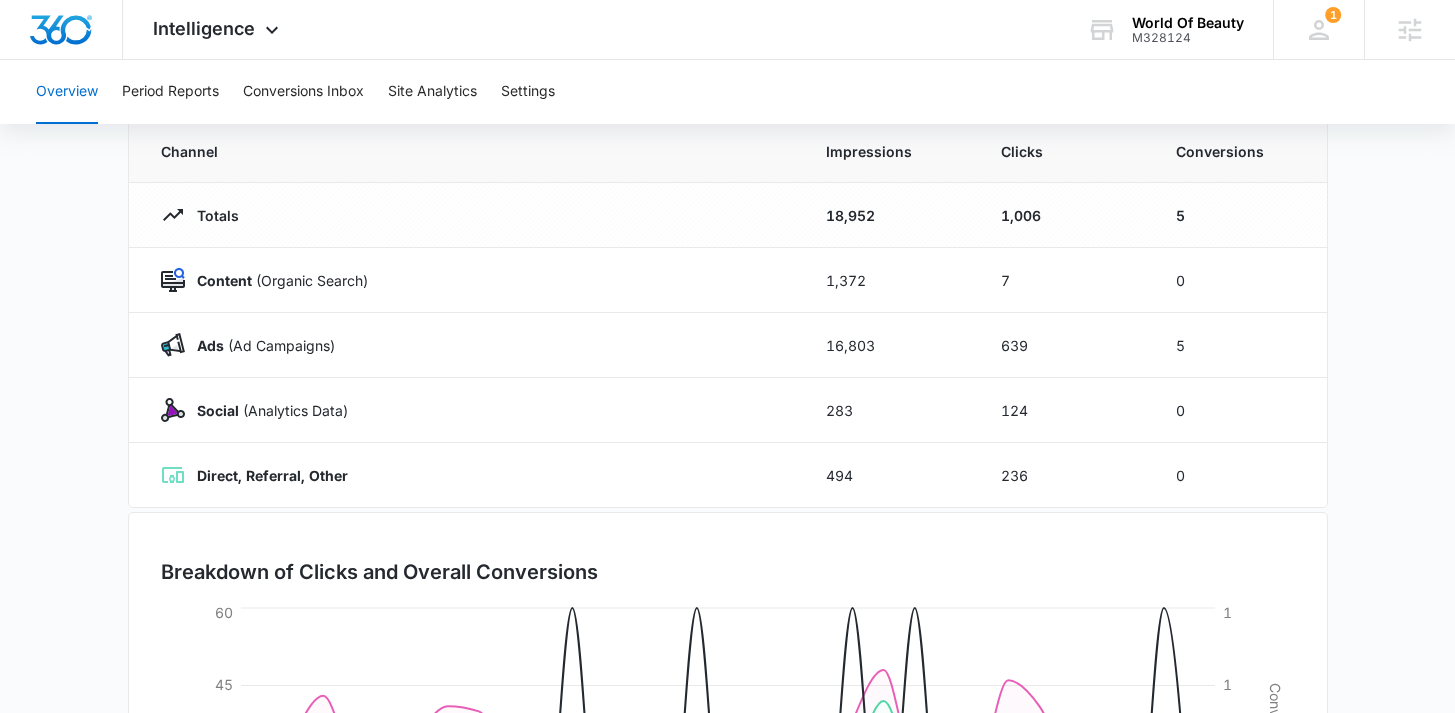 scroll, scrollTop: 0, scrollLeft: 0, axis: both 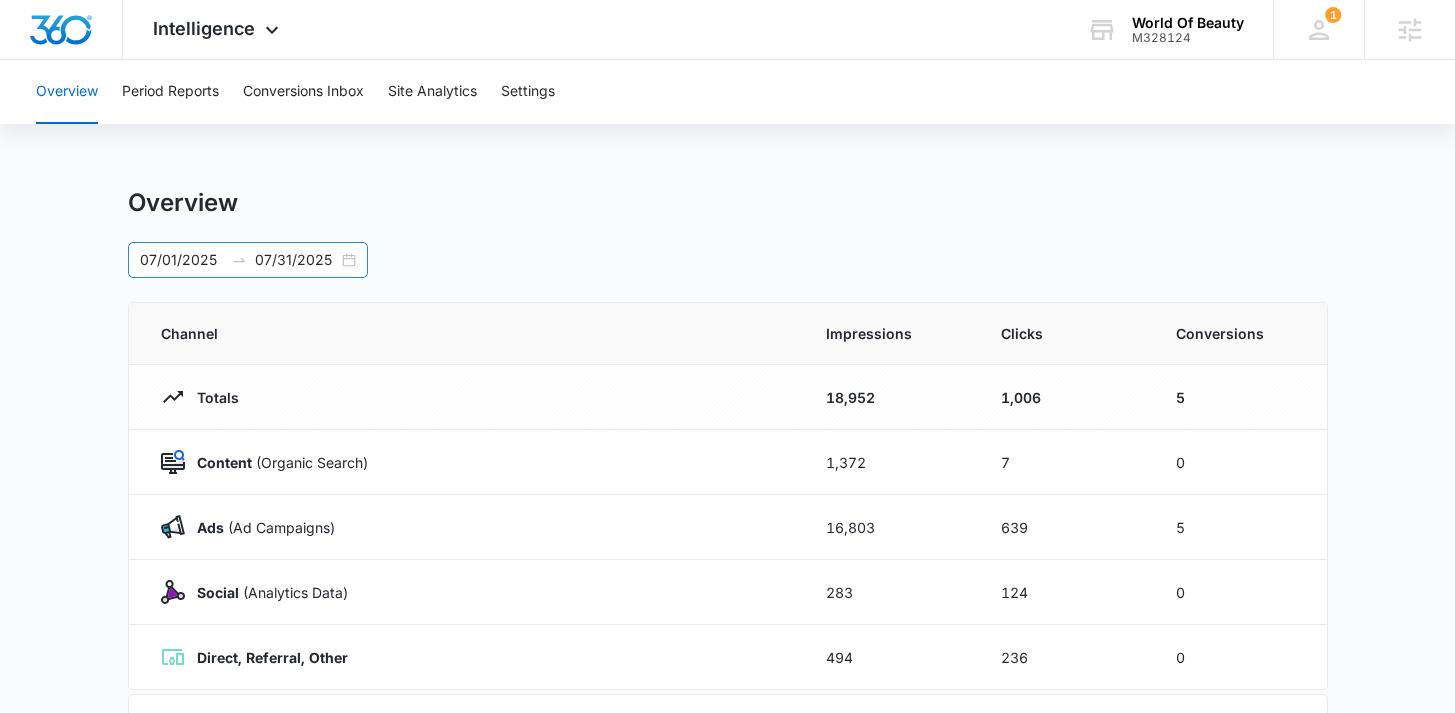 click on "07/01/2025 07/31/2025" at bounding box center [248, 260] 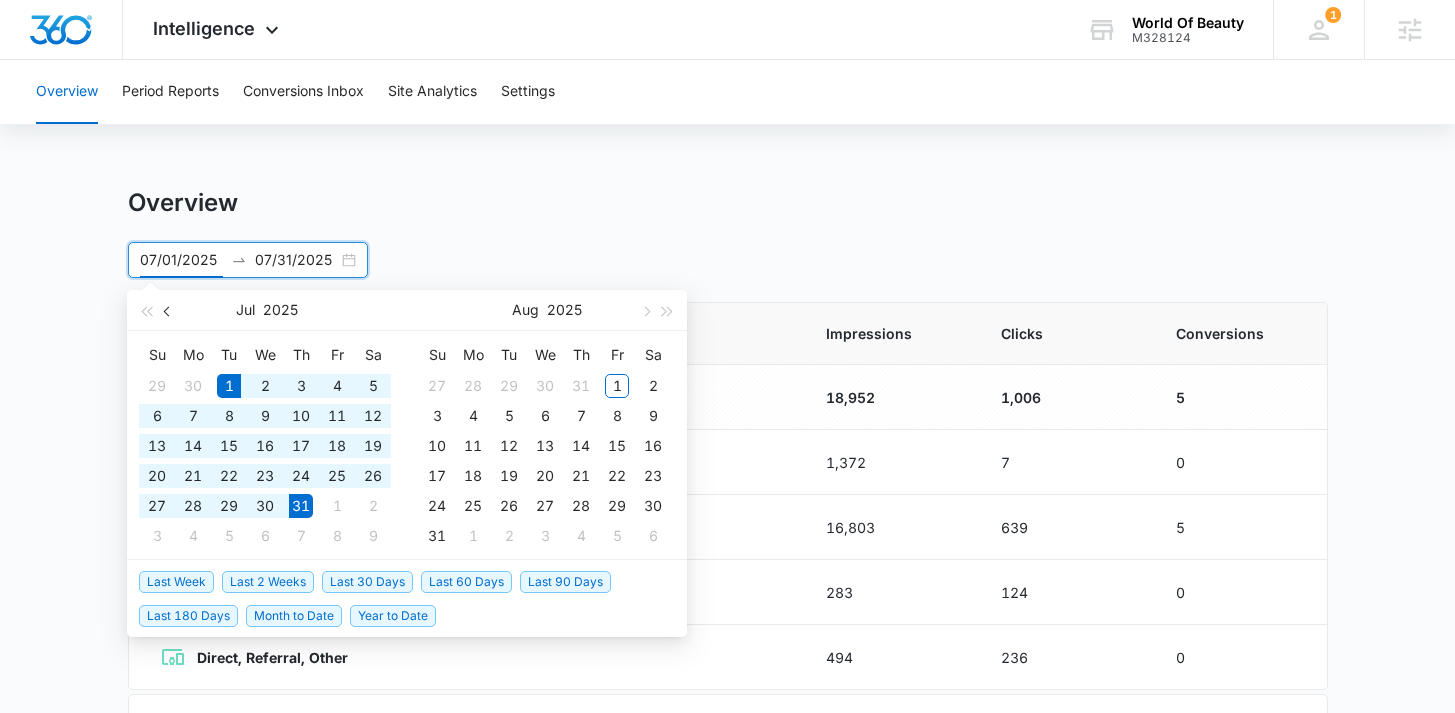click at bounding box center [168, 310] 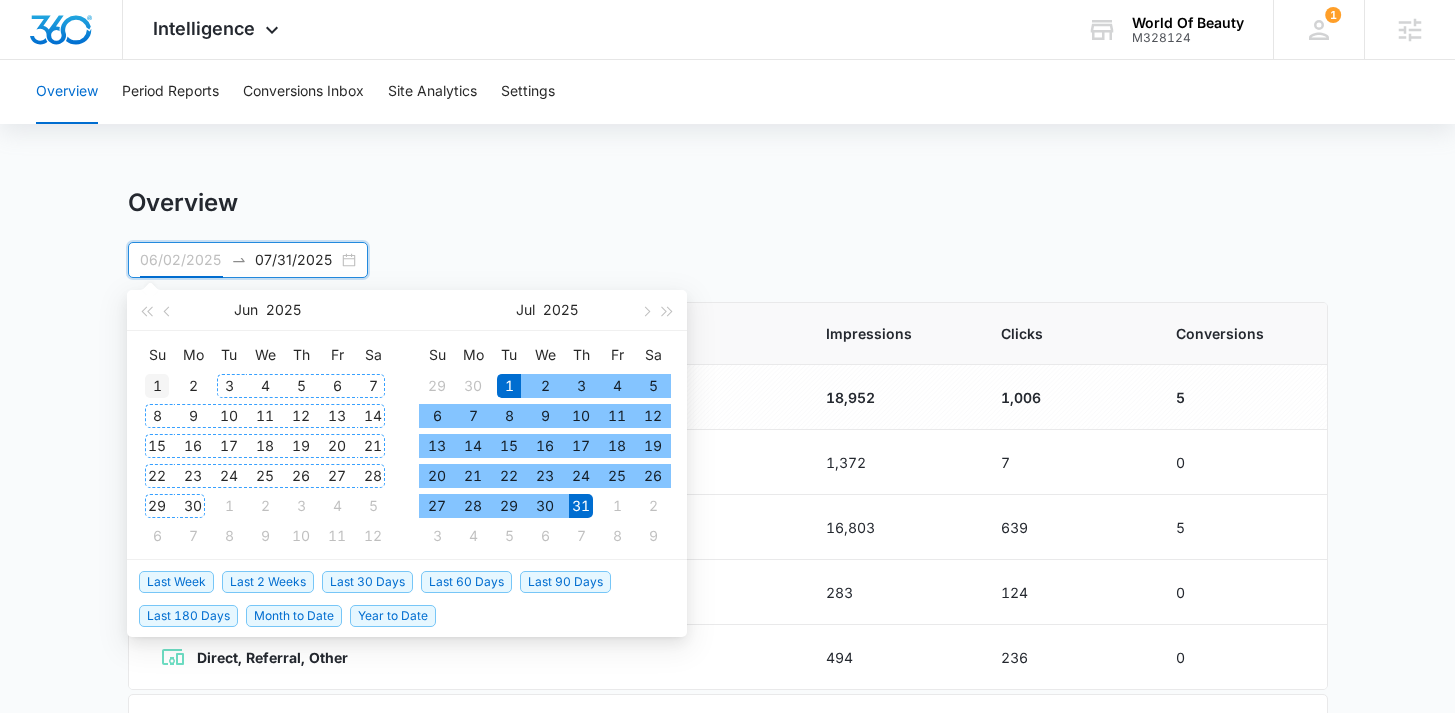 type on "06/01/2025" 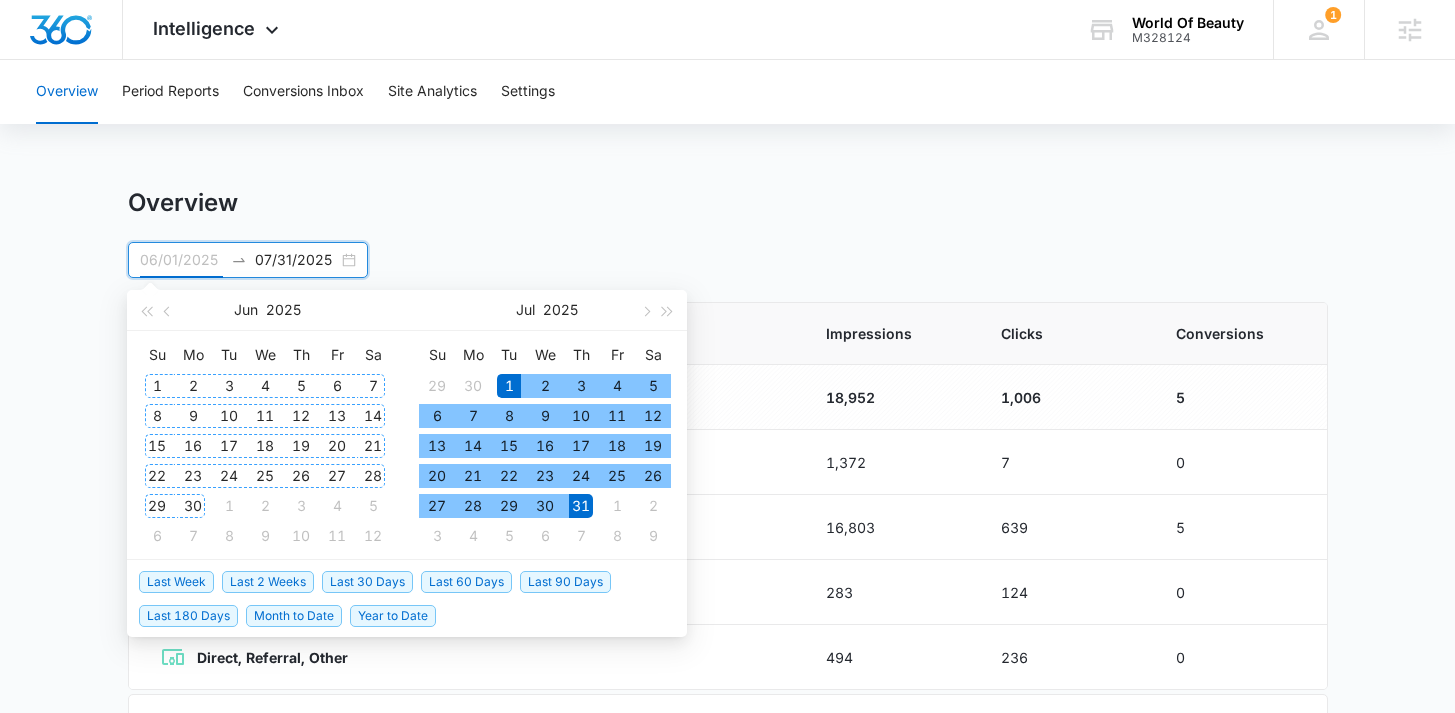 click on "1" at bounding box center (157, 386) 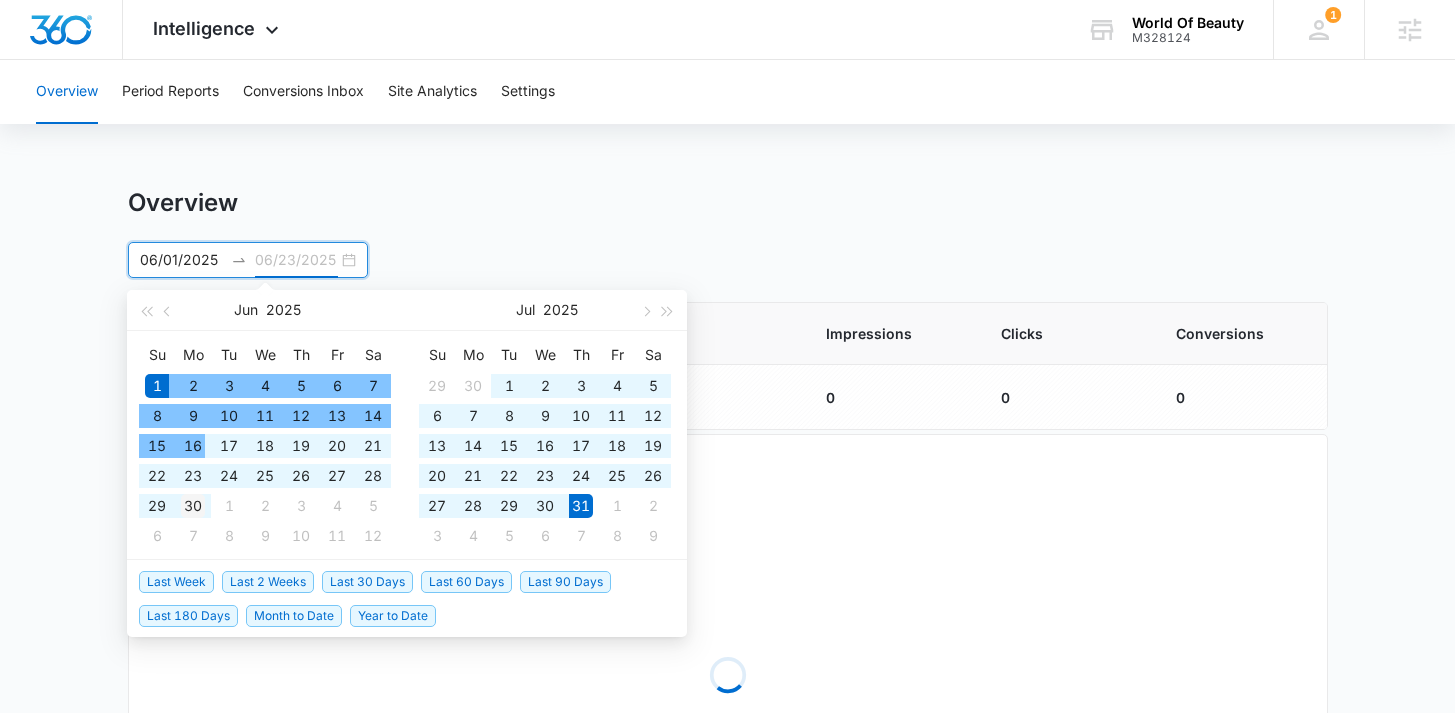 type on "06/30/2025" 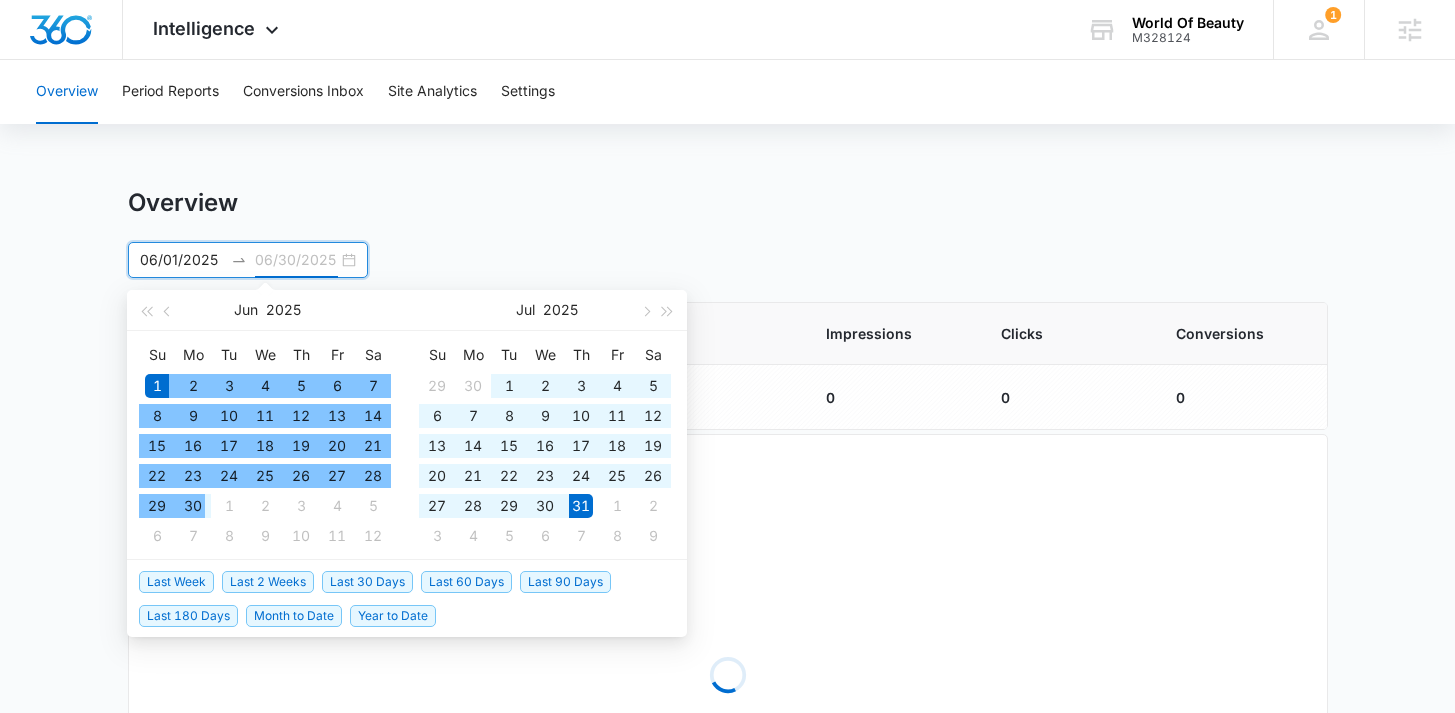 drag, startPoint x: 201, startPoint y: 508, endPoint x: 240, endPoint y: 502, distance: 39.45884 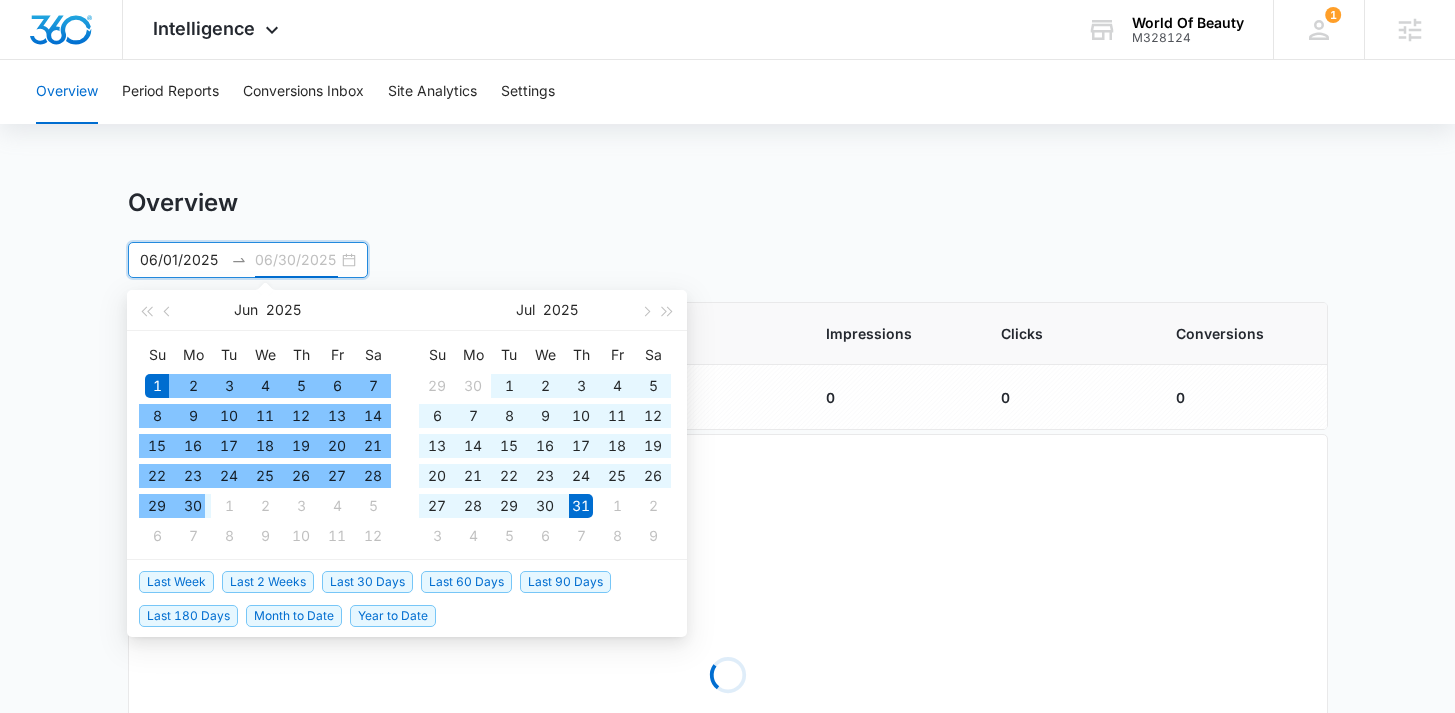 click on "30" at bounding box center [193, 506] 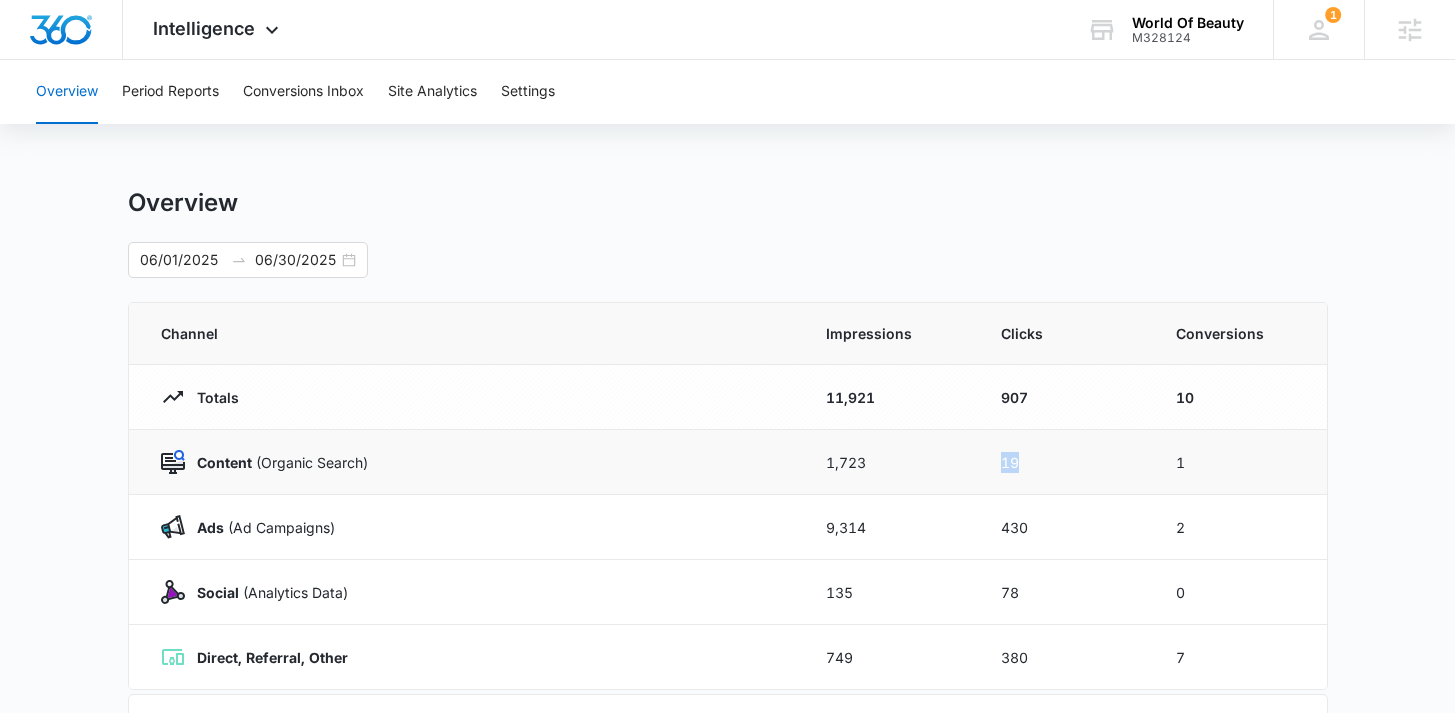 drag, startPoint x: 1025, startPoint y: 471, endPoint x: 948, endPoint y: 470, distance: 77.00649 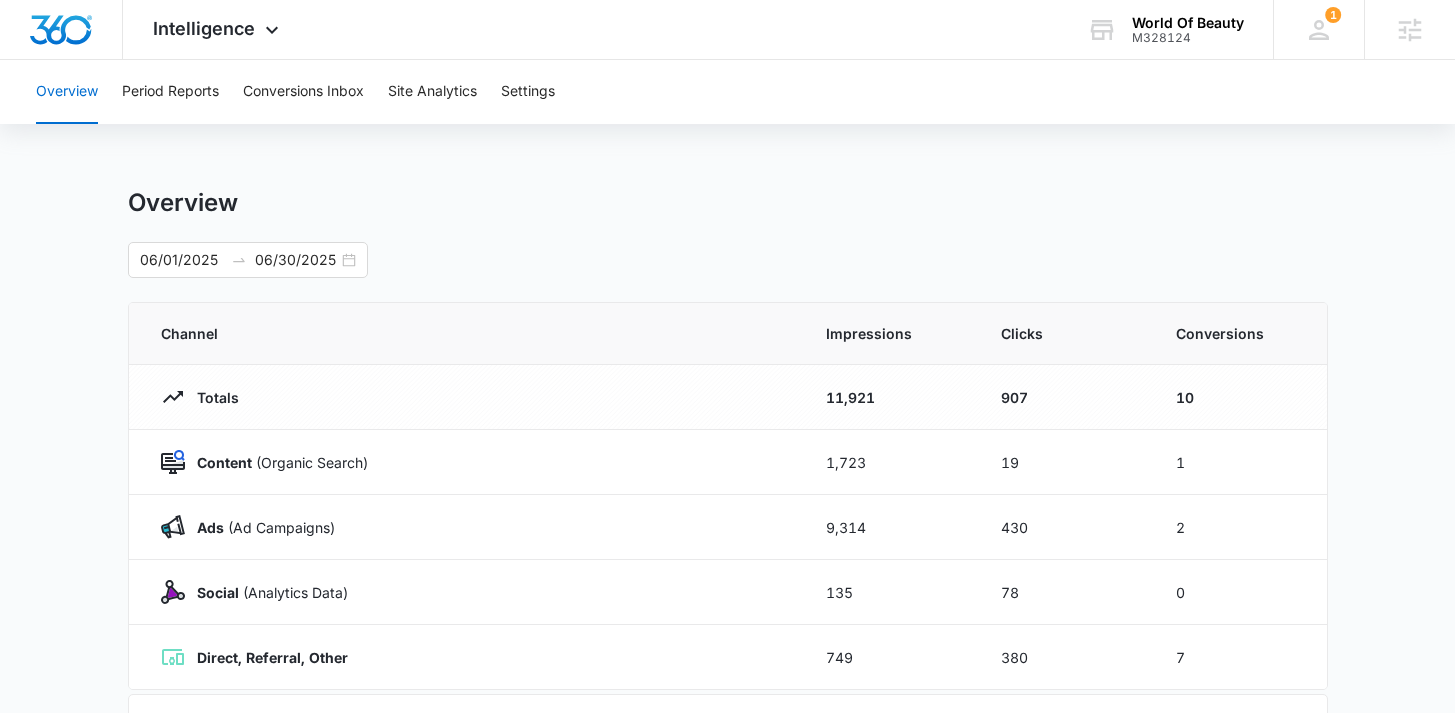 click on "Overview 06/01/2025 06/30/2025 Jun 2025 Su Mo Tu We Th Fr Sa 1 2 3 4 5 6 7 8 9 10 11 12 13 14 15 16 17 18 19 20 21 22 23 24 25 26 27 28 29 30 1 2 3 4 5 6 7 8 9 10 11 12 Jul 2025 Su Mo Tu We Th Fr Sa 29 30 1 2 3 4 5 6 7 8 9 10 11 12 13 14 15 16 17 18 19 20 21 22 23 24 25 26 27 28 29 30 31 1 2 3 4 5 6 7 8 9 Last  Week Last 2 Weeks Last 30 Days Last 60 Days Last 90 Days Last 180 Days Month to Date Year to Date Channel Impressions Clicks Conversions Totals   11,921 907 10 Content   (Organic Search) 1,723 19 1 Ads   (Ad Campaigns) 9,314 430 2 Social   (Analytics Data) 135 78 0 Direct, Referral, Other   749 380 7 Breakdown of Clicks and Overall Conversions 06/05/2025 06/10/2025 06/15/2025 06/20/2025 06/25/2025 06/30/2025 0 20 40 60 80 Clicks 0 1 2 2 3 Conversions Organic Search Ad Campaigns Social Direct, Referral, Other Conversions" at bounding box center (727, 713) 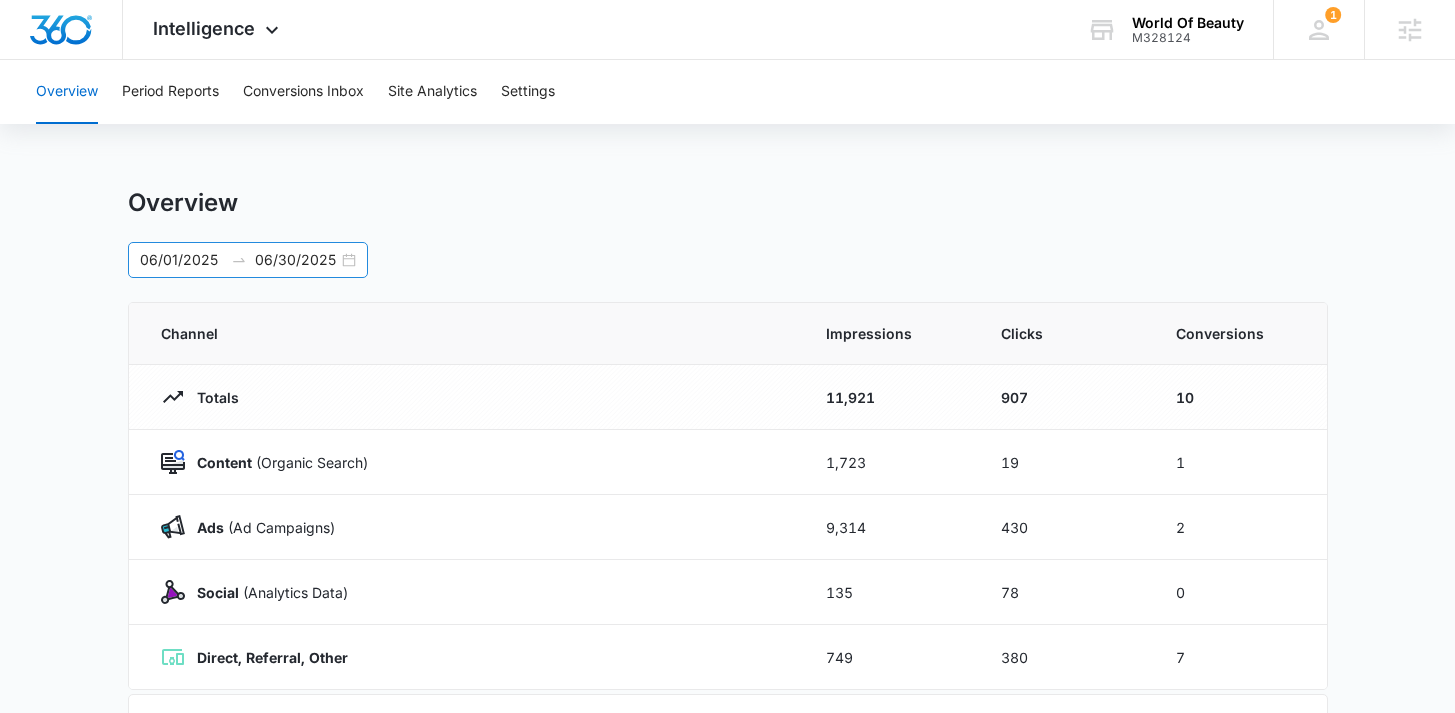 click on "06/01/2025 06/30/2025" at bounding box center (248, 260) 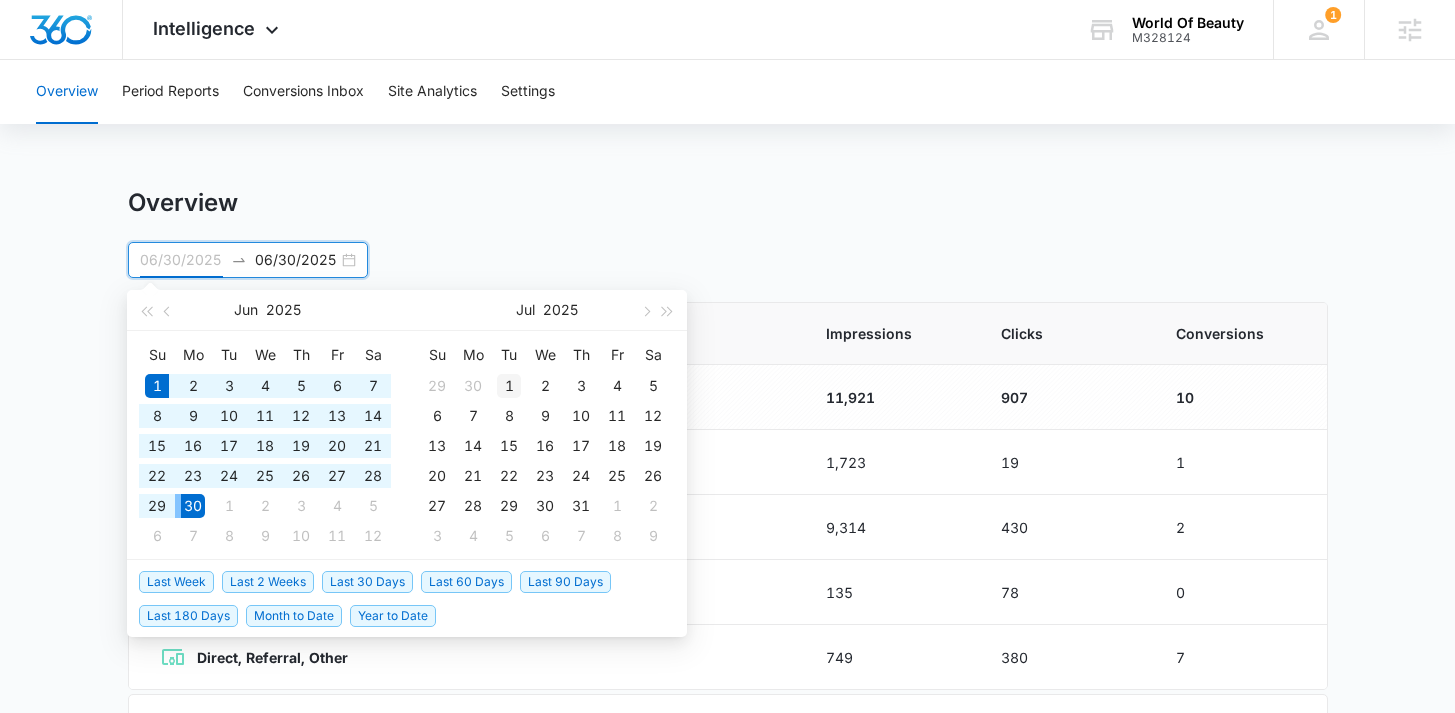 type on "07/01/2025" 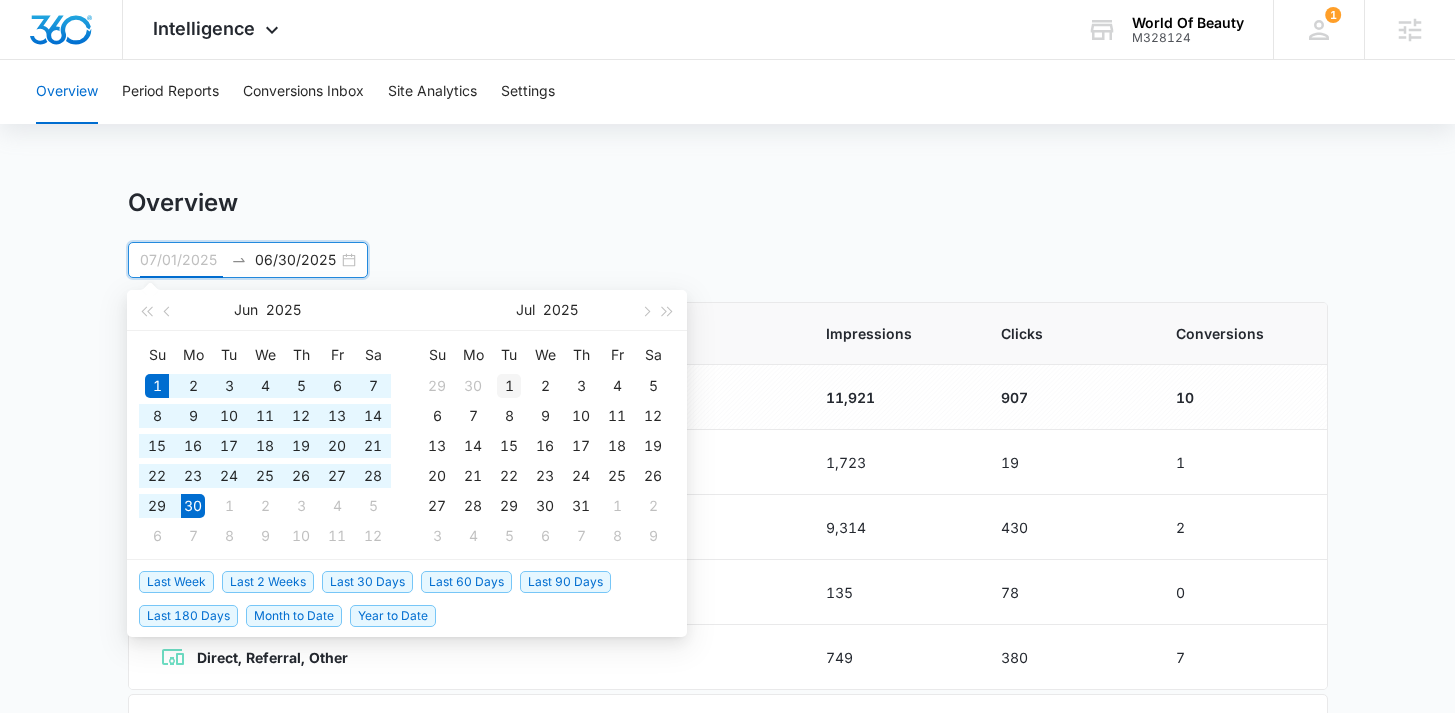 click on "1" at bounding box center [509, 386] 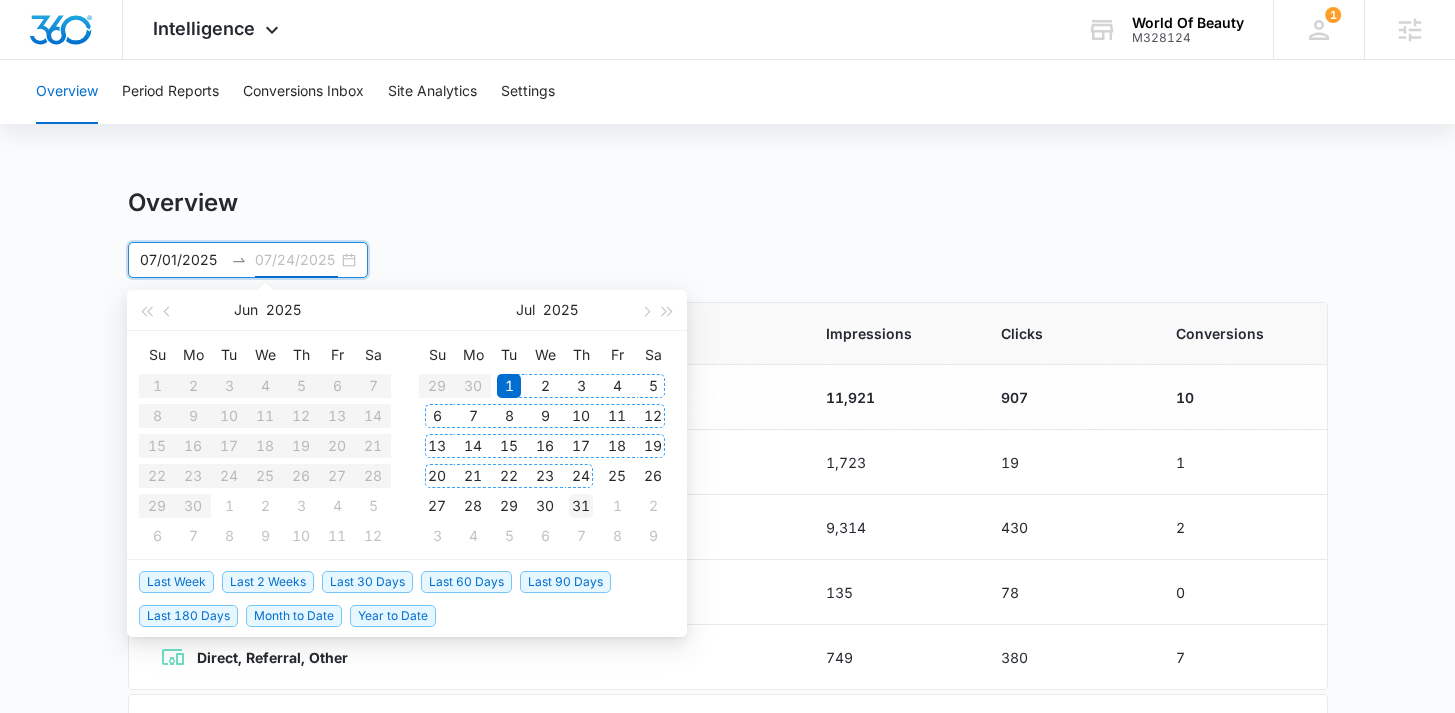 type on "07/31/2025" 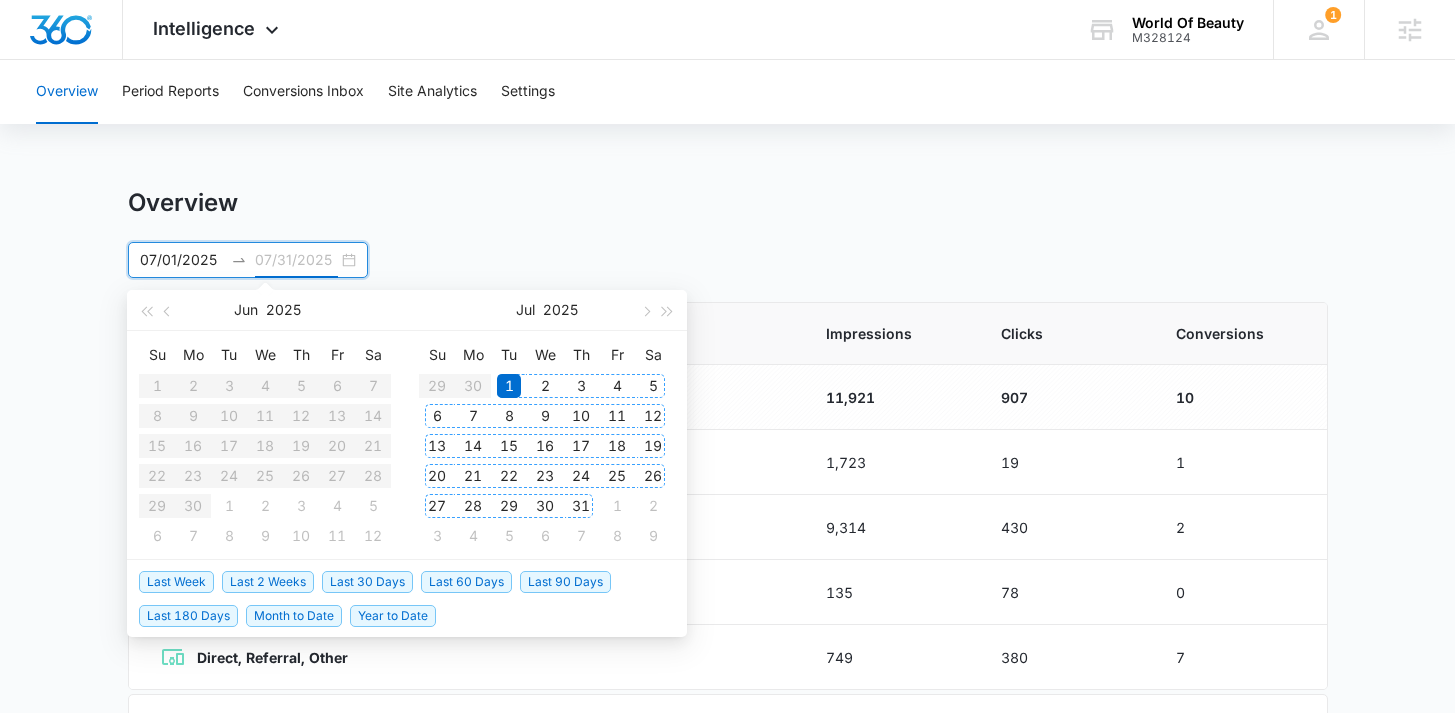 click on "31" at bounding box center (581, 506) 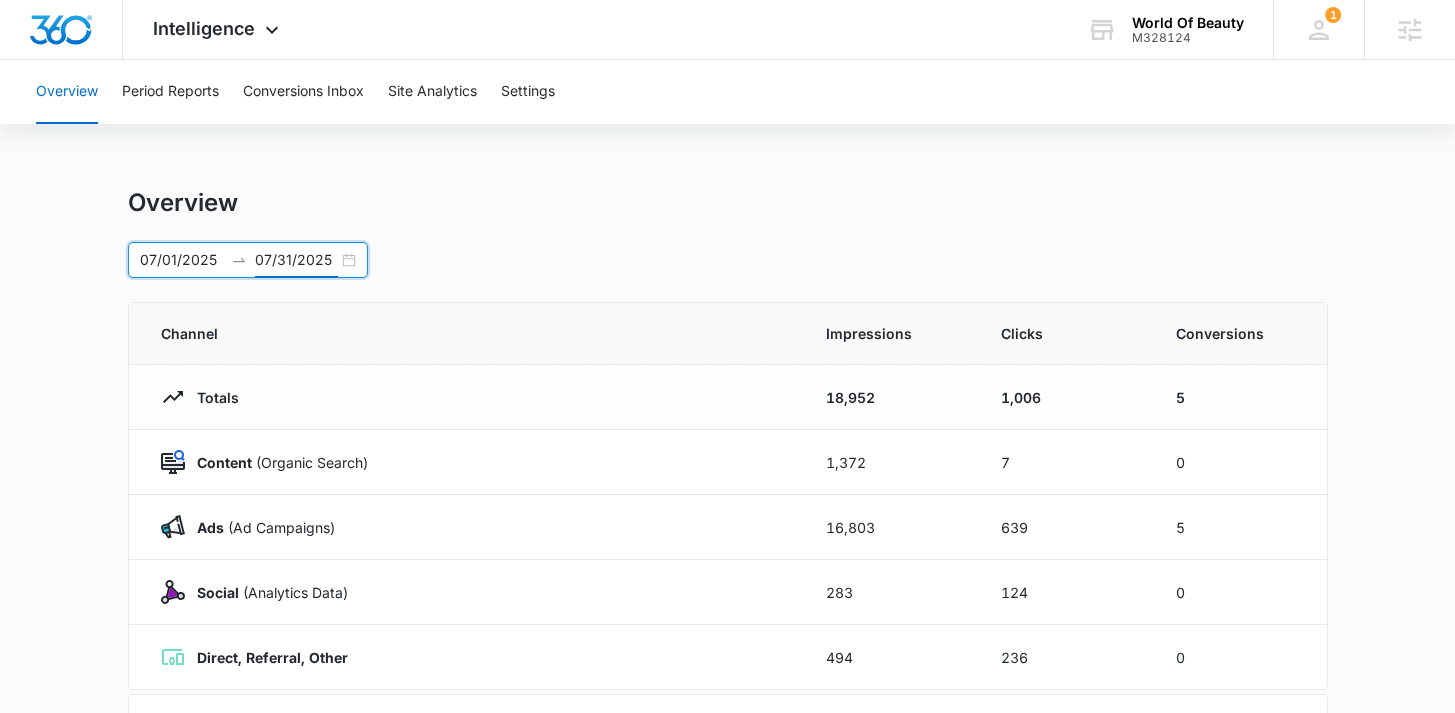 click on "Overview 07/01/2025 07/31/2025 Jun 2025 Su Mo Tu We Th Fr Sa 1 2 3 4 5 6 7 8 9 10 11 12 13 14 15 16 17 18 19 20 21 22 23 24 25 26 27 28 29 30 1 2 3 4 5 6 7 8 9 10 11 12 Jul 2025 Su Mo Tu We Th Fr Sa 29 30 1 2 3 4 5 6 7 8 9 10 11 12 13 14 15 16 17 18 19 20 21 22 23 24 25 26 27 28 29 30 31 1 2 3 4 5 6 7 8 9 Last  Week Last 2 Weeks Last 30 Days Last 60 Days Last 90 Days Last 180 Days Month to Date Year to Date Channel Impressions Clicks Conversions Totals   18,952 1,006 5 Content   (Organic Search) 1,372 7 0 Ads   (Ad Campaigns) 16,803 639 5 Social   (Analytics Data) 283 124 0 Direct, Referral, Other   494 236 0 Breakdown of Clicks and Overall Conversions 07/01/2025 07/06/2025 07/11/2025 07/16/2025 07/21/2025 07/26/2025 07/31/2025 0 15 30 45 60 Clicks 0 0 1 1 1 Conversions Organic Search Ad Campaigns Social Direct, Referral, Other Conversions" at bounding box center [727, 713] 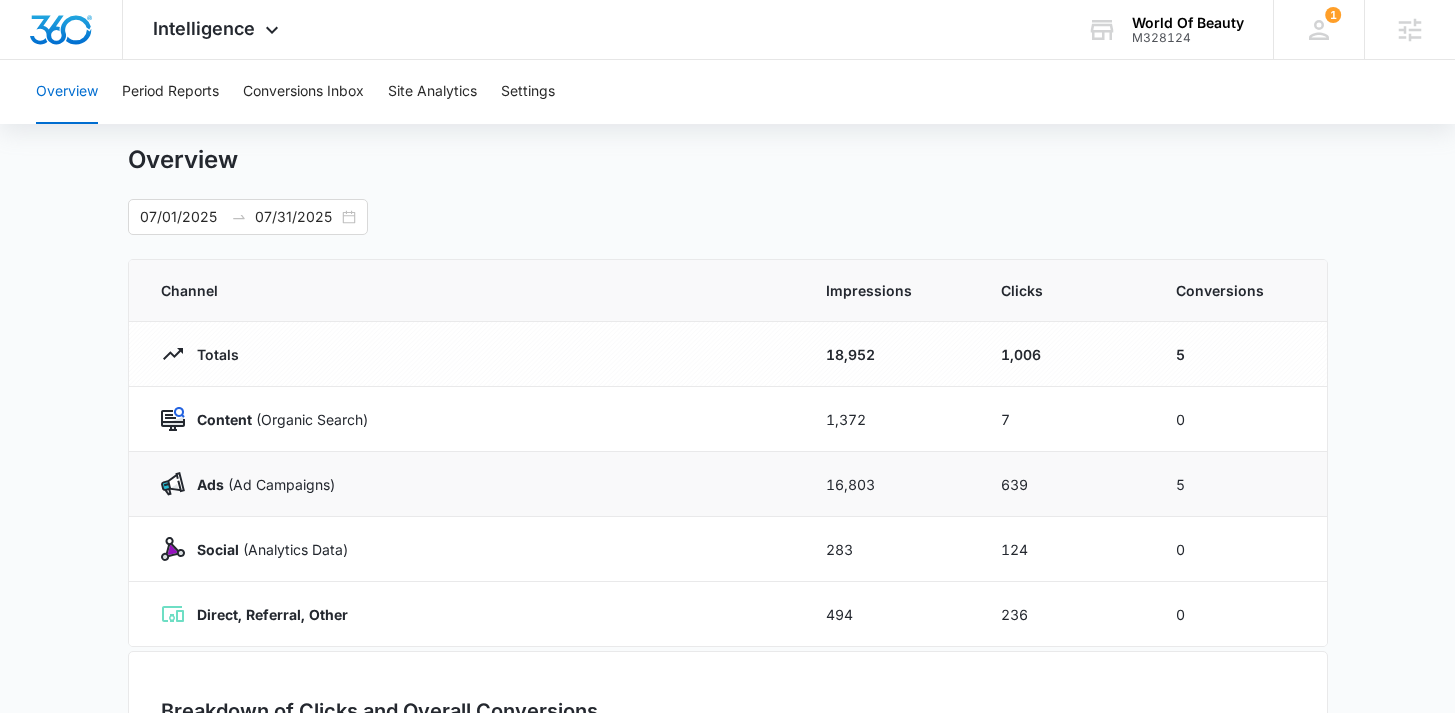 scroll, scrollTop: 43, scrollLeft: 0, axis: vertical 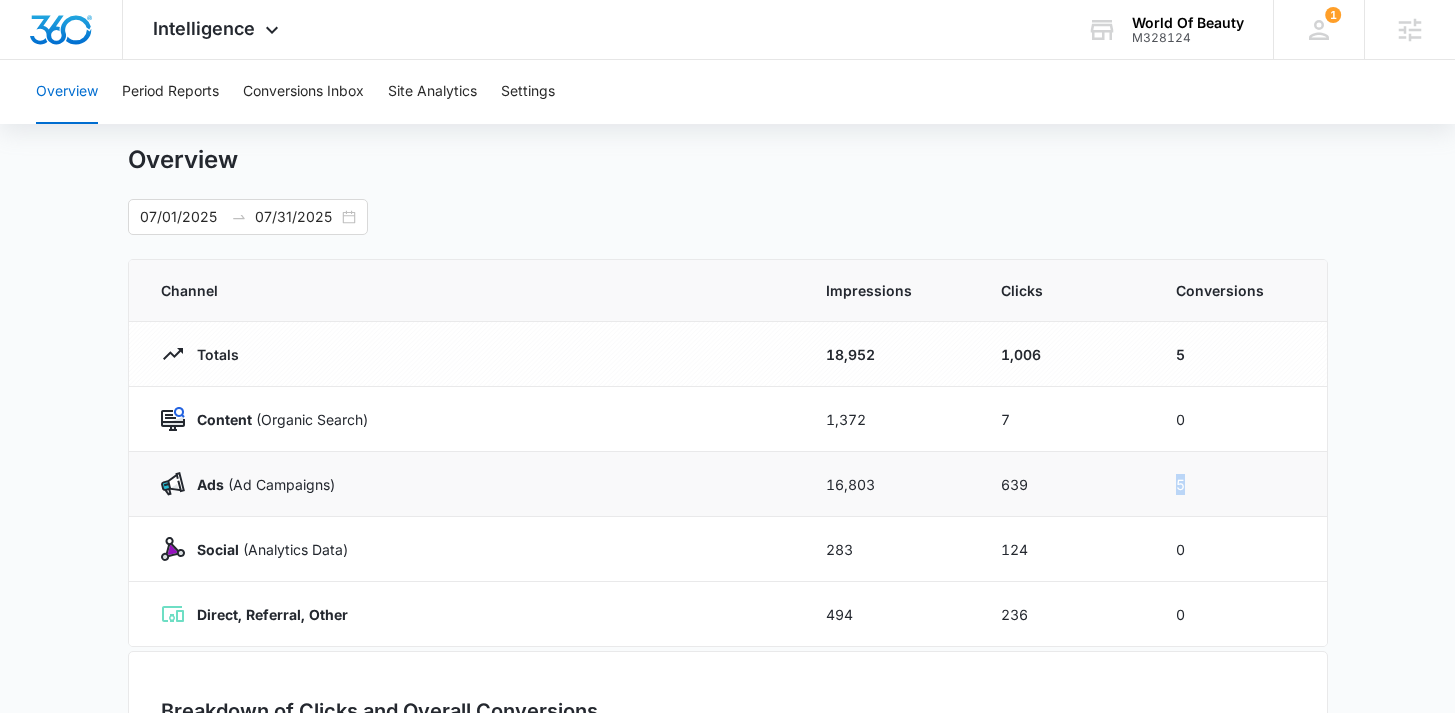 drag, startPoint x: 1215, startPoint y: 492, endPoint x: 1105, endPoint y: 486, distance: 110.16351 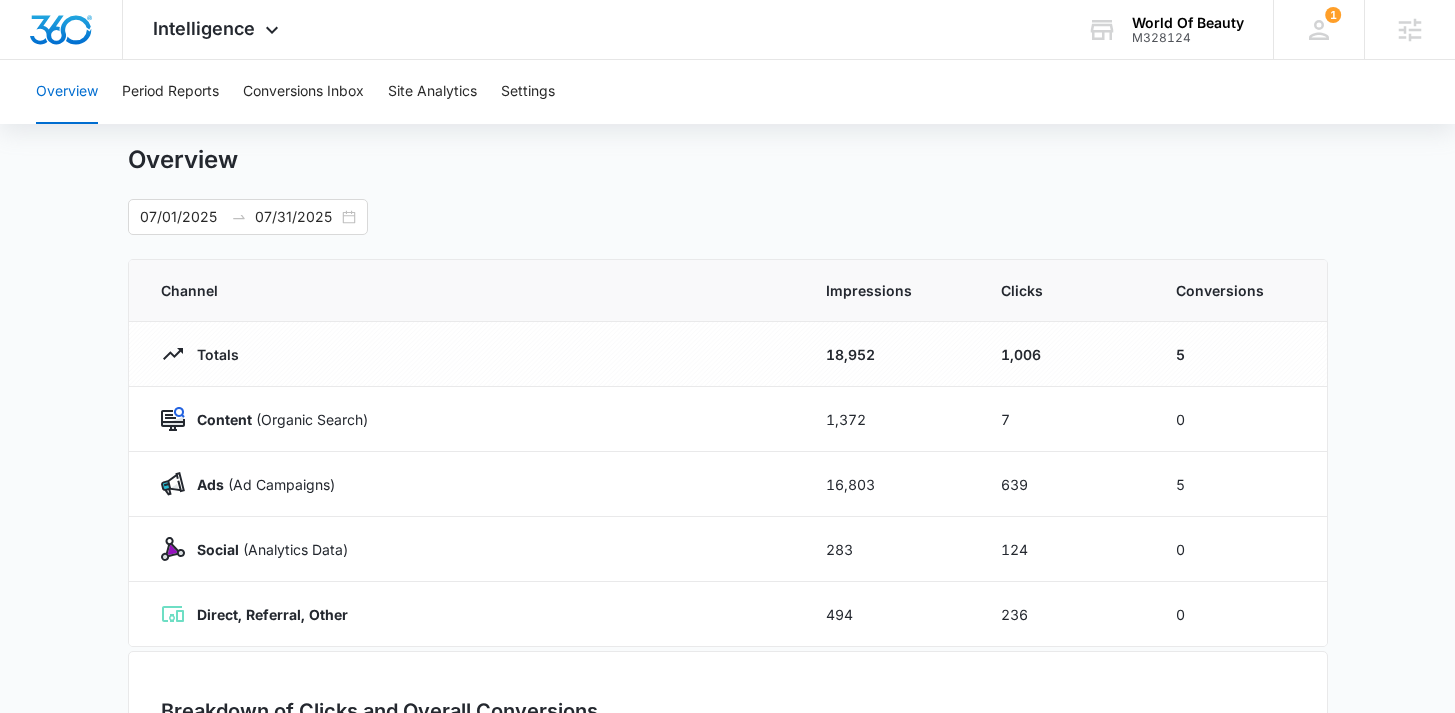 click on "Overview 07/01/2025 07/31/2025 Jun 2025 Su Mo Tu We Th Fr Sa 1 2 3 4 5 6 7 8 9 10 11 12 13 14 15 16 17 18 19 20 21 22 23 24 25 26 27 28 29 30 1 2 3 4 5 6 7 8 9 10 11 12 Jul 2025 Su Mo Tu We Th Fr Sa 29 30 1 2 3 4 5 6 7 8 9 10 11 12 13 14 15 16 17 18 19 20 21 22 23 24 25 26 27 28 29 30 31 1 2 3 4 5 6 7 8 9 Last  Week Last 2 Weeks Last 30 Days Last 60 Days Last 90 Days Last 180 Days Month to Date Year to Date Channel Impressions Clicks Conversions Totals   18,952 1,006 5 Content   (Organic Search) 1,372 7 0 Ads   (Ad Campaigns) 16,803 639 5 Social   (Analytics Data) 283 124 0 Direct, Referral, Other   494 236 0 Breakdown of Clicks and Overall Conversions 07/01/2025 07/06/2025 07/11/2025 07/16/2025 07/21/2025 07/26/2025 07/31/2025 0 15 30 45 60 Clicks 0 0 1 1 1 Conversions Organic Search Ad Campaigns Social Direct, Referral, Other Conversions" at bounding box center (727, 670) 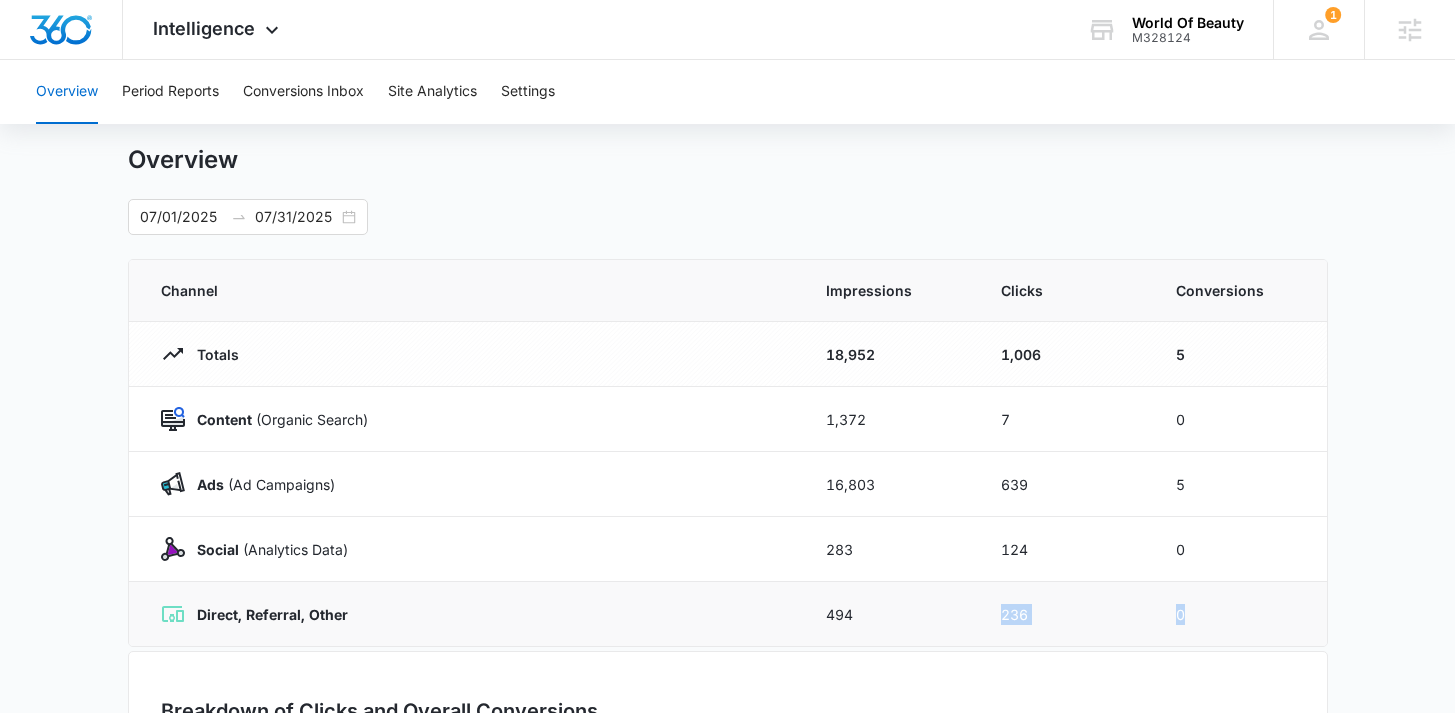 drag, startPoint x: 1237, startPoint y: 624, endPoint x: 1118, endPoint y: 600, distance: 121.39605 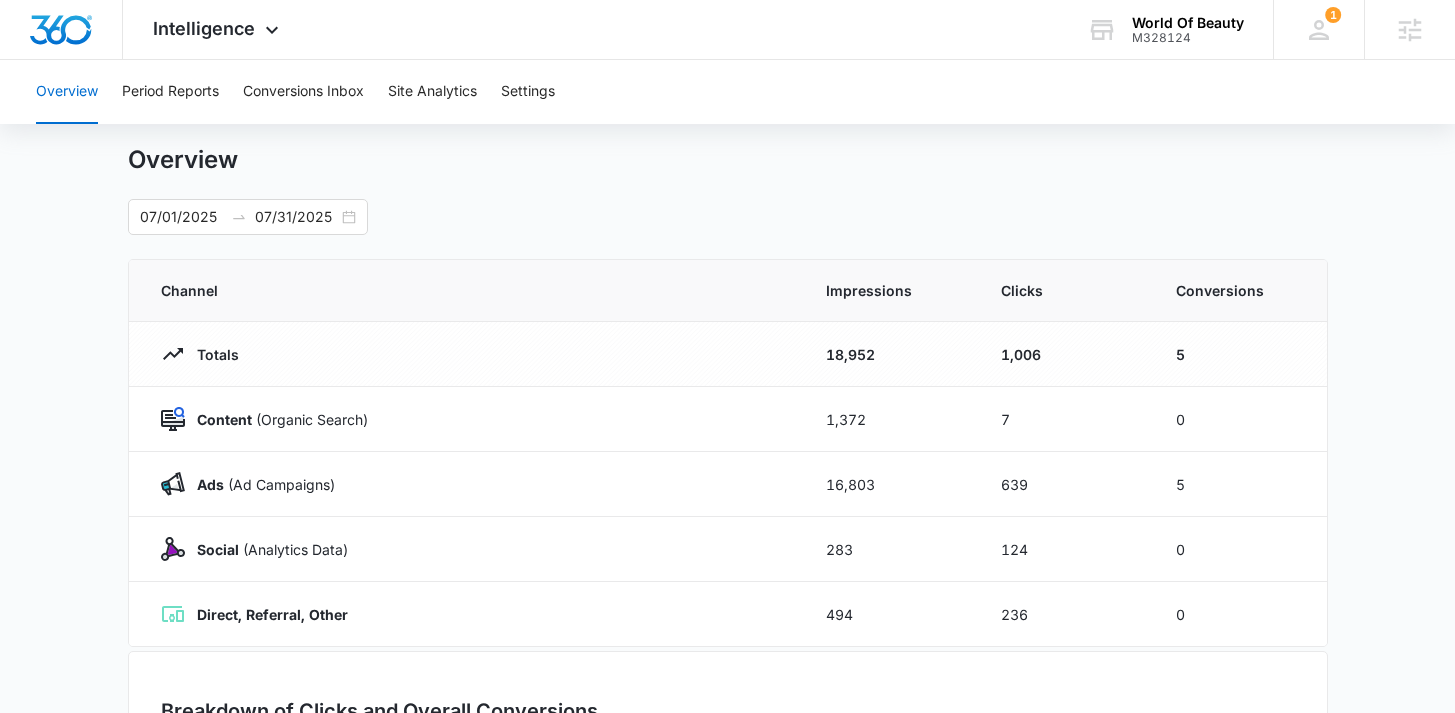 click on "Overview 07/01/2025 07/31/2025 Jun 2025 Su Mo Tu We Th Fr Sa 1 2 3 4 5 6 7 8 9 10 11 12 13 14 15 16 17 18 19 20 21 22 23 24 25 26 27 28 29 30 1 2 3 4 5 6 7 8 9 10 11 12 Jul 2025 Su Mo Tu We Th Fr Sa 29 30 1 2 3 4 5 6 7 8 9 10 11 12 13 14 15 16 17 18 19 20 21 22 23 24 25 26 27 28 29 30 31 1 2 3 4 5 6 7 8 9 Last  Week Last 2 Weeks Last 30 Days Last 60 Days Last 90 Days Last 180 Days Month to Date Year to Date Channel Impressions Clicks Conversions Totals   18,952 1,006 5 Content   (Organic Search) 1,372 7 0 Ads   (Ad Campaigns) 16,803 639 5 Social   (Analytics Data) 283 124 0 Direct, Referral, Other   494 236 0 Breakdown of Clicks and Overall Conversions 07/01/2025 07/06/2025 07/11/2025 07/16/2025 07/21/2025 07/26/2025 07/31/2025 0 15 30 45 60 Clicks 0 0 1 1 1 Conversions Organic Search Ad Campaigns Social Direct, Referral, Other Conversions" at bounding box center (727, 670) 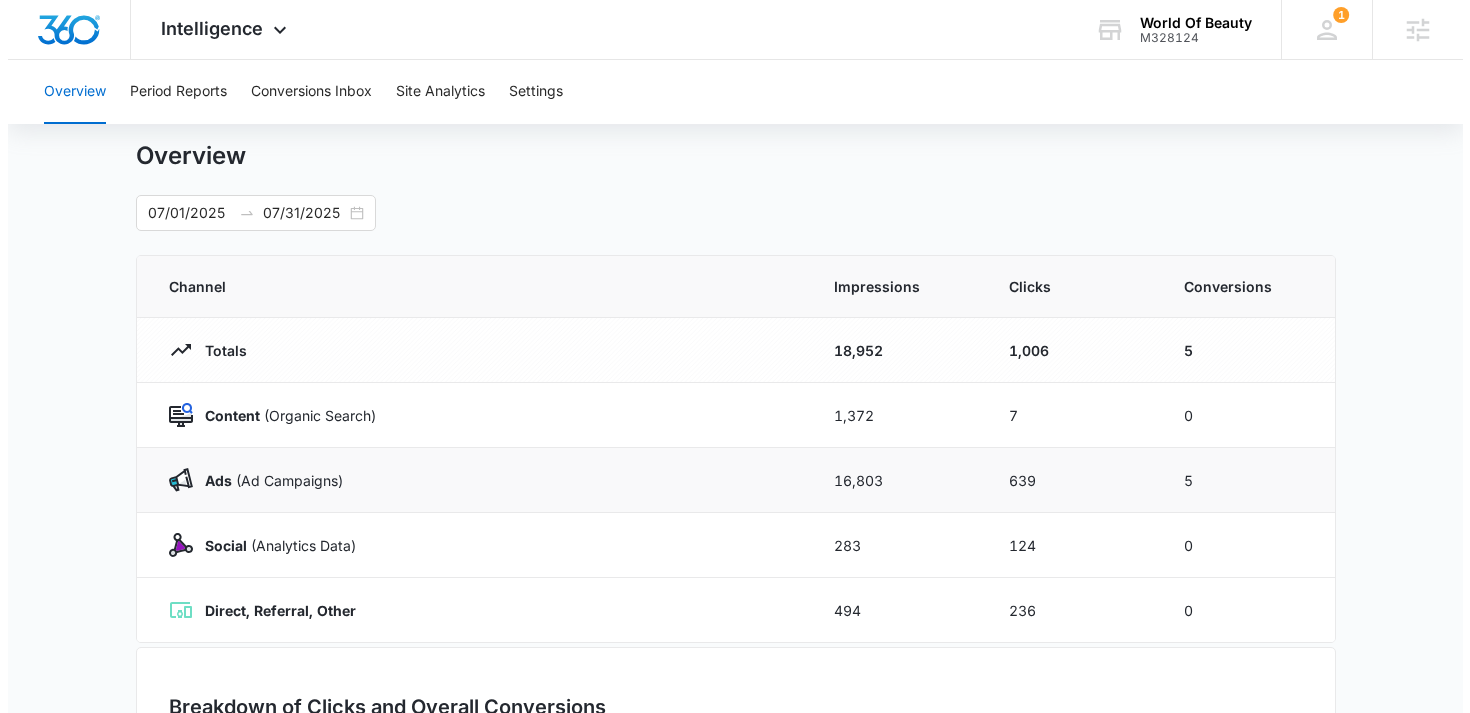 scroll, scrollTop: 76, scrollLeft: 0, axis: vertical 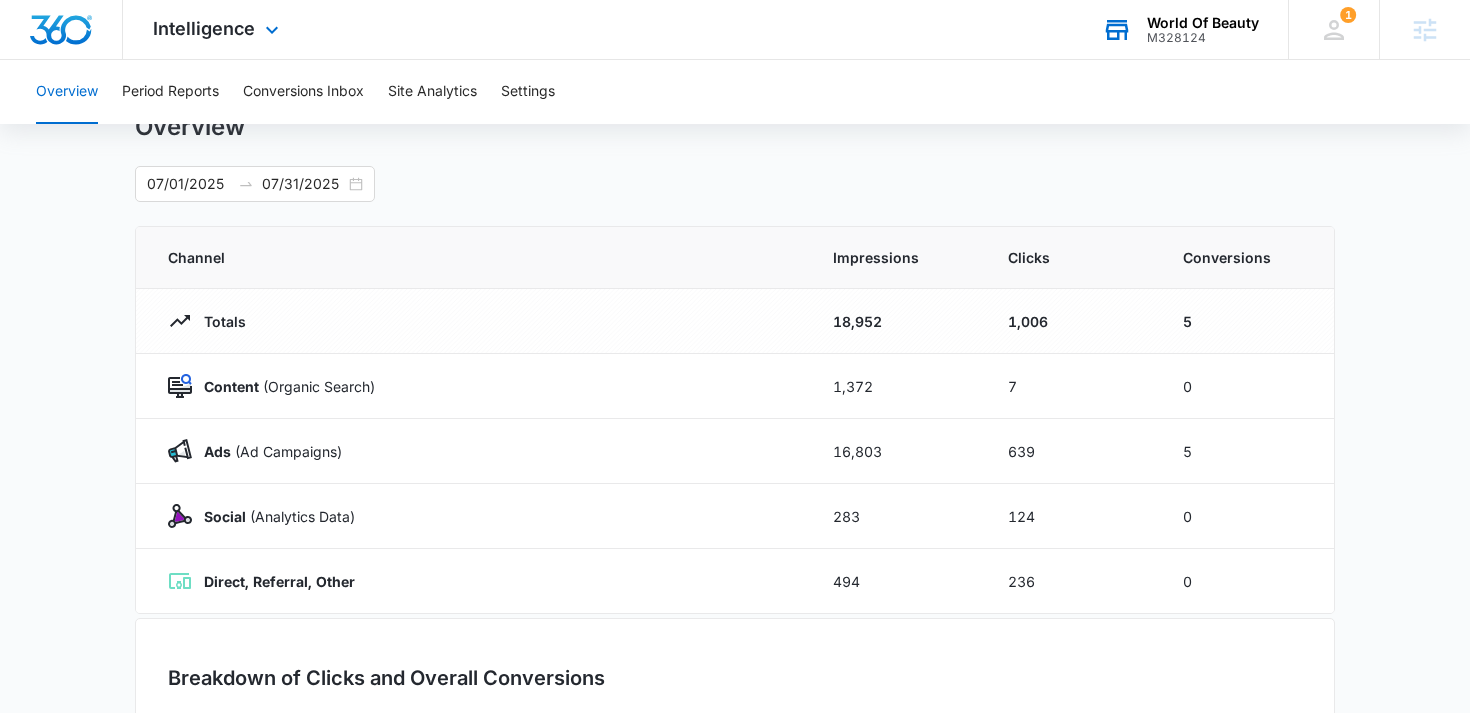 click on "M328124" at bounding box center [1203, 38] 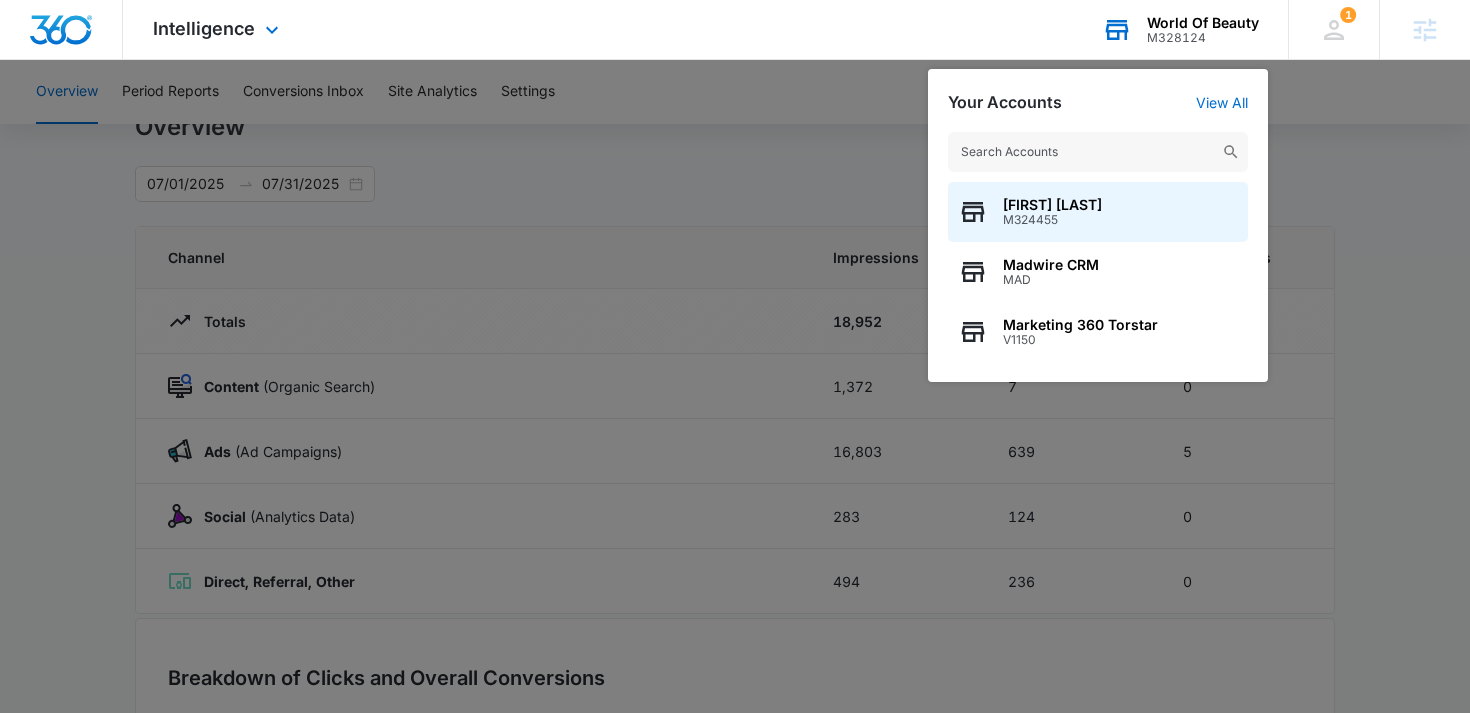 click at bounding box center [1098, 152] 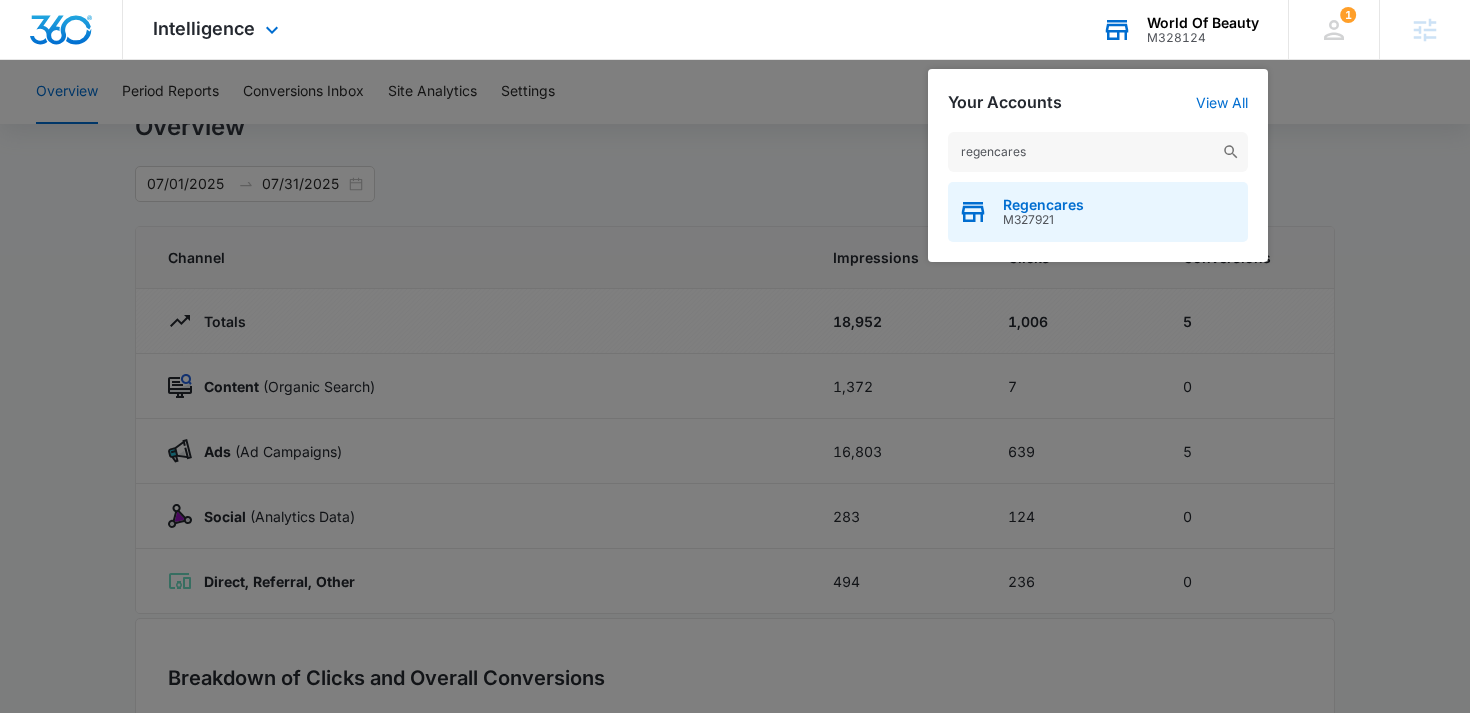type on "regencares" 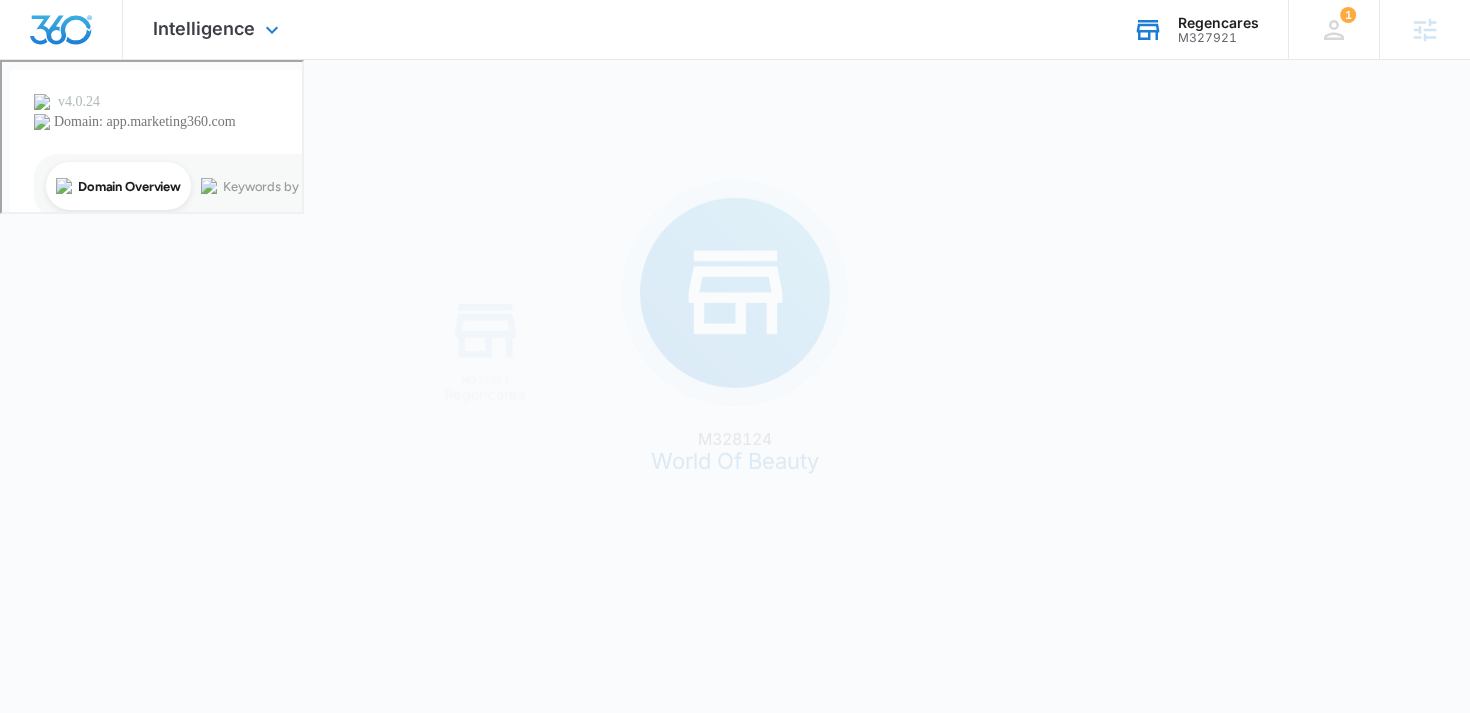 scroll, scrollTop: 0, scrollLeft: 0, axis: both 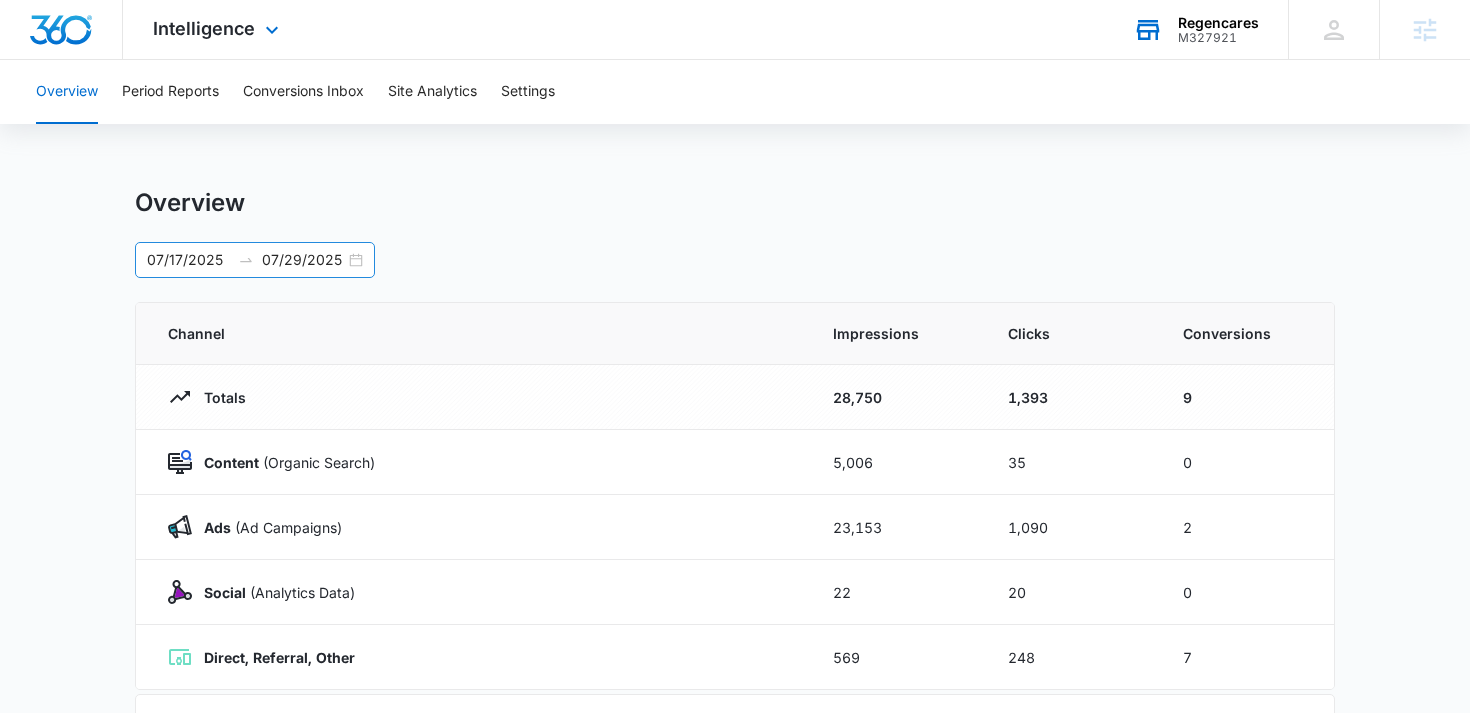 click on "07/17/2025 07/29/2025" at bounding box center [255, 260] 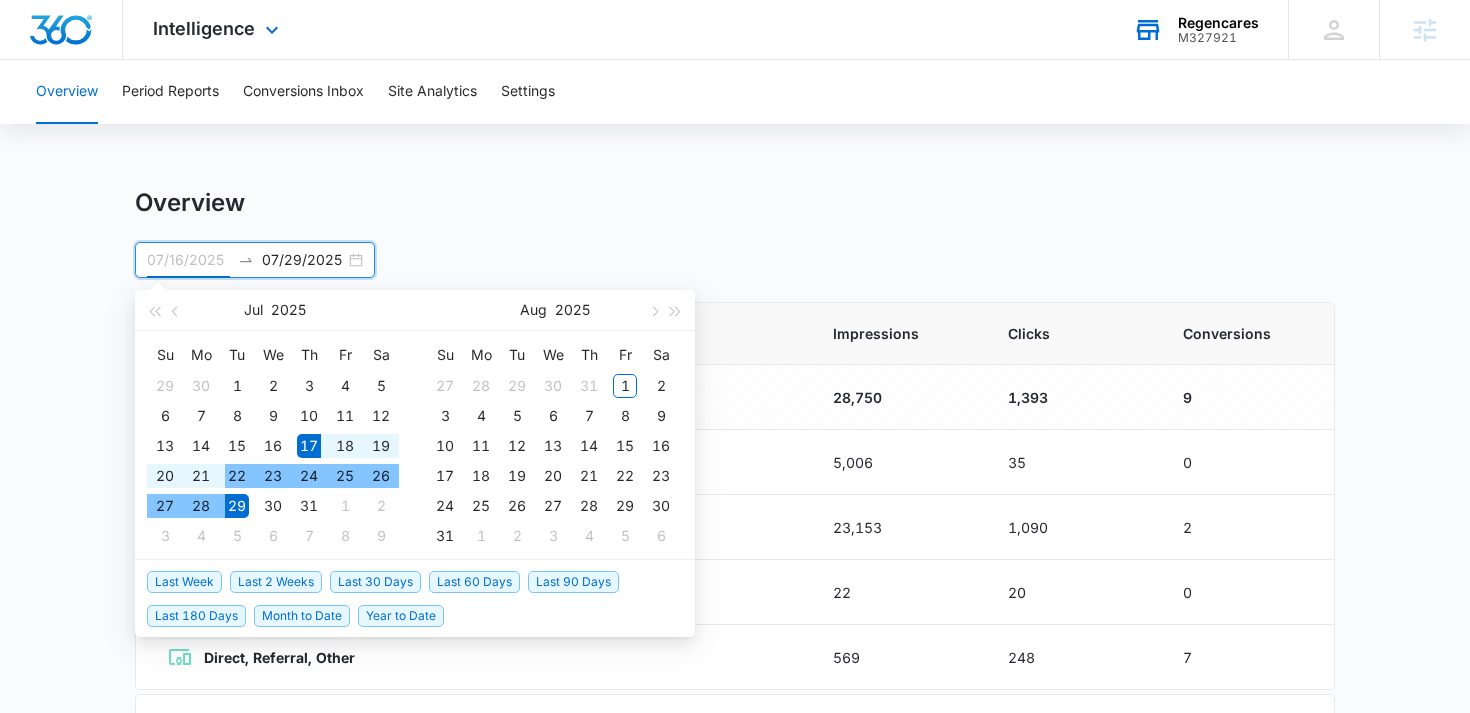 type on "07/17/2025" 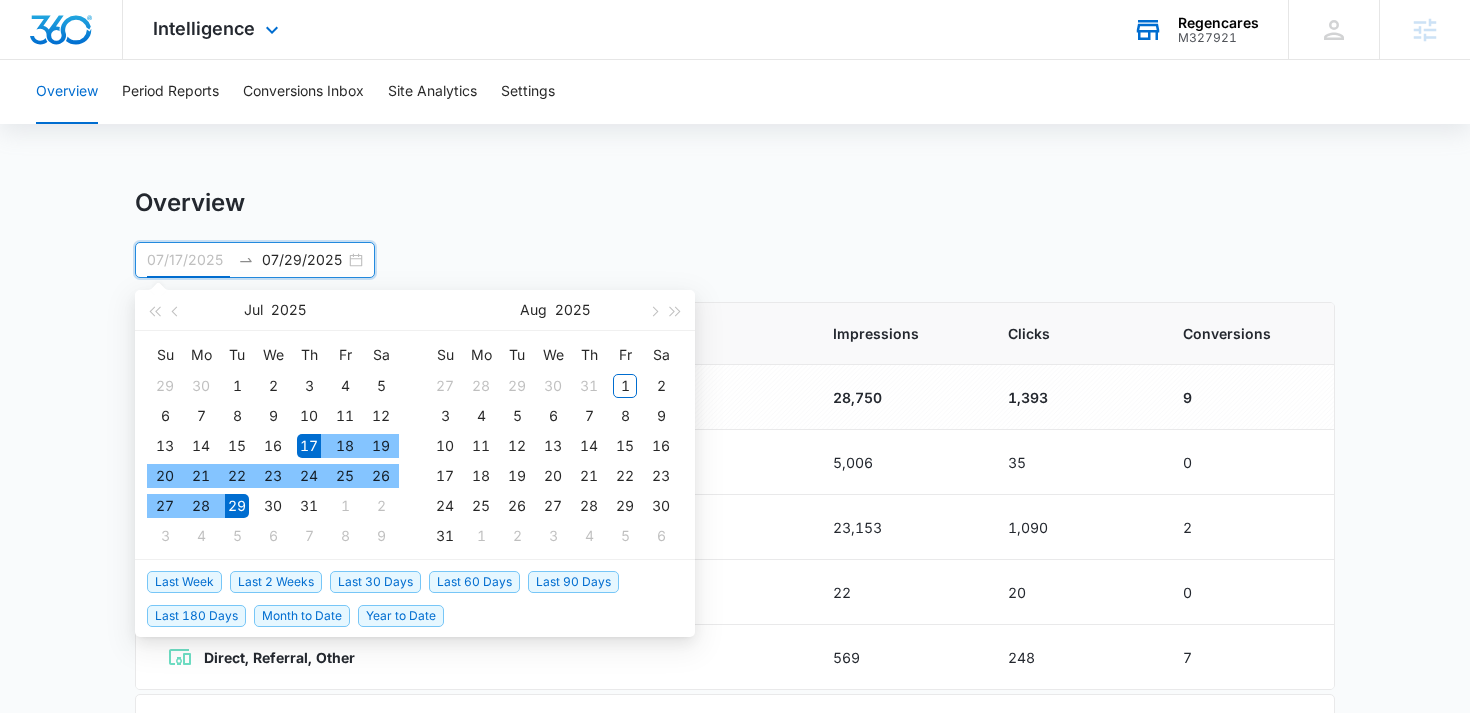 click on "17" at bounding box center [309, 446] 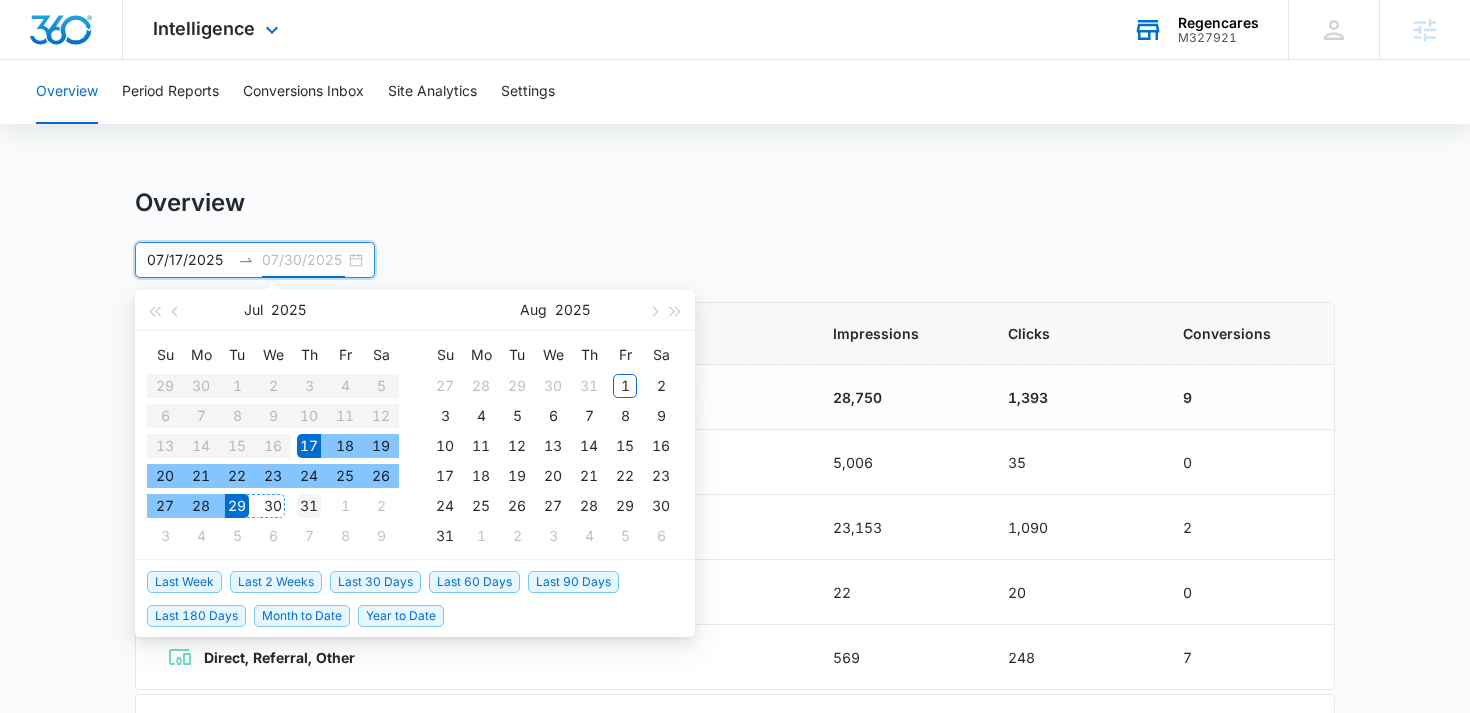 type on "07/31/2025" 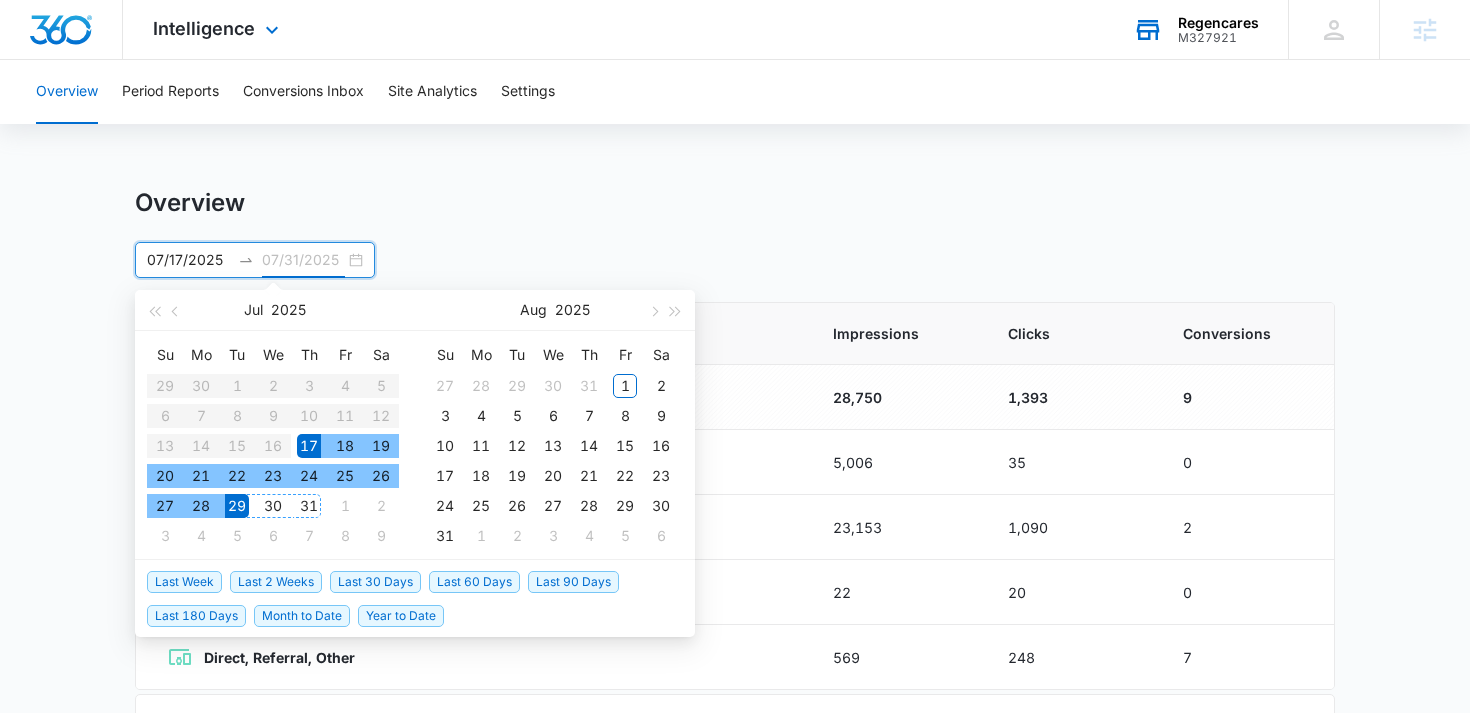 click on "31" at bounding box center [309, 506] 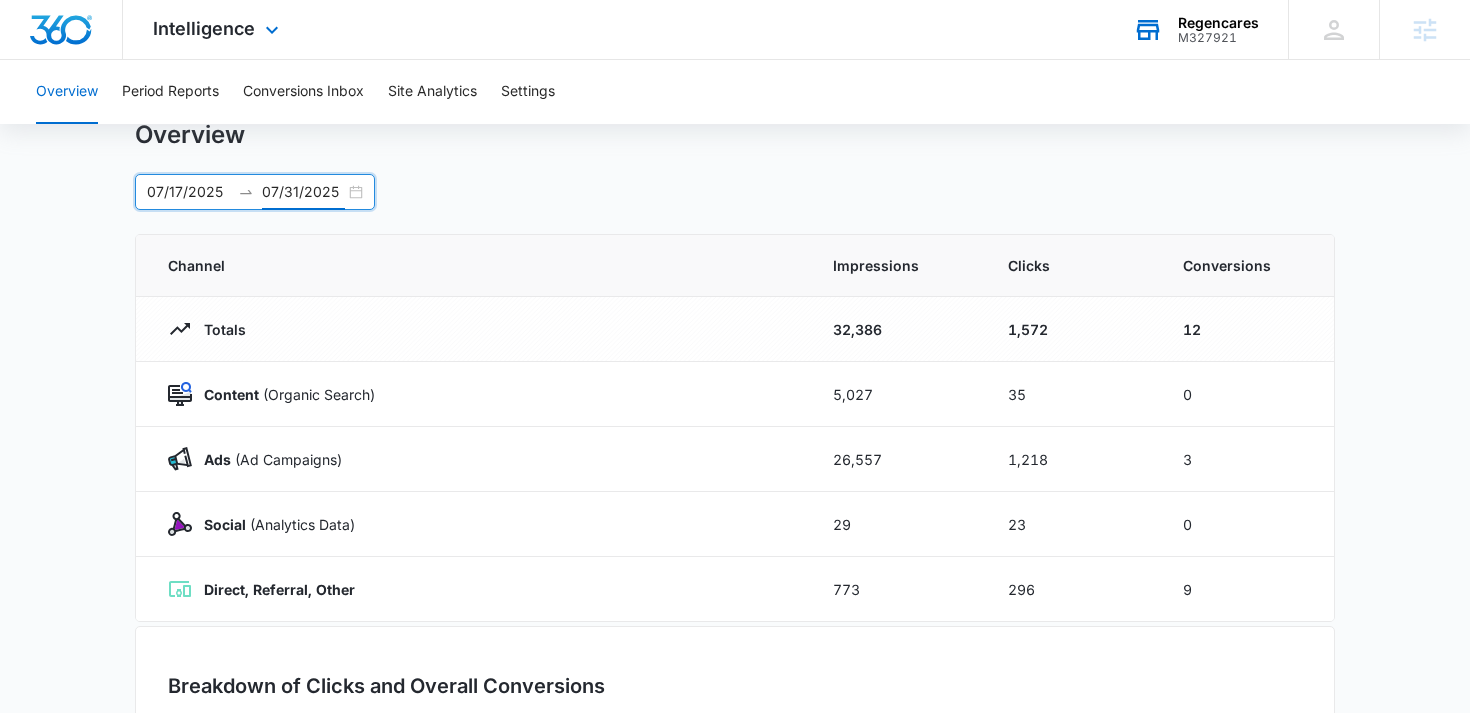 scroll, scrollTop: 82, scrollLeft: 0, axis: vertical 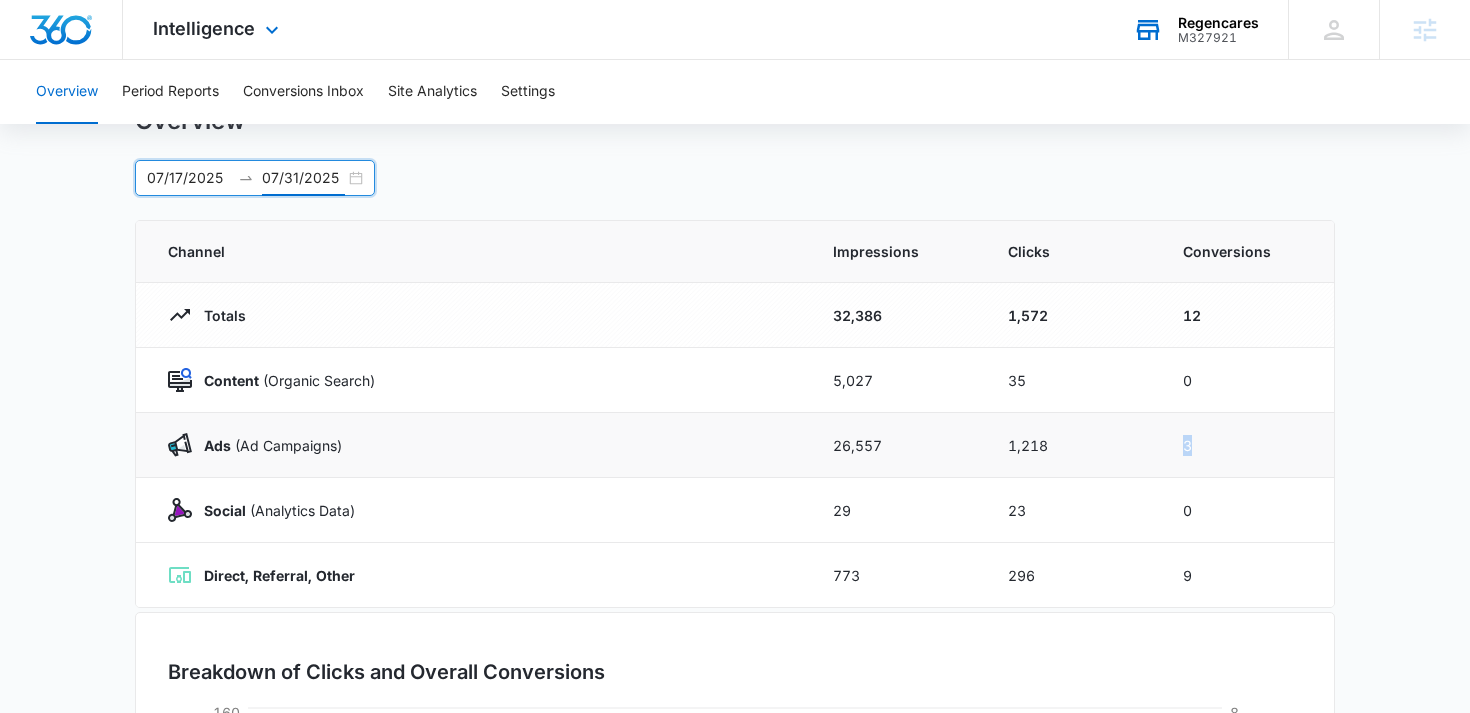 drag, startPoint x: 1196, startPoint y: 440, endPoint x: 1185, endPoint y: 440, distance: 11 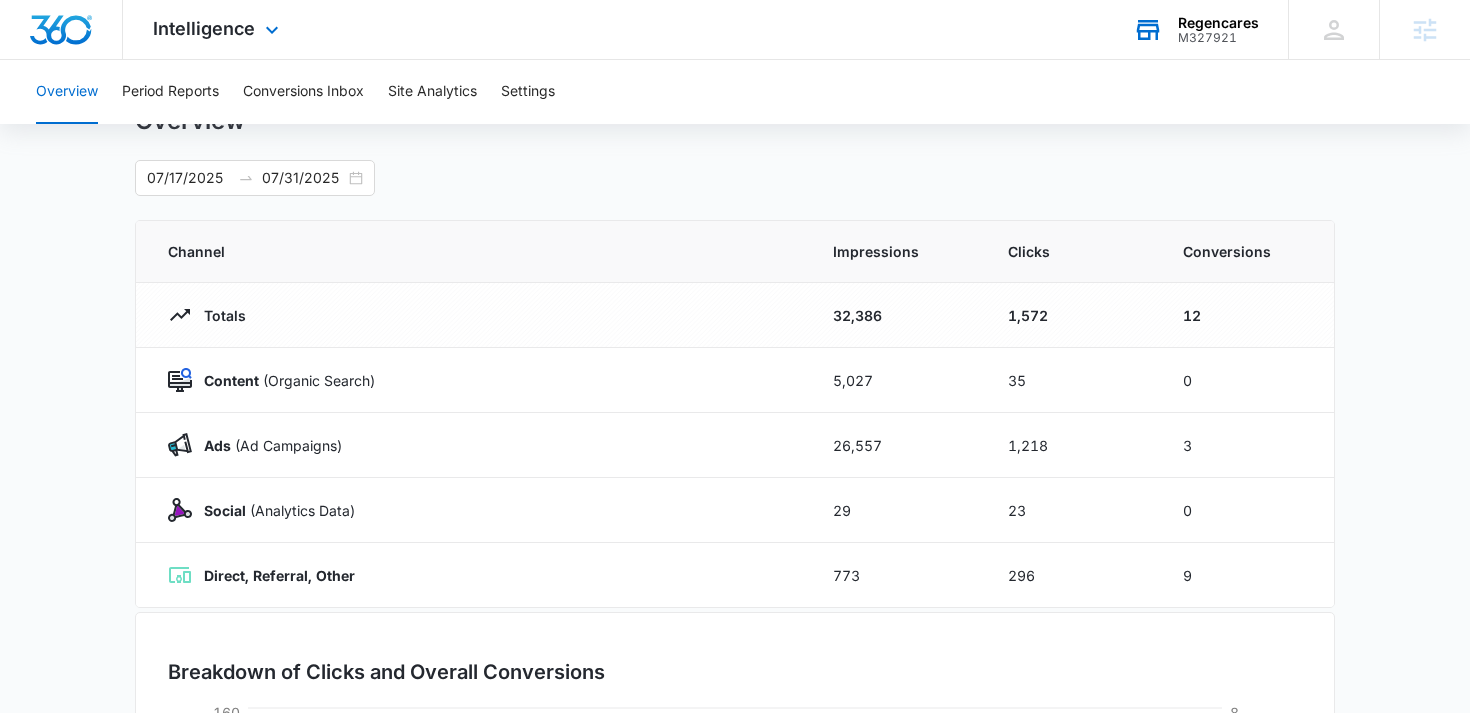 click on "Overview 07/17/2025 07/31/2025 Jul 2025 Su Mo Tu We Th Fr Sa 29 30 1 2 3 4 5 6 7 8 9 10 11 12 13 14 15 16 17 18 19 20 21 22 23 24 25 26 27 28 29 30 31 1 2 3 4 5 6 7 8 9 Aug 2025 Su Mo Tu We Th Fr Sa 27 28 29 30 31 1 2 3 4 5 6 7 8 9 10 11 12 13 14 15 16 17 18 19 20 21 22 23 24 25 26 27 28 29 30 31 1 2 3 4 5 6 Last  Week Last 2 Weeks Last 30 Days Last 60 Days Last 90 Days Last 180 Days Month to Date Year to Date Channel Impressions Clicks Conversions Totals   32,386 1,572 12 Content   (Organic Search) 5,027 35 0 Ads   (Ad Campaigns) 26,557 1,218 3 Social   (Analytics Data) 29 23 0 Direct, Referral, Other   773 296 9 Breakdown of Clicks and Overall Conversions 07/17/2025 07/19/2025 07/21/2025 07/23/2025 07/25/2025 07/27/2025 07/29/2025 07/31/2025 0 40 80 120 160 Clicks 0 2 4 6 8 Conversions Organic Search Ad Campaigns Social Direct, Referral, Other Conversions" at bounding box center (735, 631) 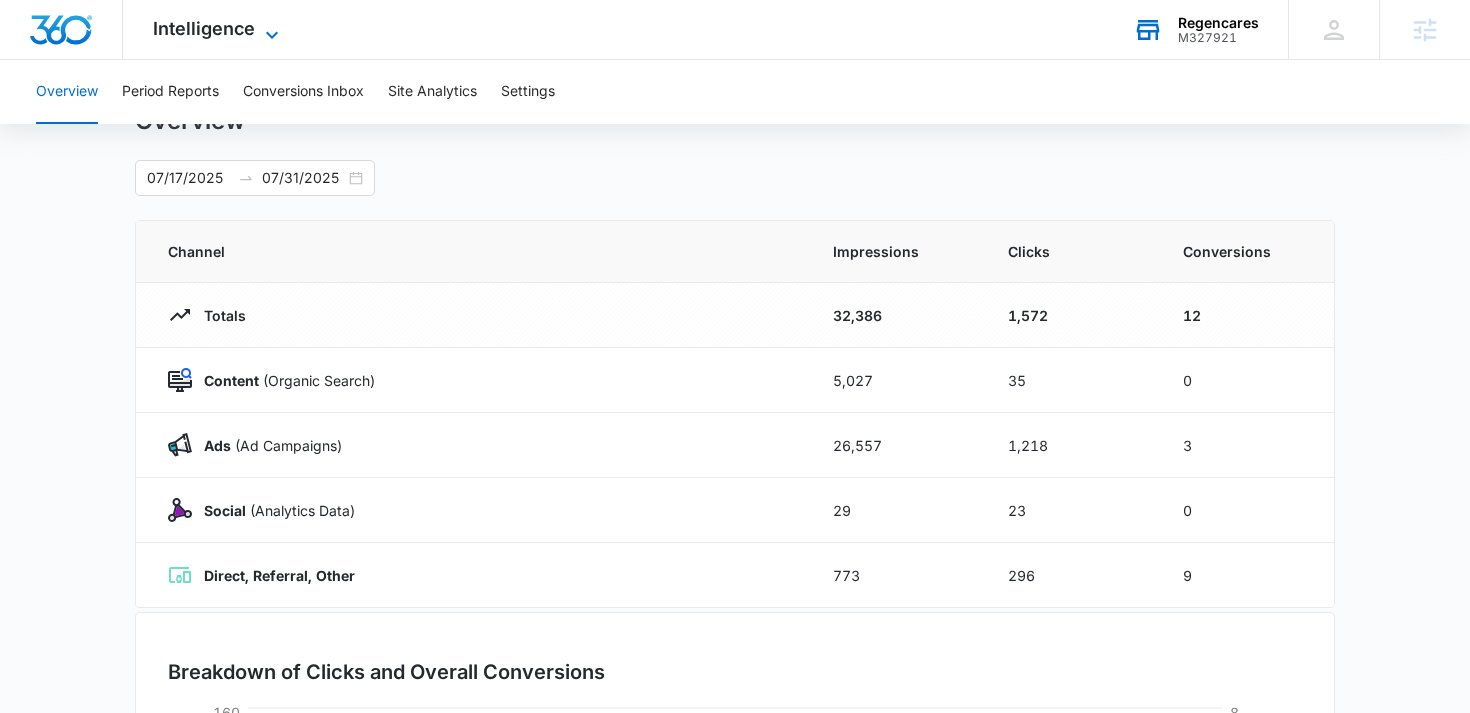 click on "Intelligence" at bounding box center [204, 28] 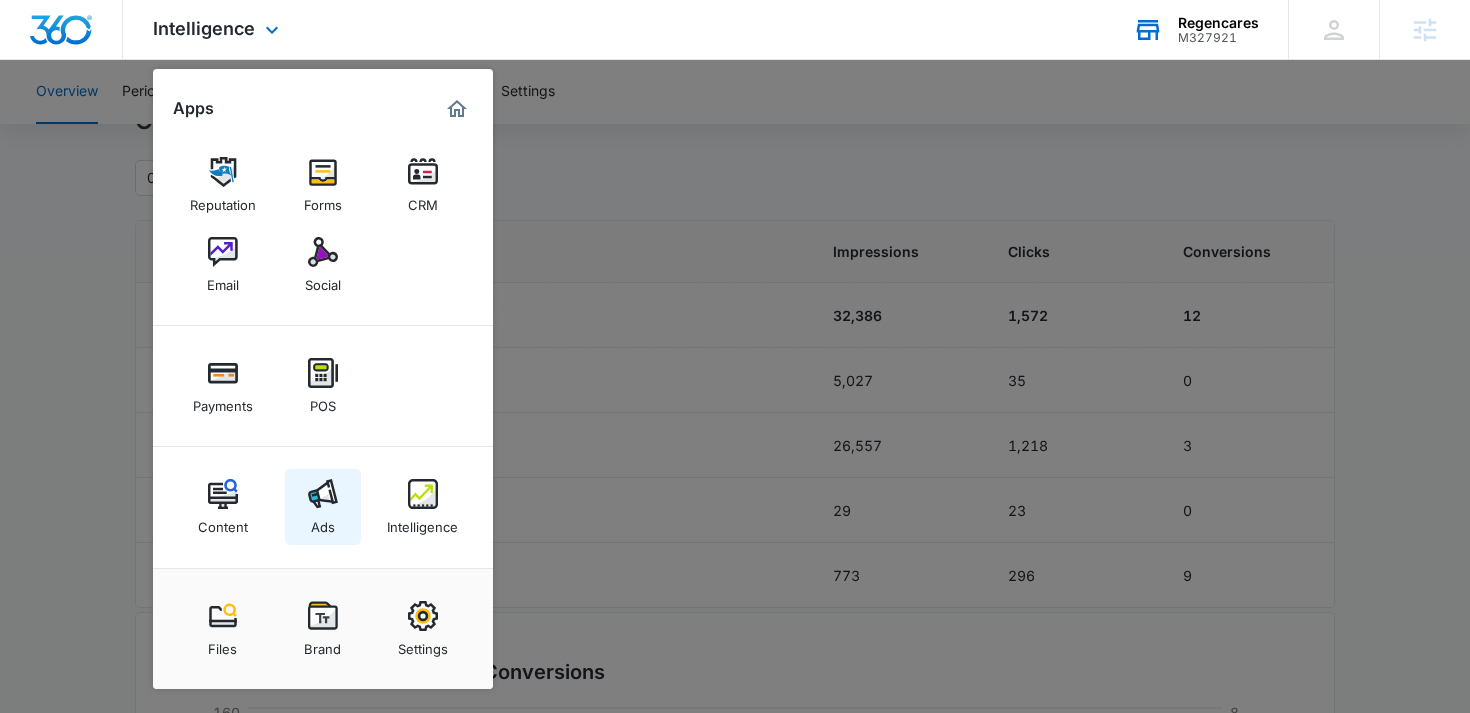 click at bounding box center [323, 494] 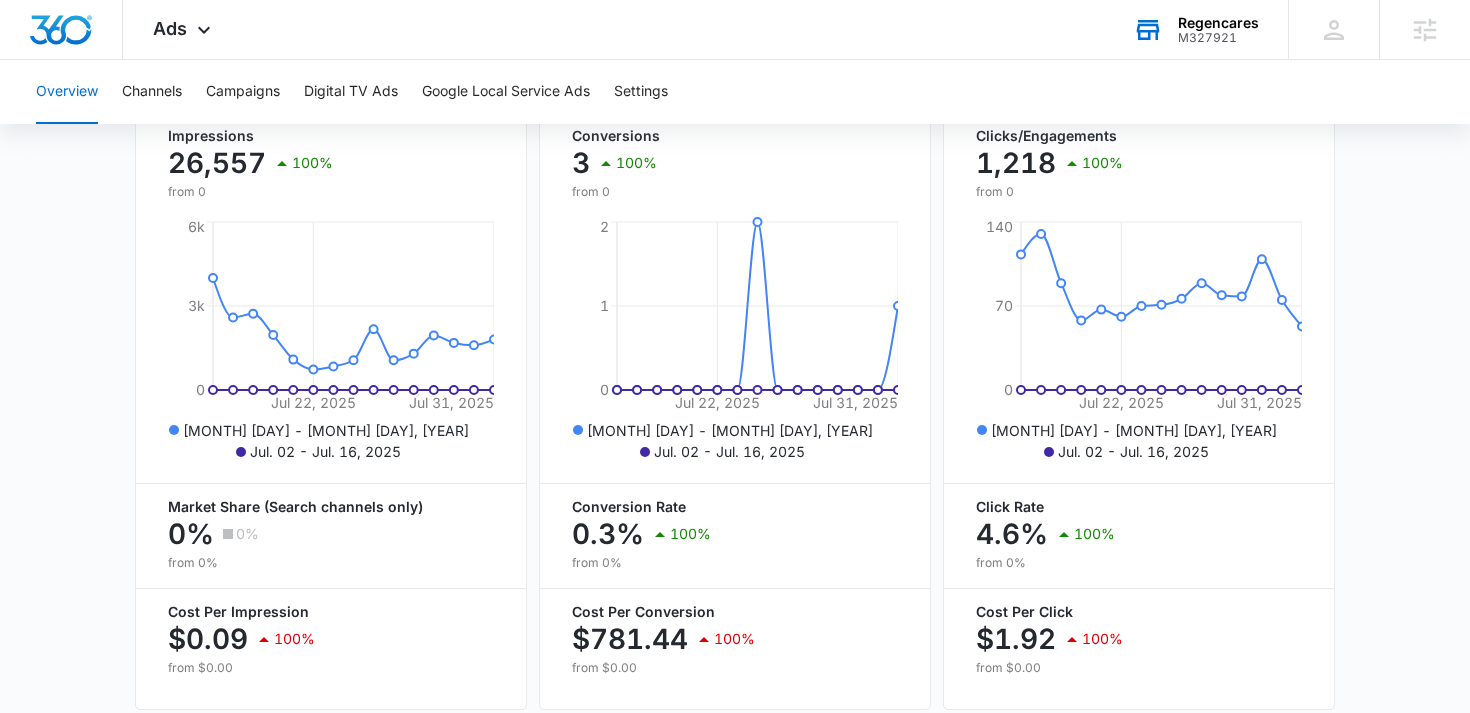 scroll, scrollTop: 911, scrollLeft: 0, axis: vertical 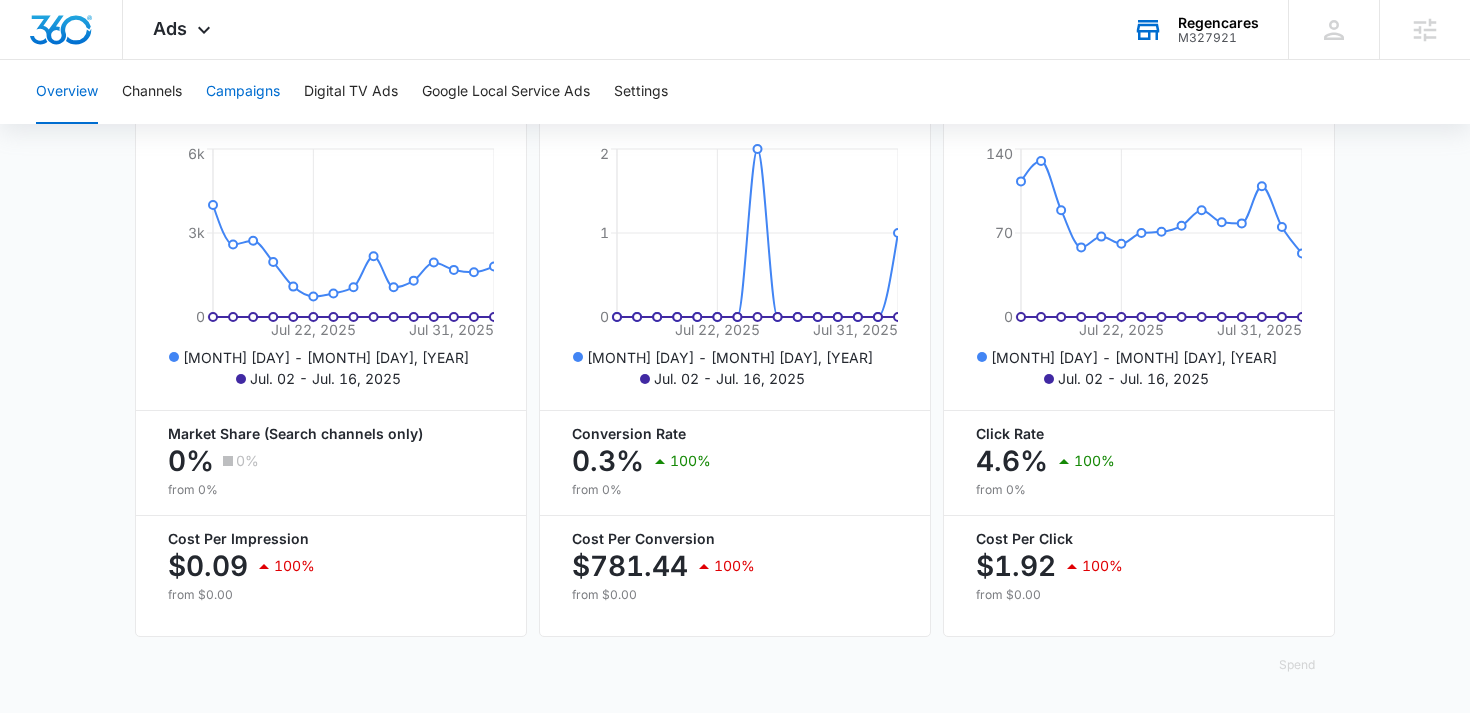 click on "Campaigns" at bounding box center (243, 92) 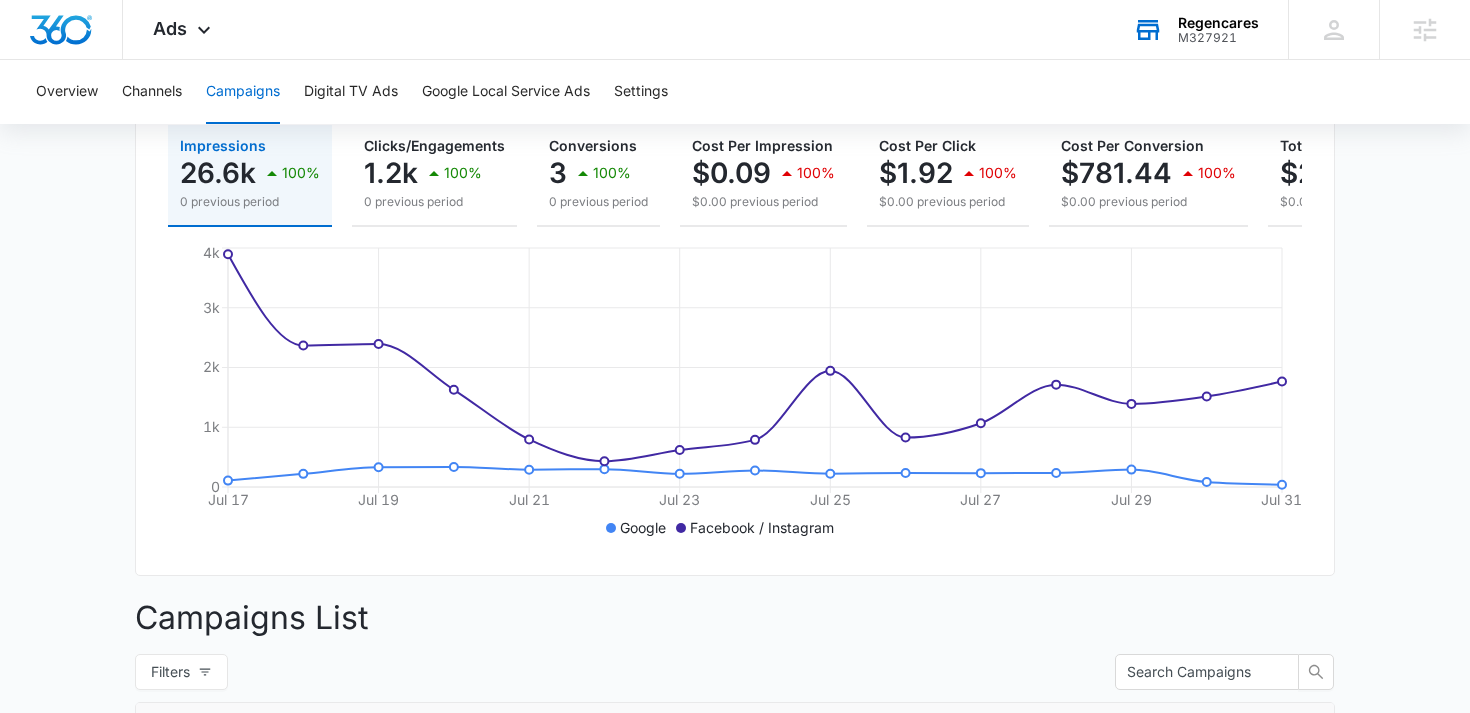 scroll, scrollTop: 224, scrollLeft: 0, axis: vertical 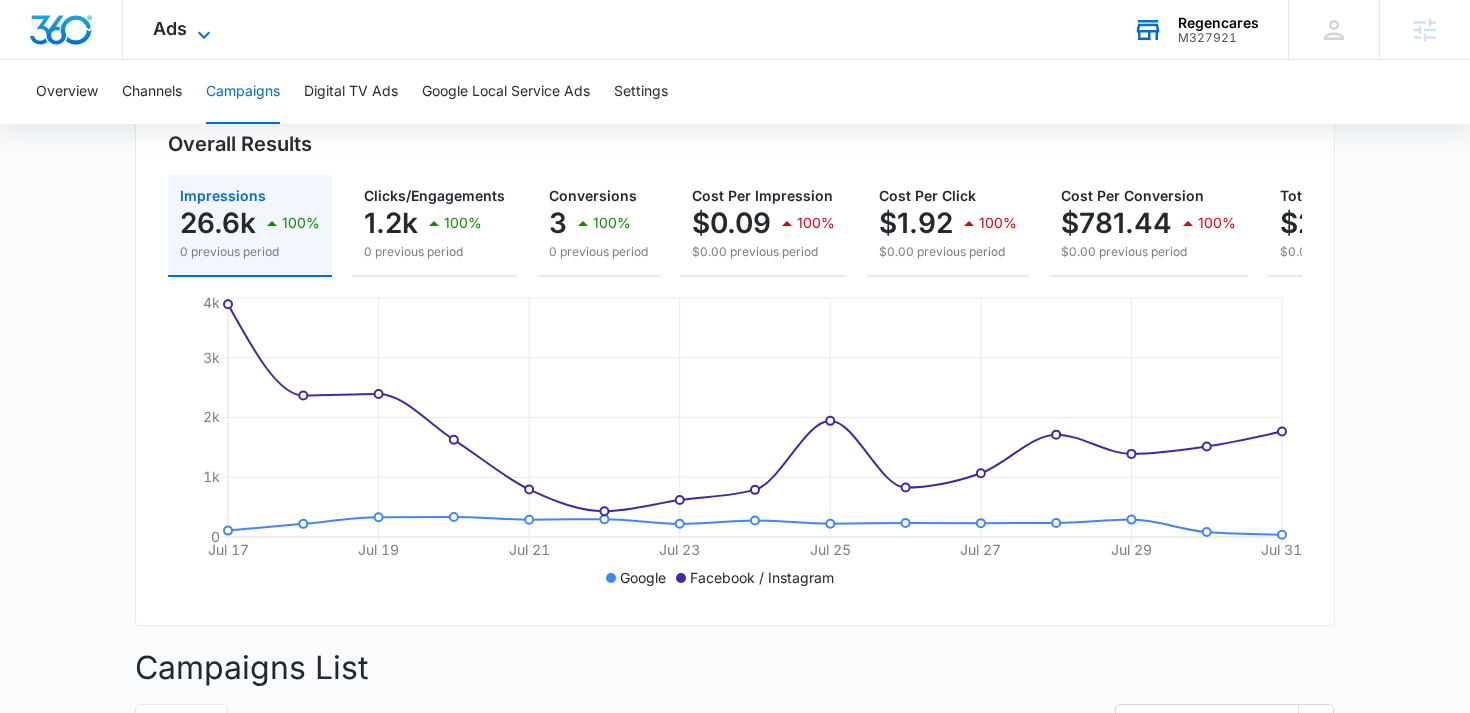 click 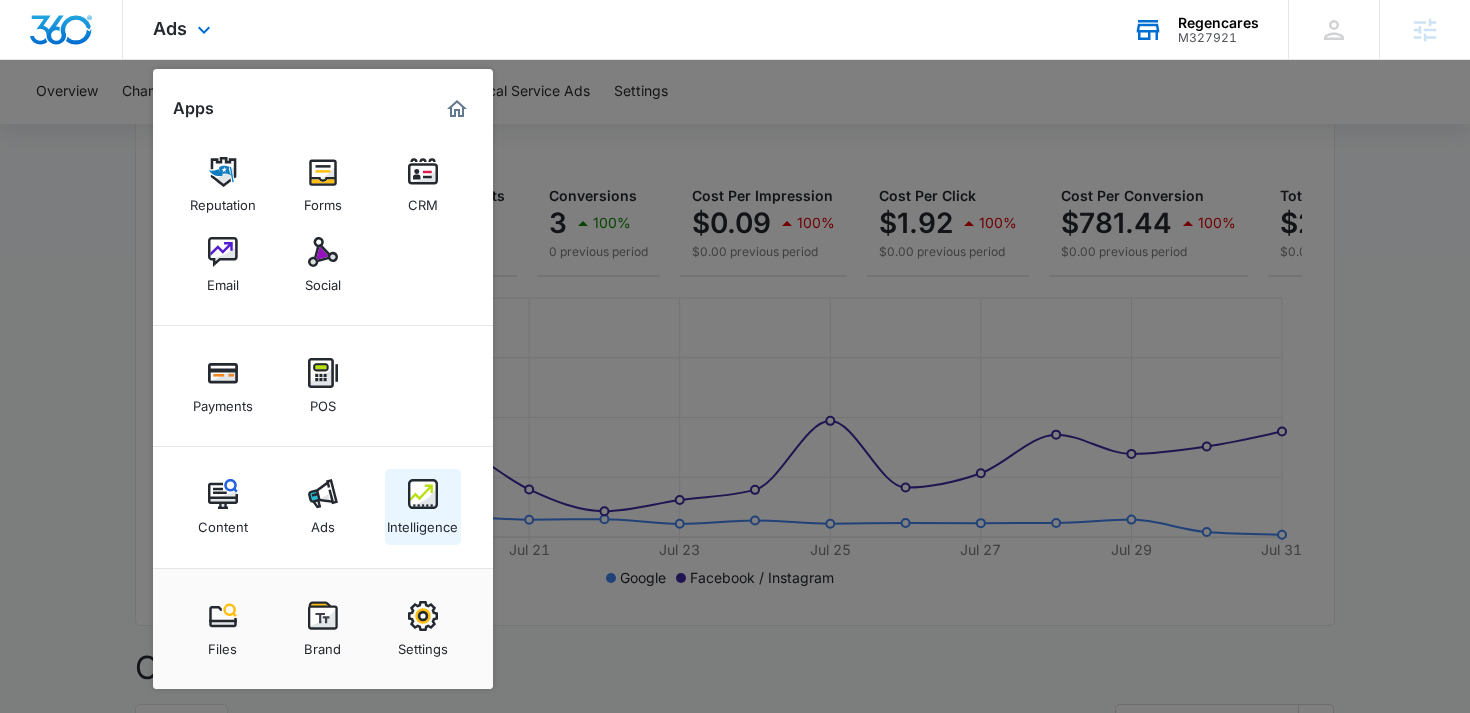 click on "Intelligence" at bounding box center [422, 522] 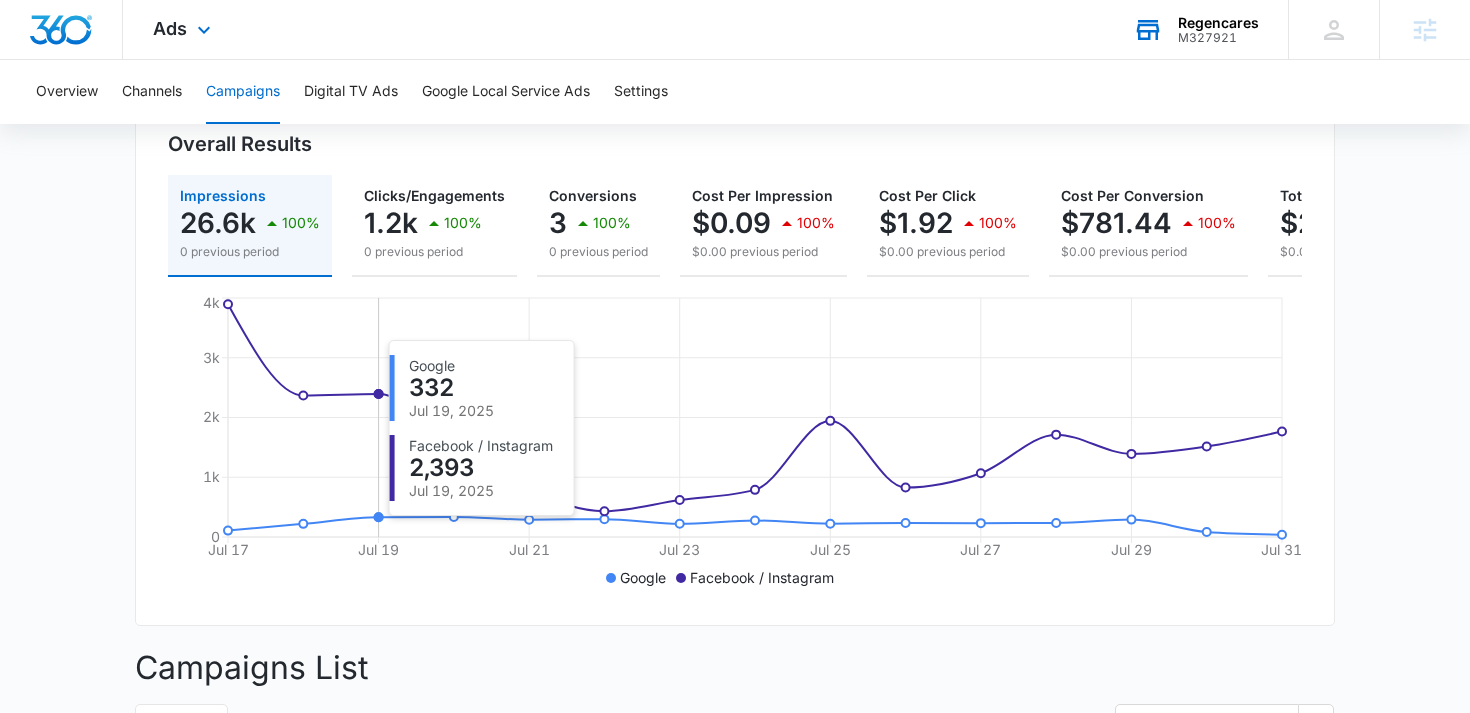 scroll, scrollTop: 0, scrollLeft: 0, axis: both 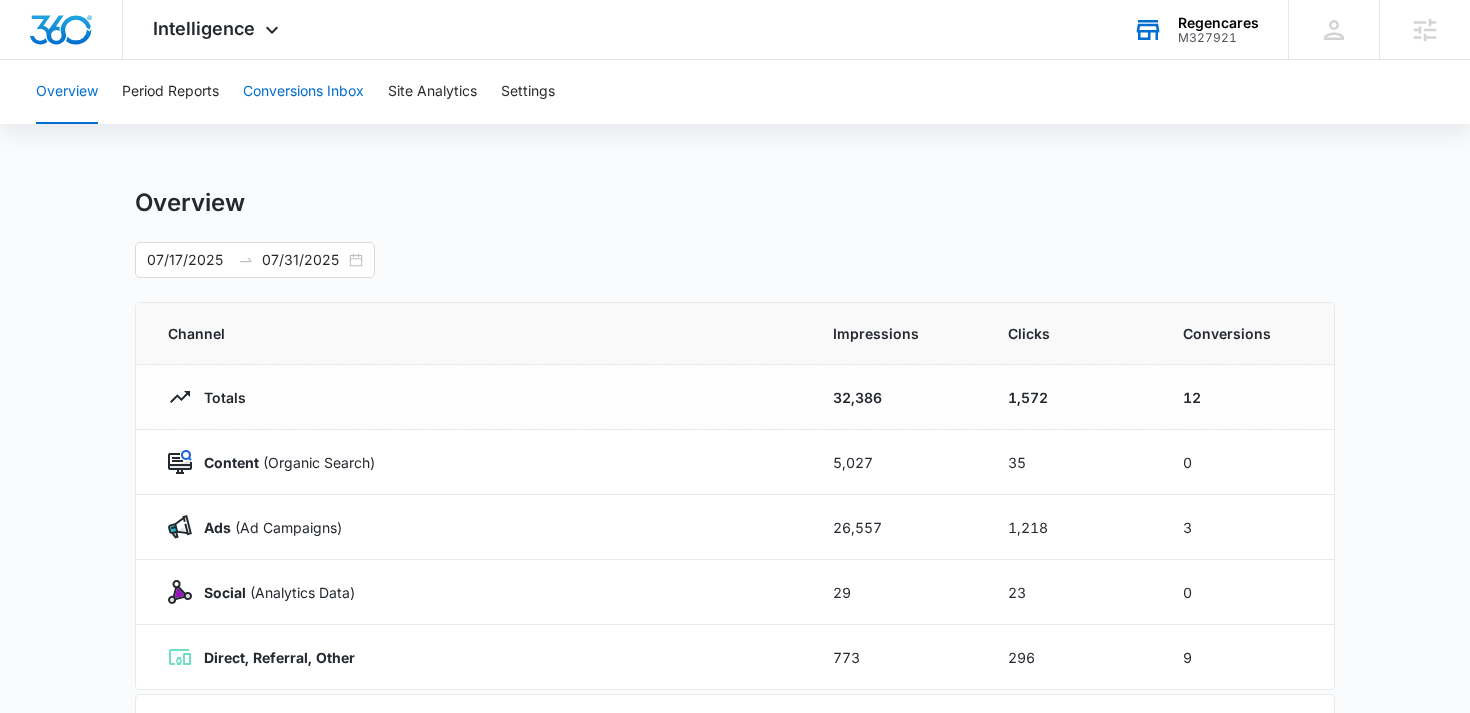 click on "Conversions Inbox" at bounding box center (303, 92) 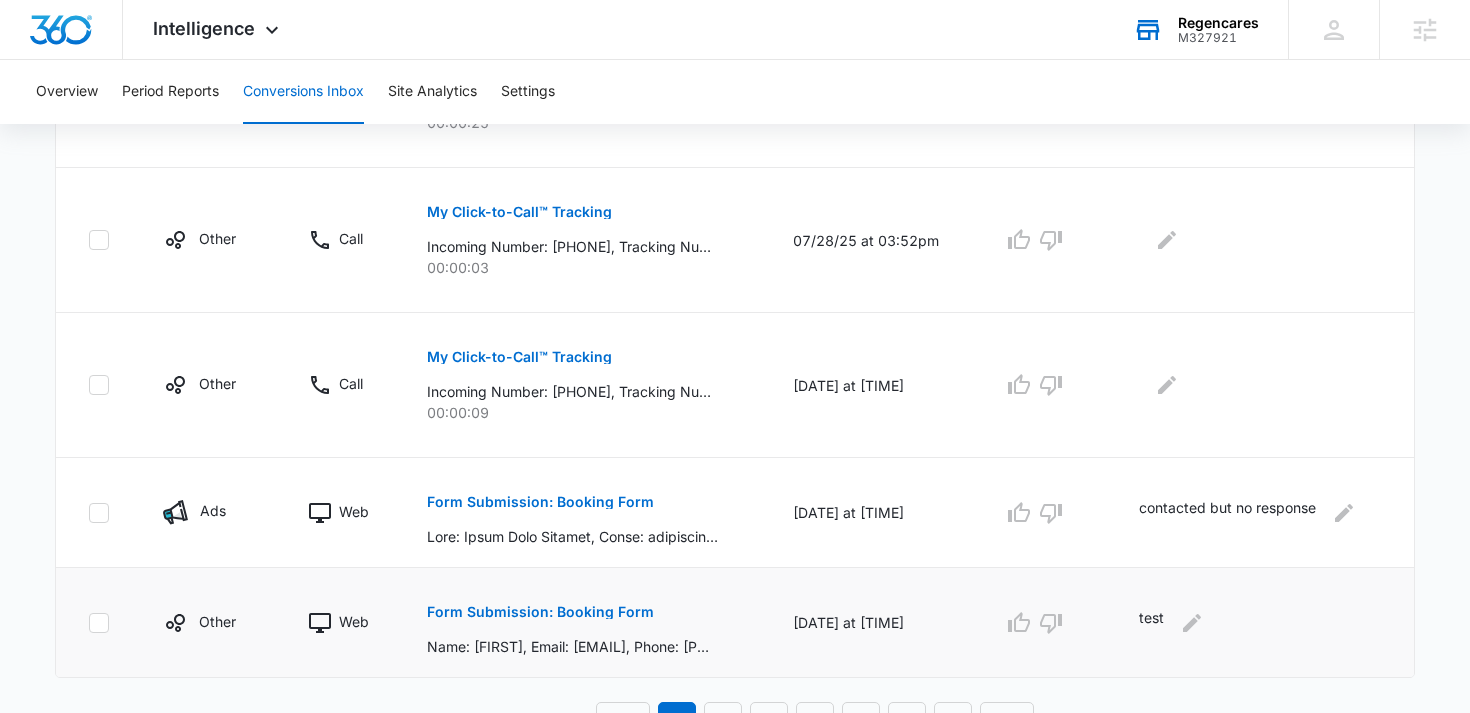 scroll, scrollTop: 1324, scrollLeft: 0, axis: vertical 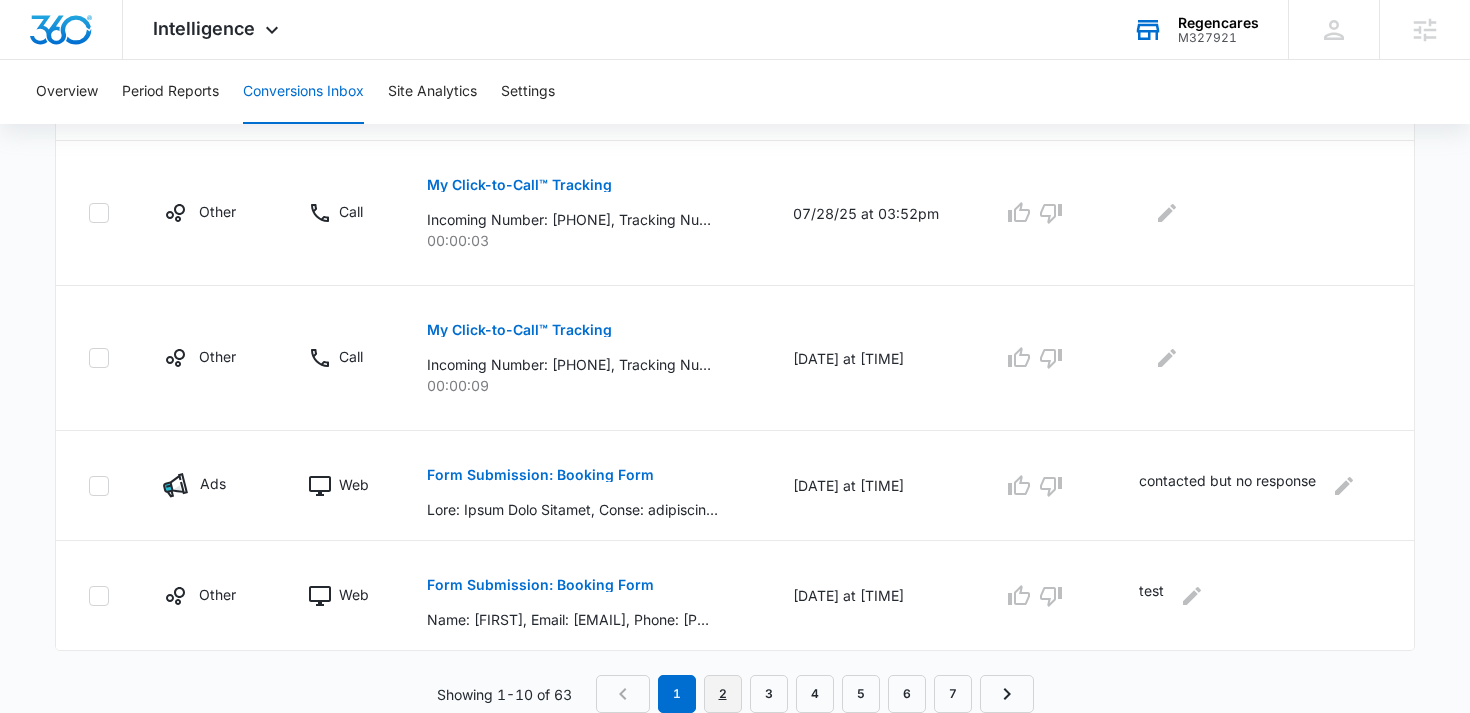 click on "2" at bounding box center (723, 694) 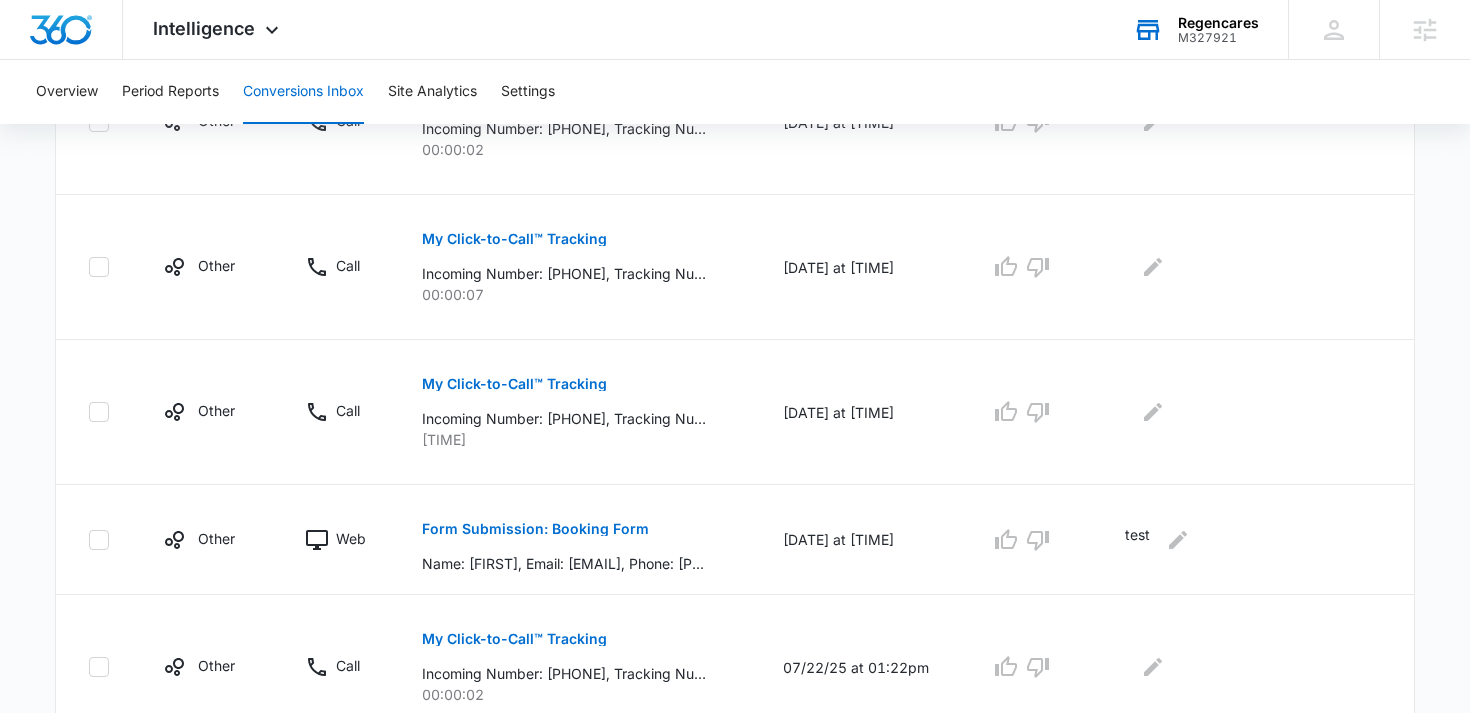scroll, scrollTop: 1324, scrollLeft: 0, axis: vertical 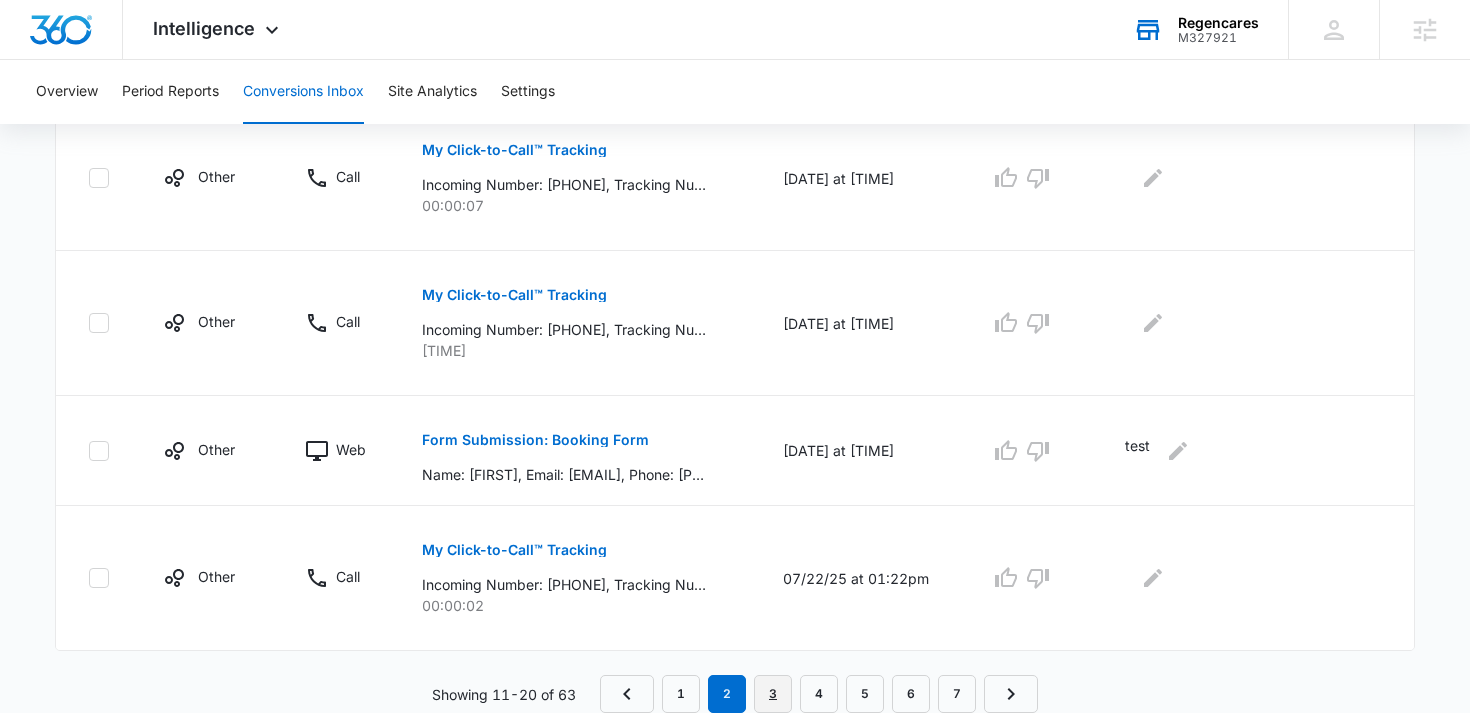 click on "3" at bounding box center (773, 694) 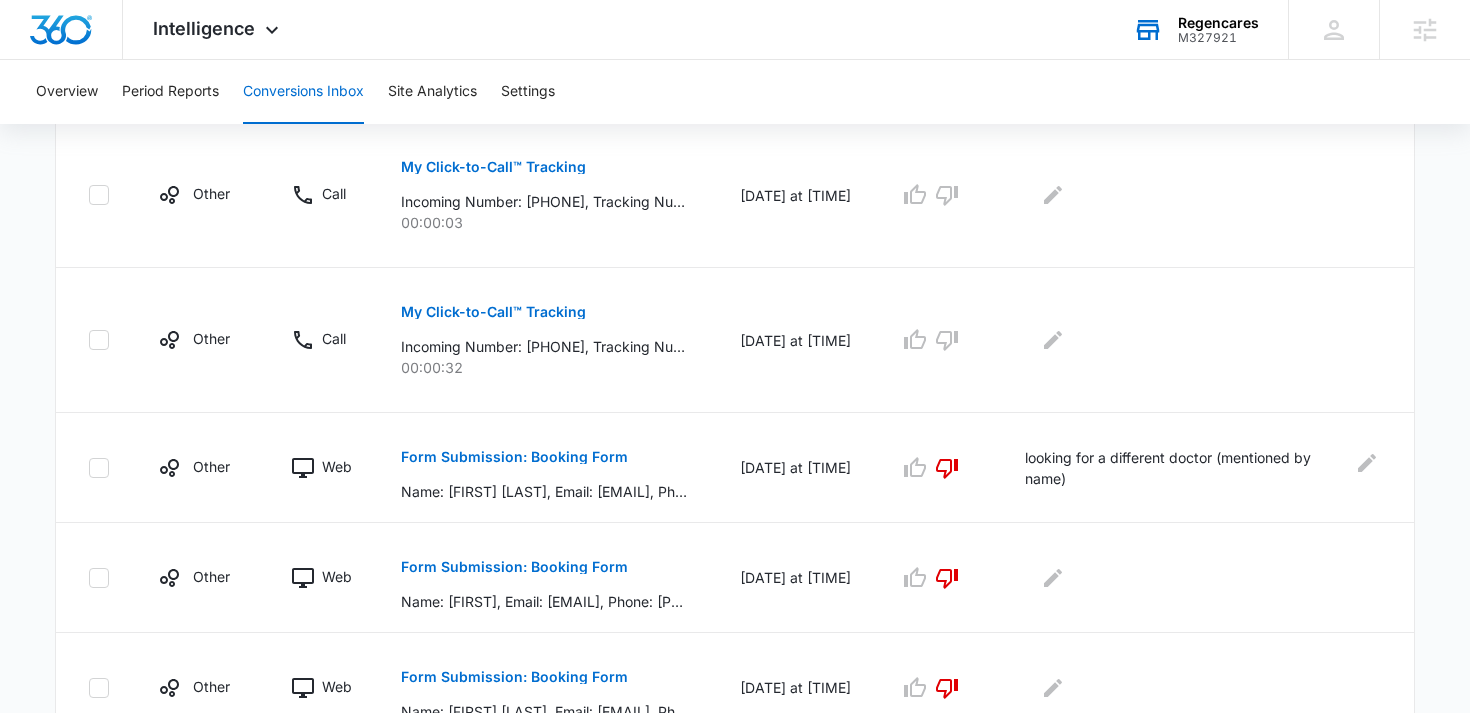scroll, scrollTop: 1289, scrollLeft: 0, axis: vertical 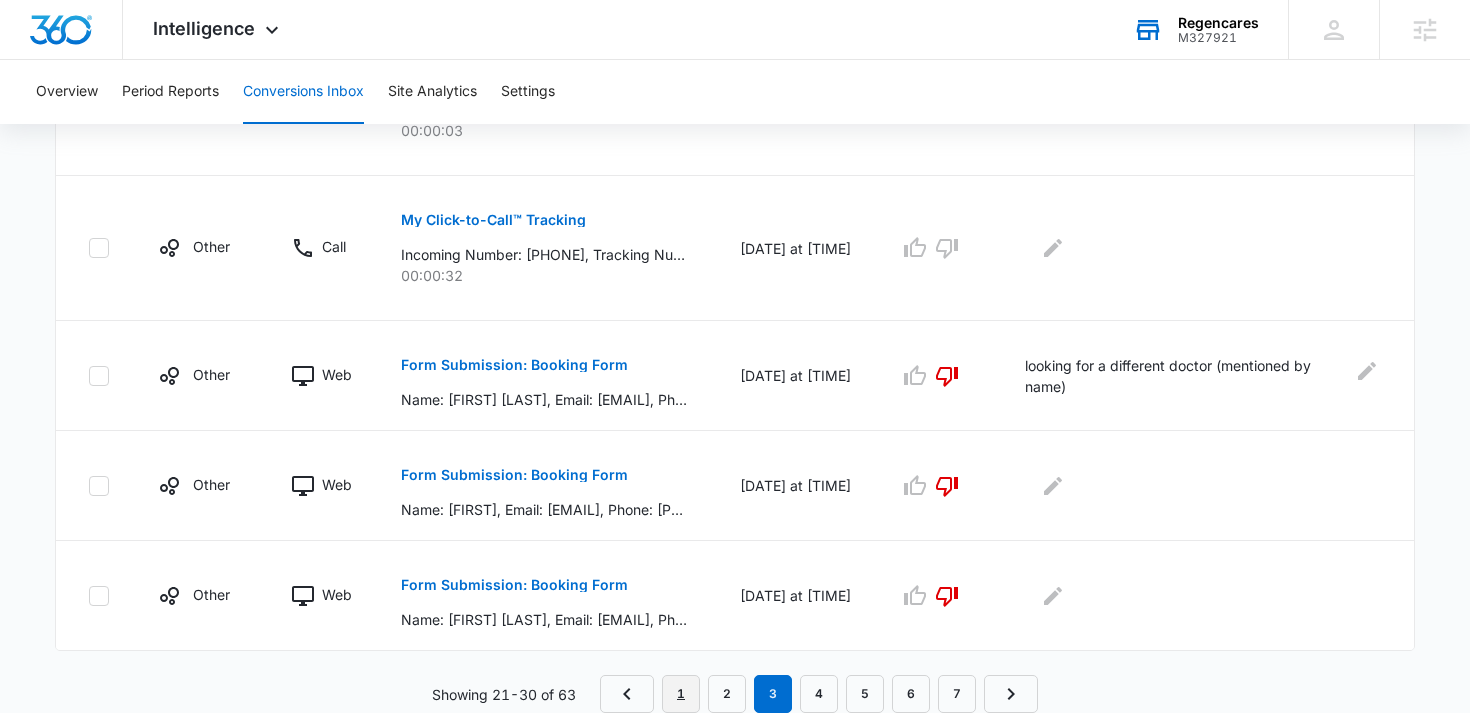 click on "1" at bounding box center (681, 694) 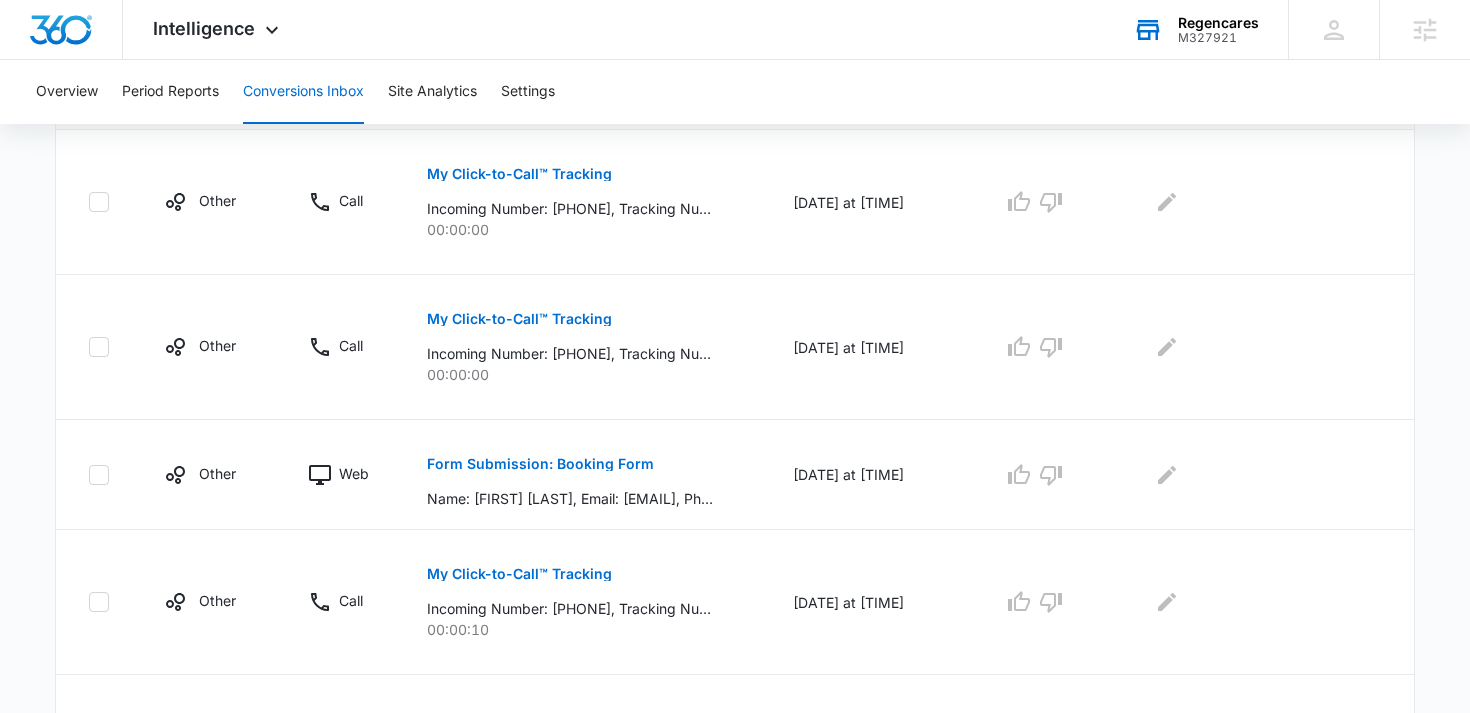 scroll, scrollTop: 0, scrollLeft: 0, axis: both 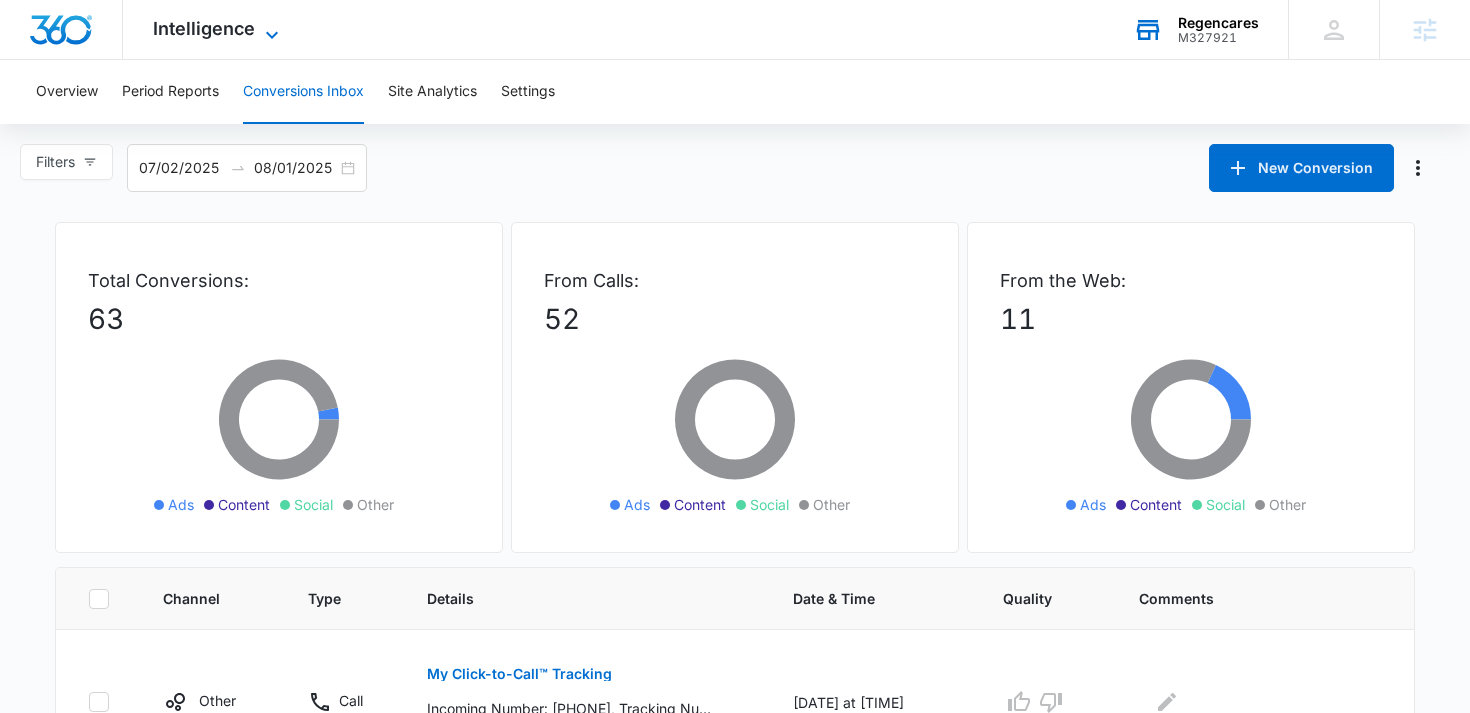 click on "Intelligence" at bounding box center [204, 28] 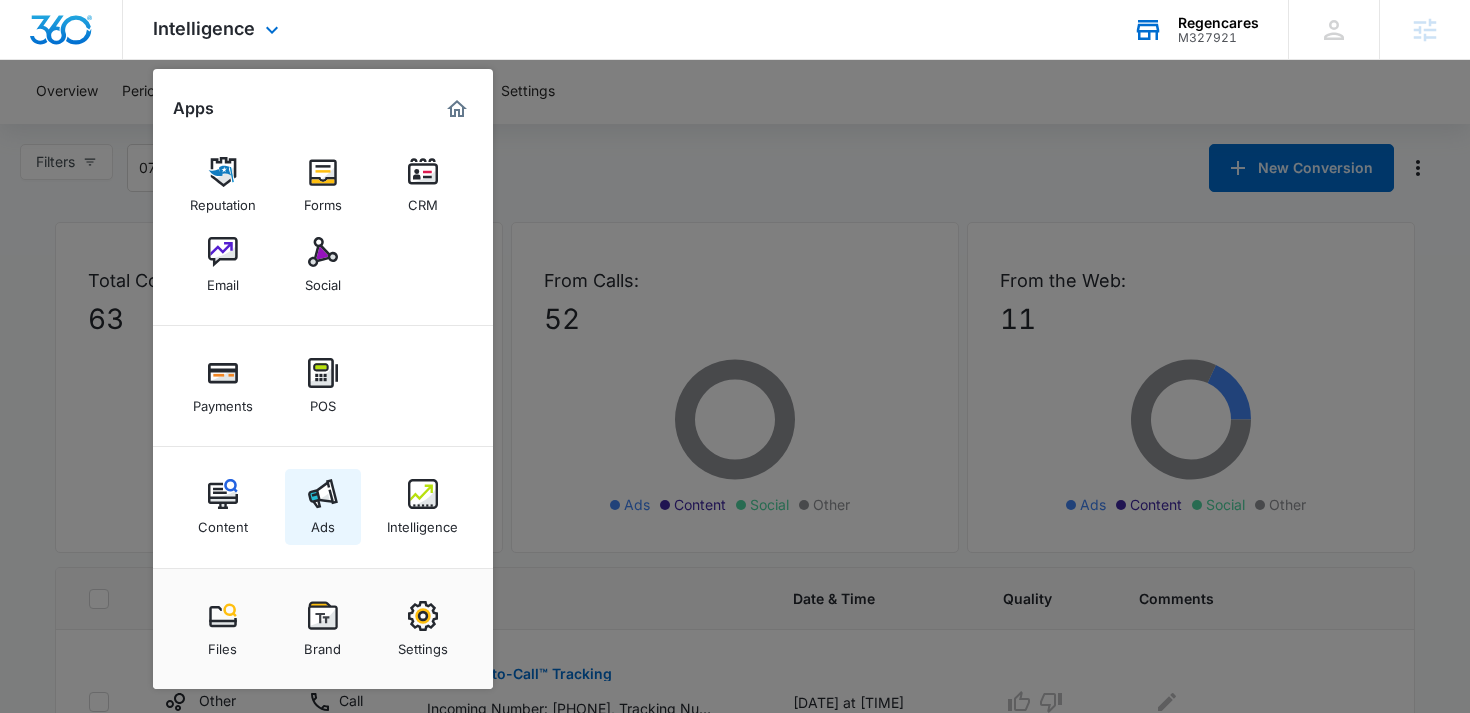 click on "Ads" at bounding box center [323, 507] 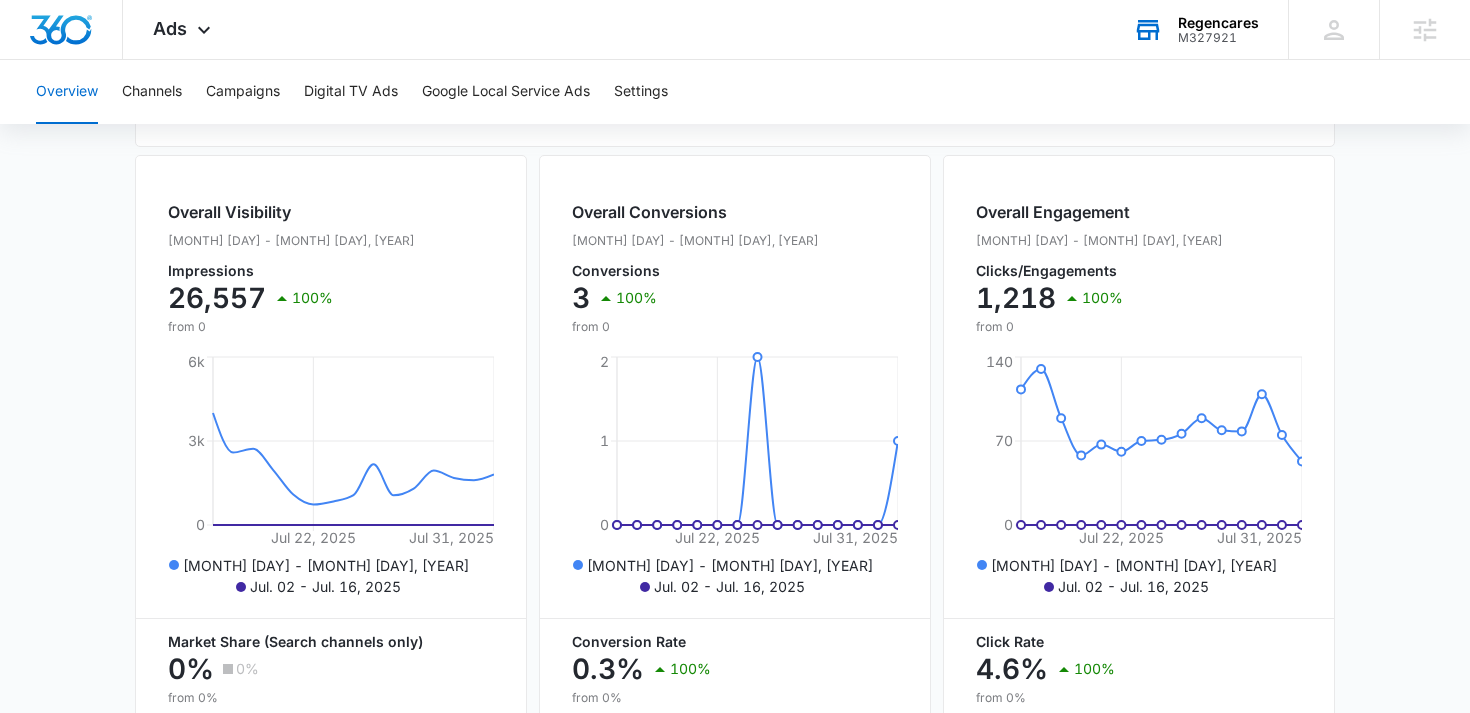 scroll, scrollTop: 1, scrollLeft: 0, axis: vertical 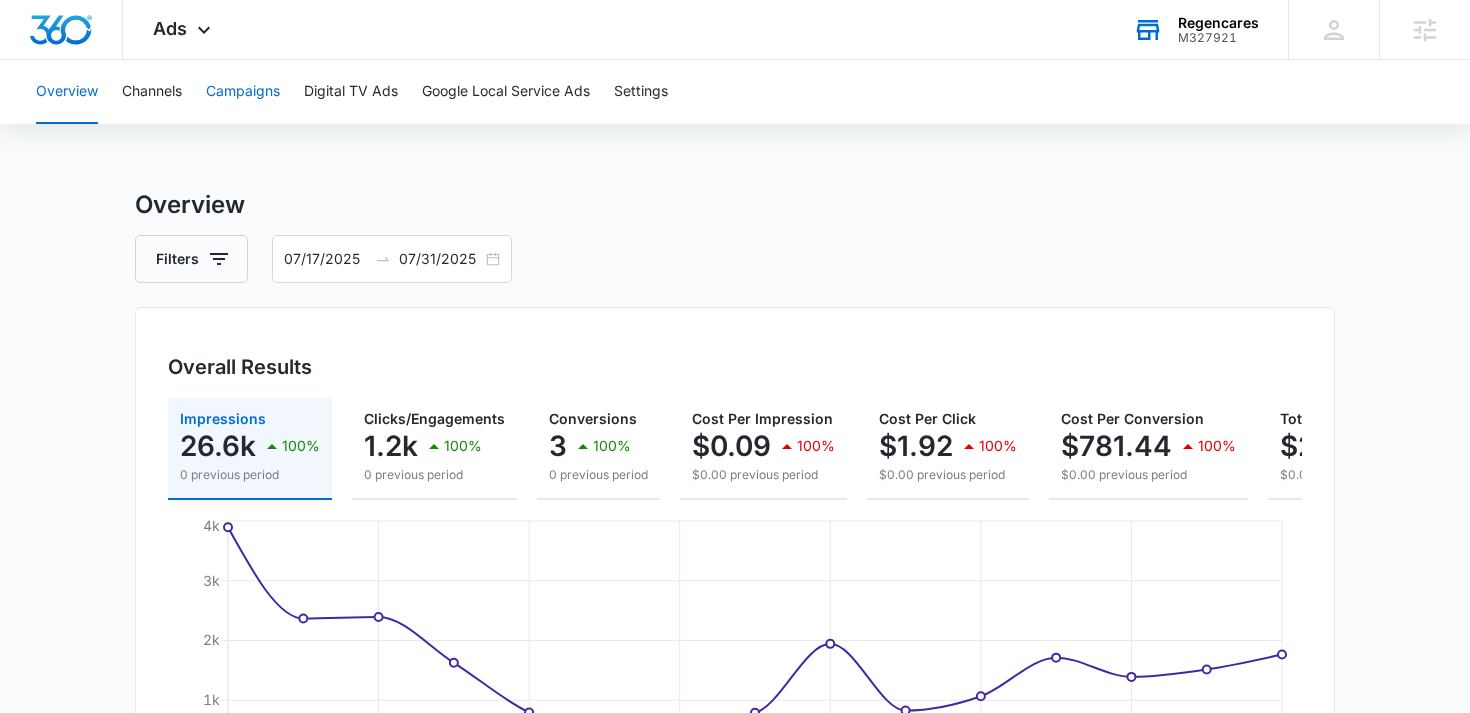 click on "Campaigns" at bounding box center (243, 92) 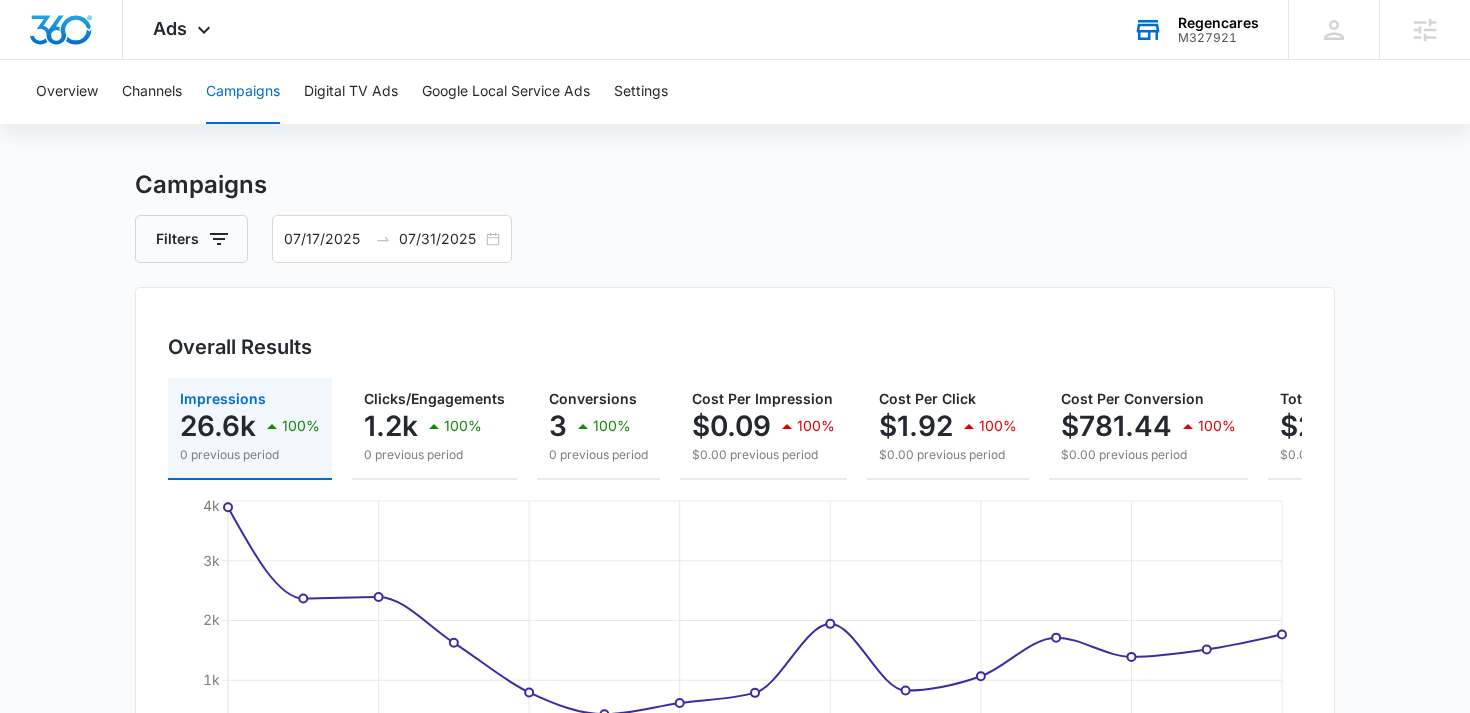 scroll, scrollTop: 0, scrollLeft: 0, axis: both 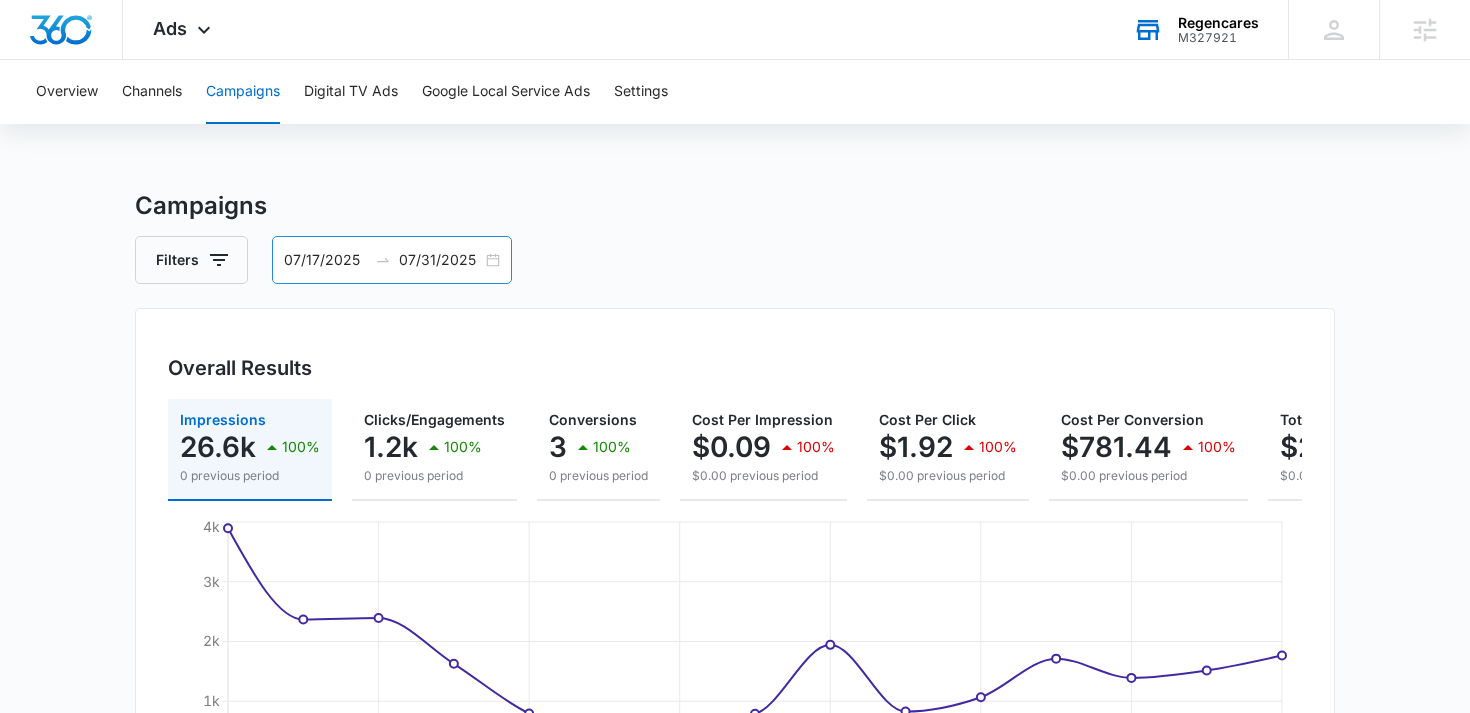 click on "07/17/2025 07/31/2025" at bounding box center [392, 260] 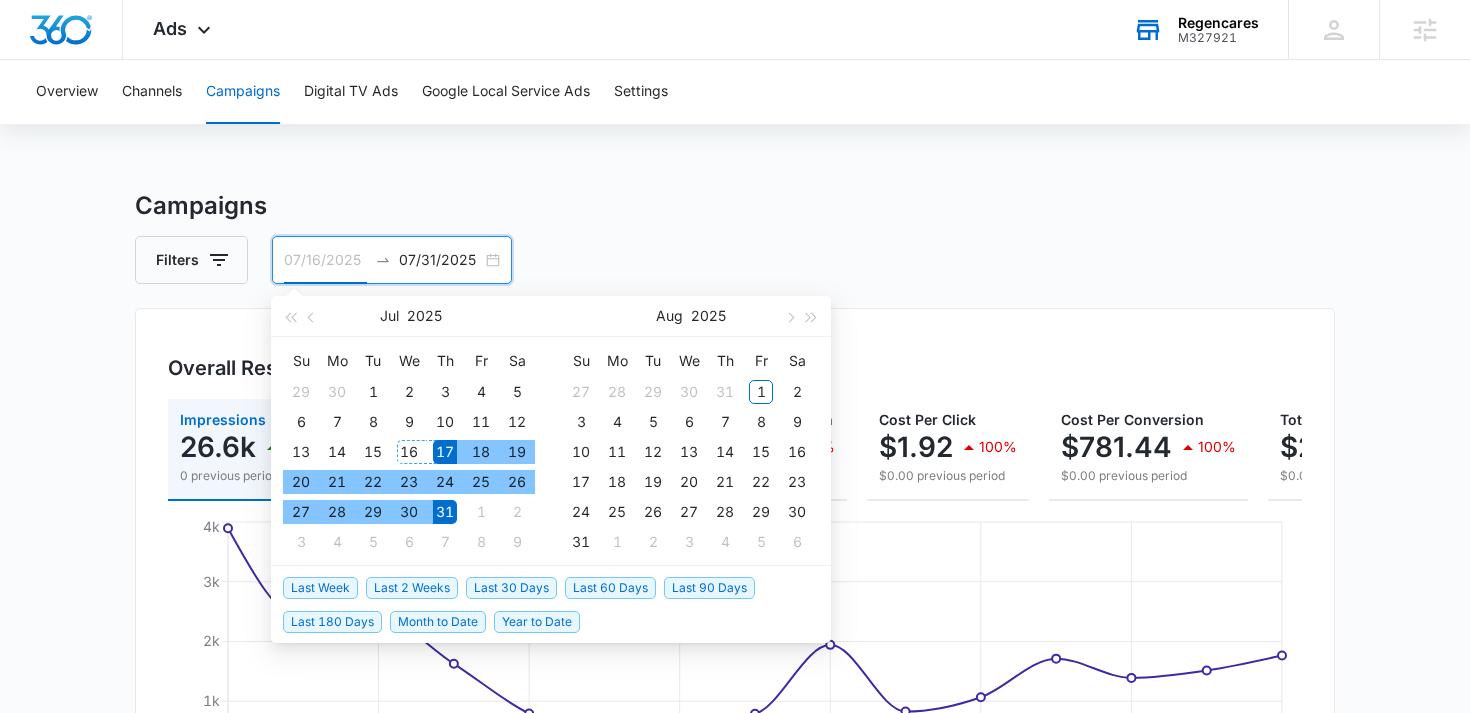 type on "07/17/2025" 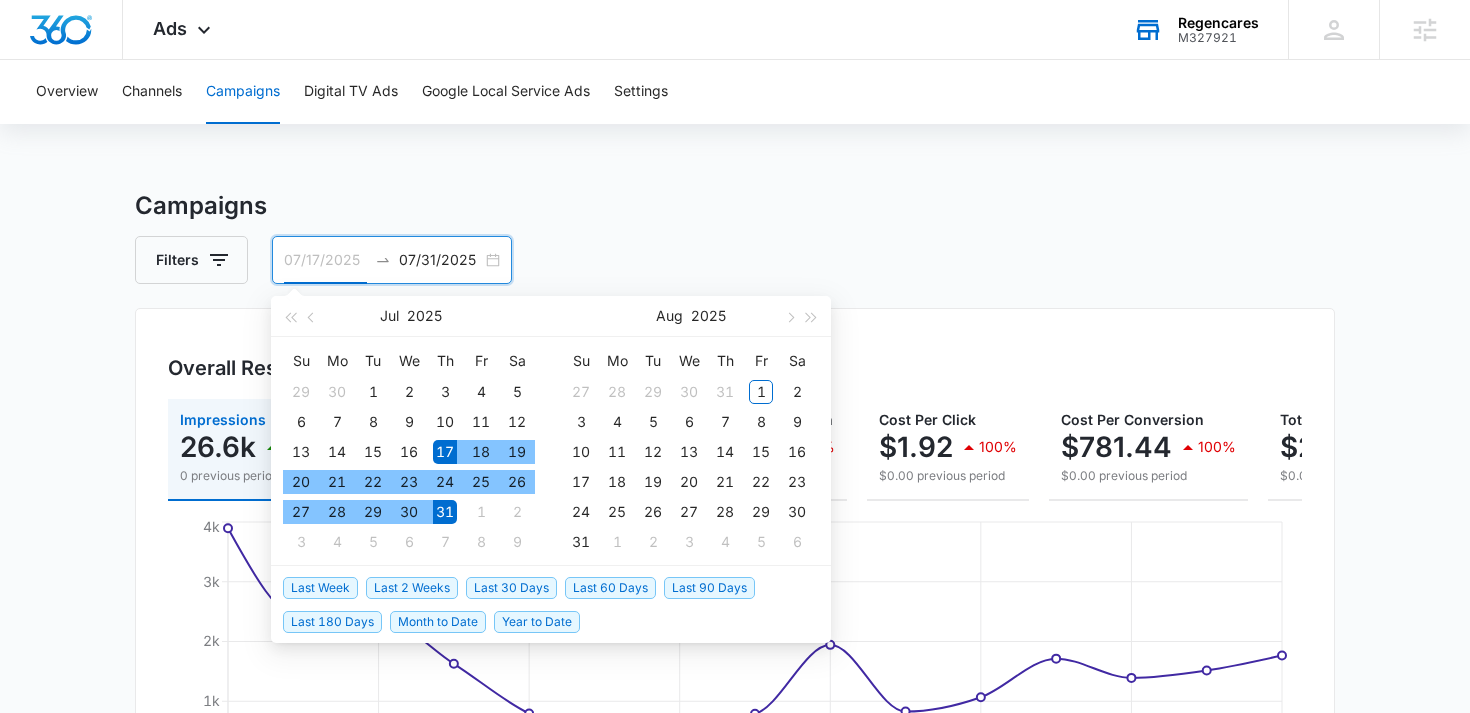 click on "17" at bounding box center (445, 452) 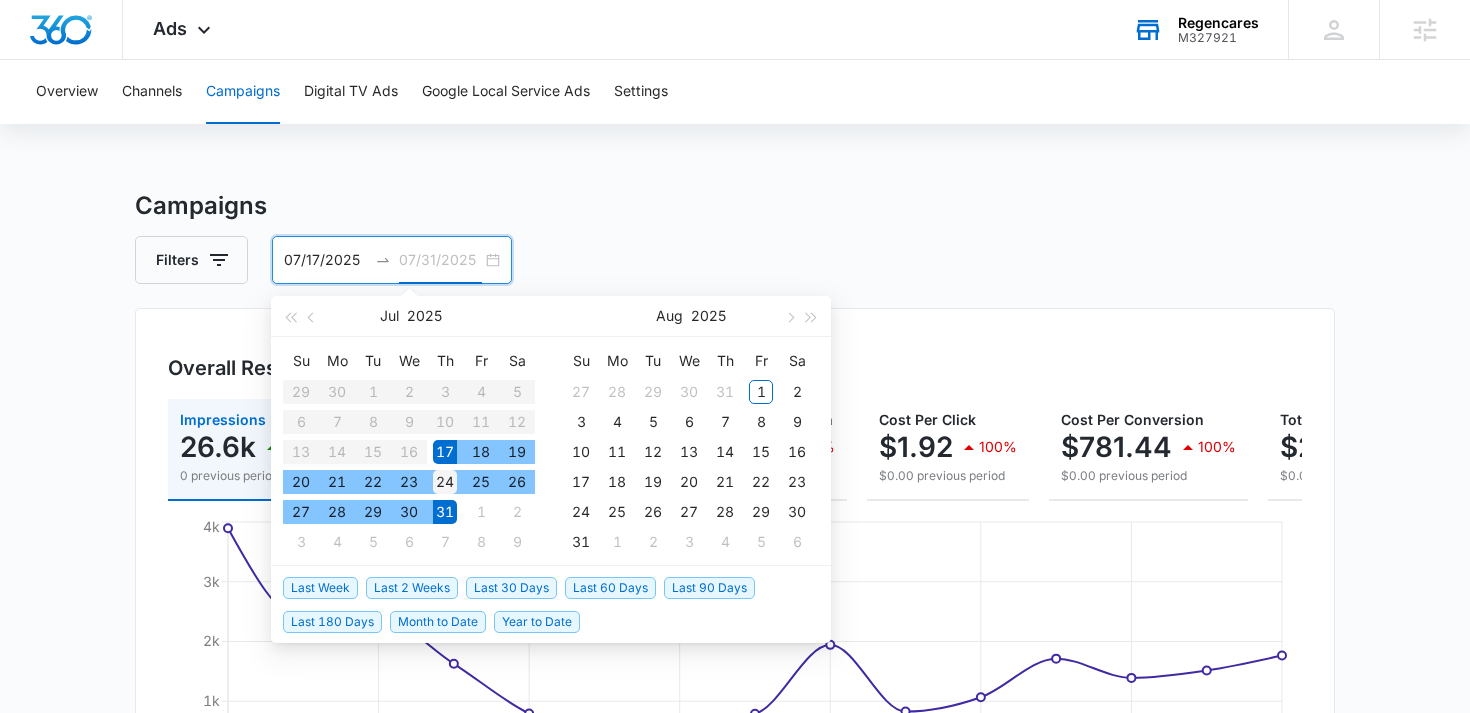 type on "07/24/2025" 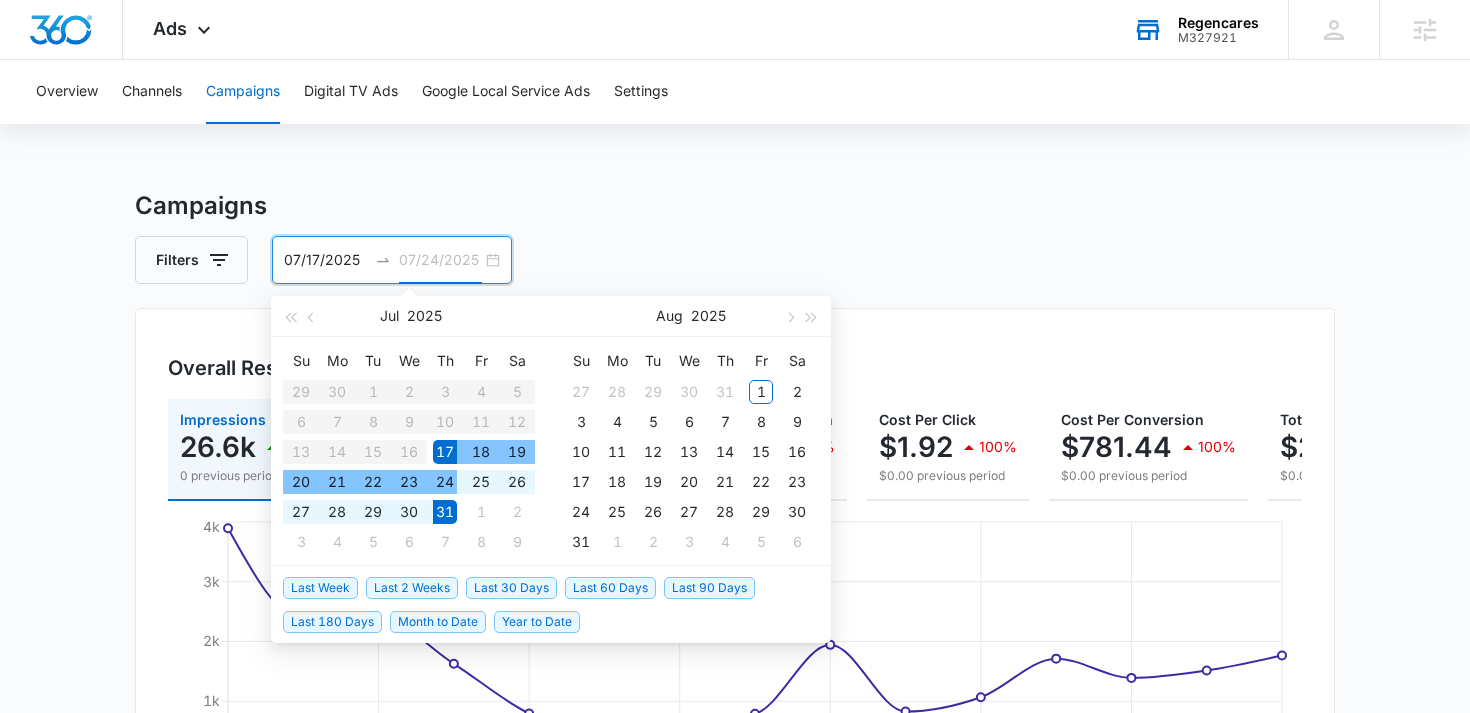 click on "24" at bounding box center (445, 482) 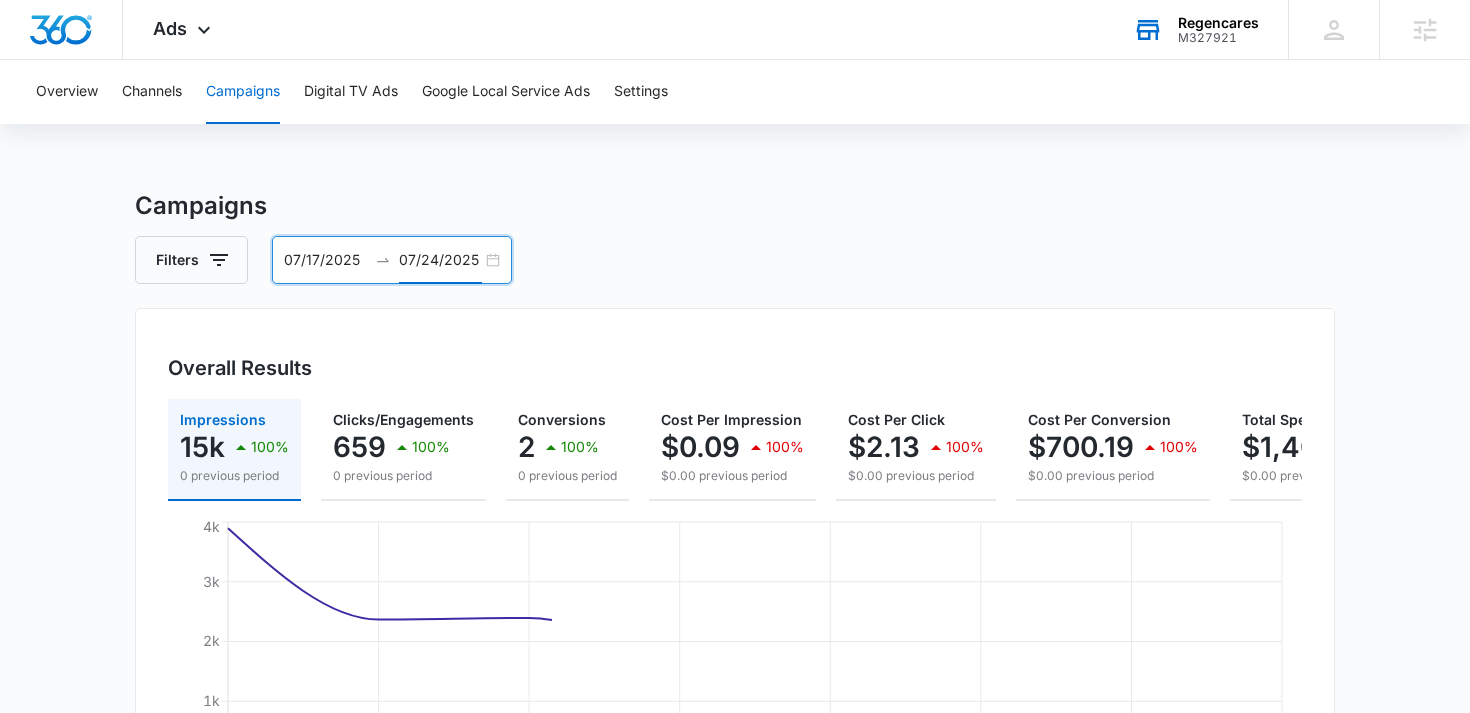 click on "07/17/2025 07/24/2025" at bounding box center (392, 260) 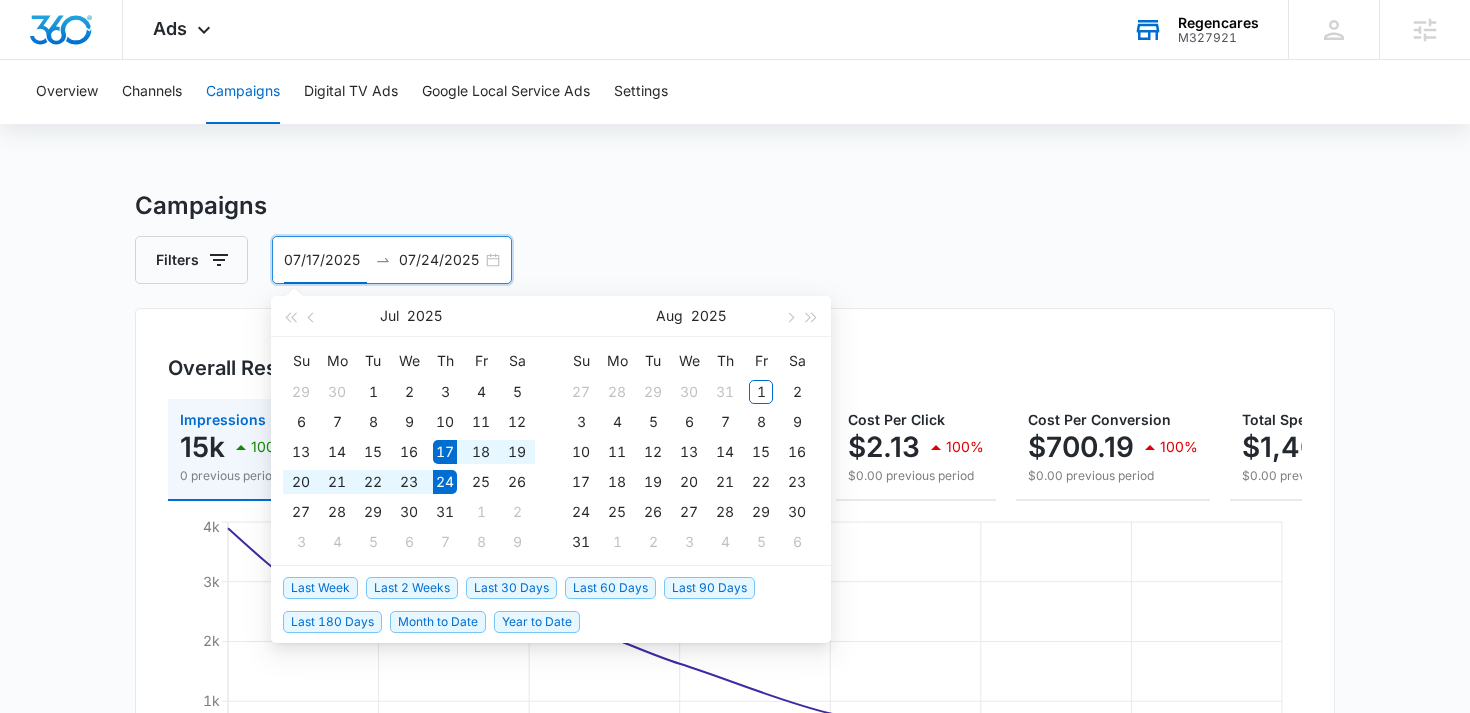 click on "07/17/2025" at bounding box center (325, 260) 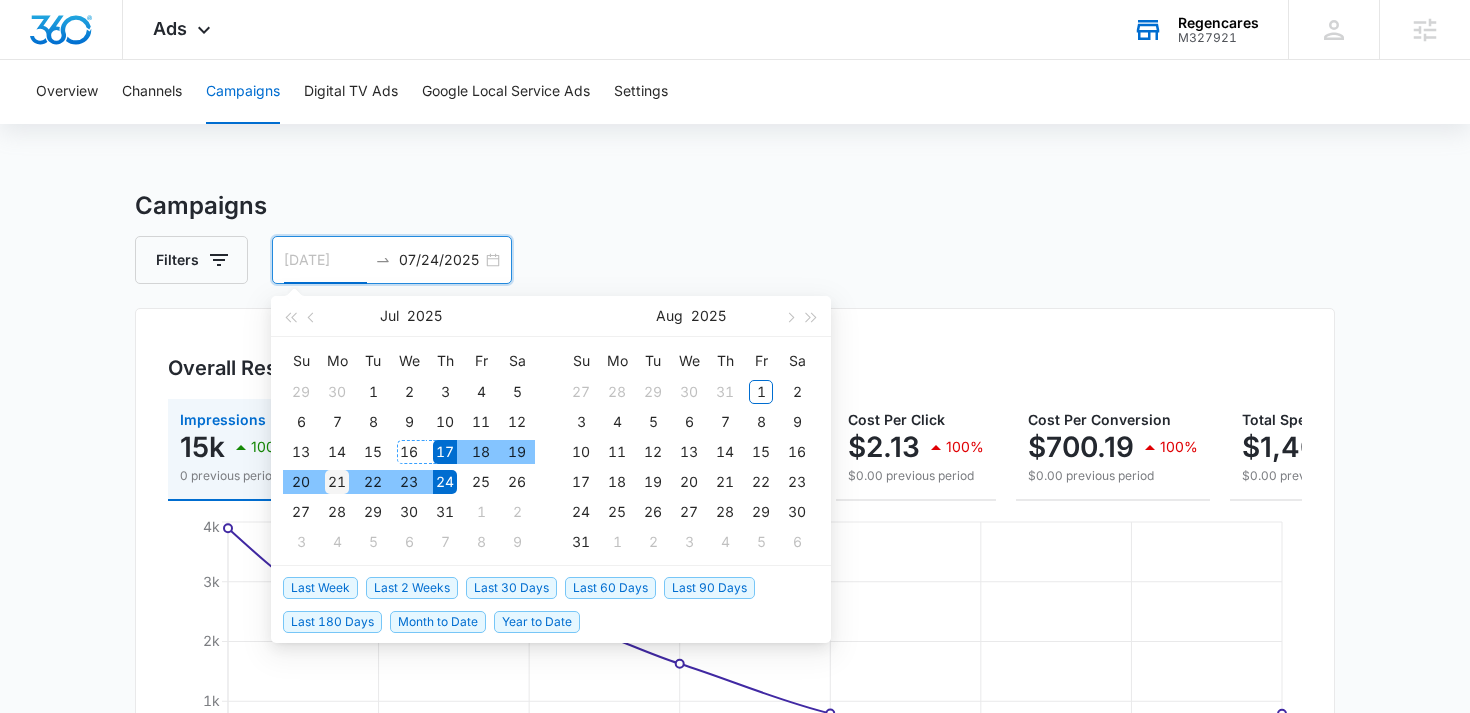 type on "07/21/2025" 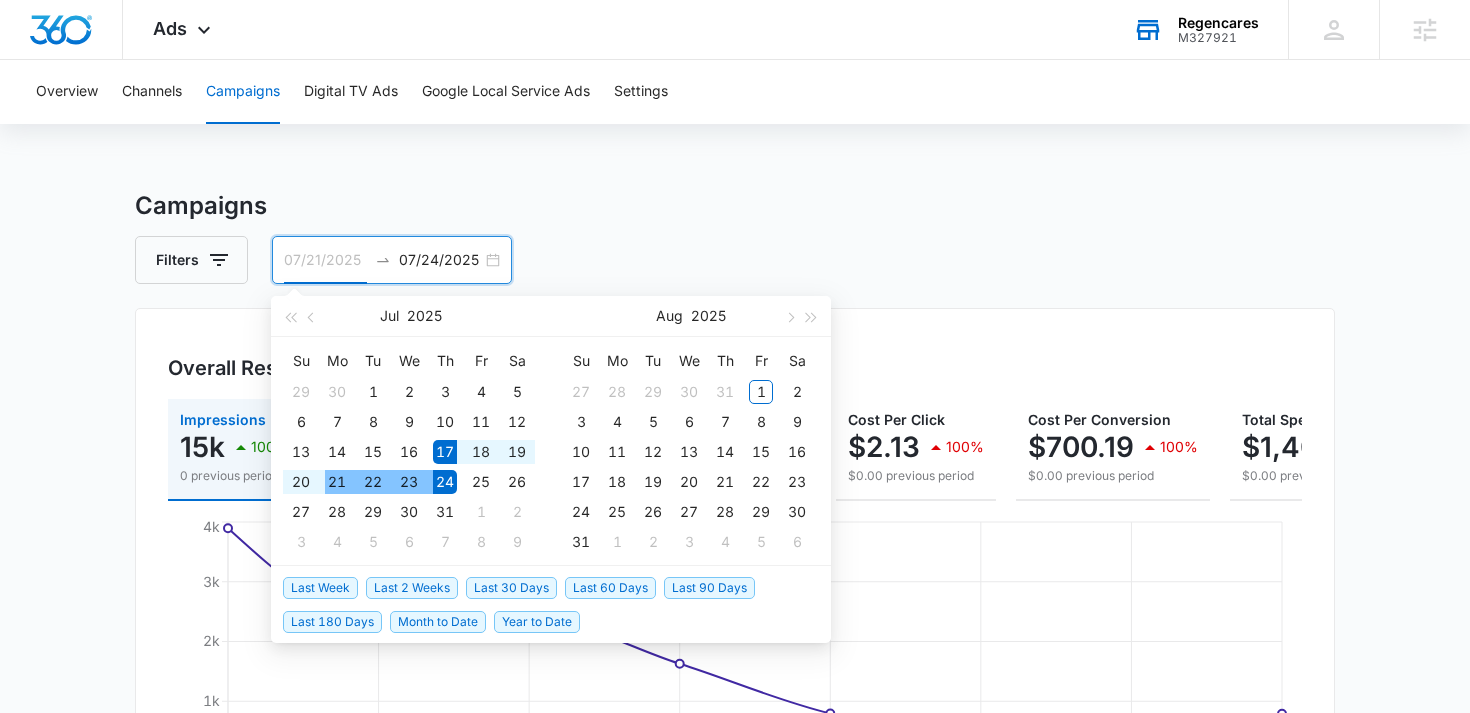 click on "21" at bounding box center (337, 482) 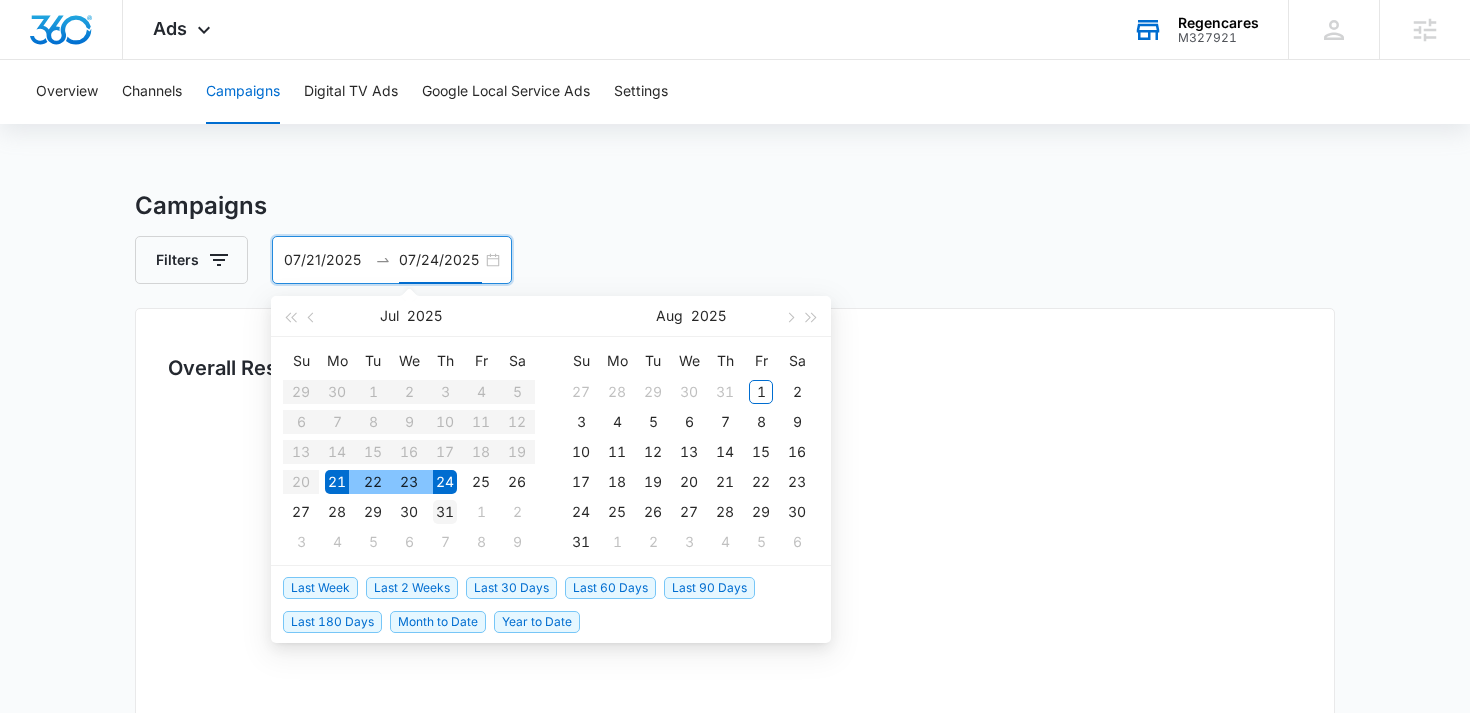 type on "07/31/2025" 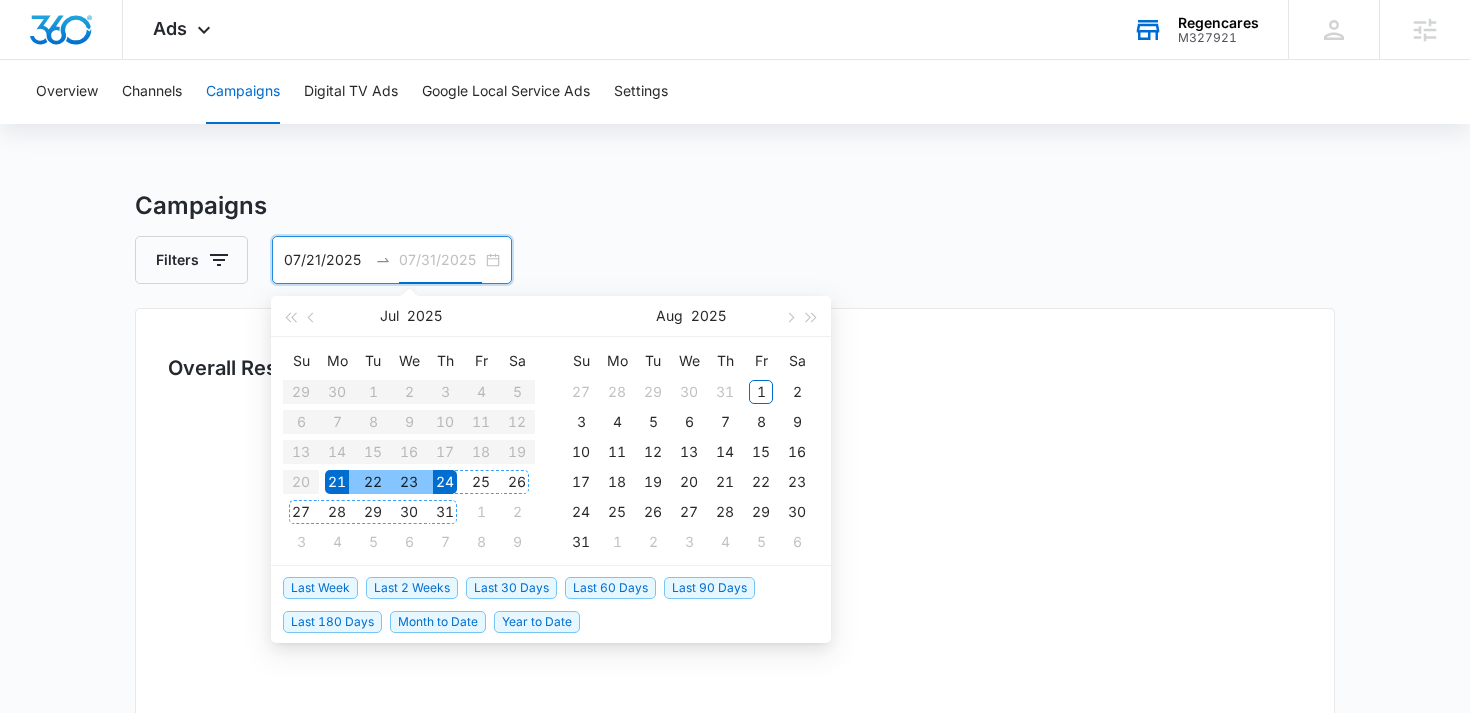 click on "31" at bounding box center (445, 512) 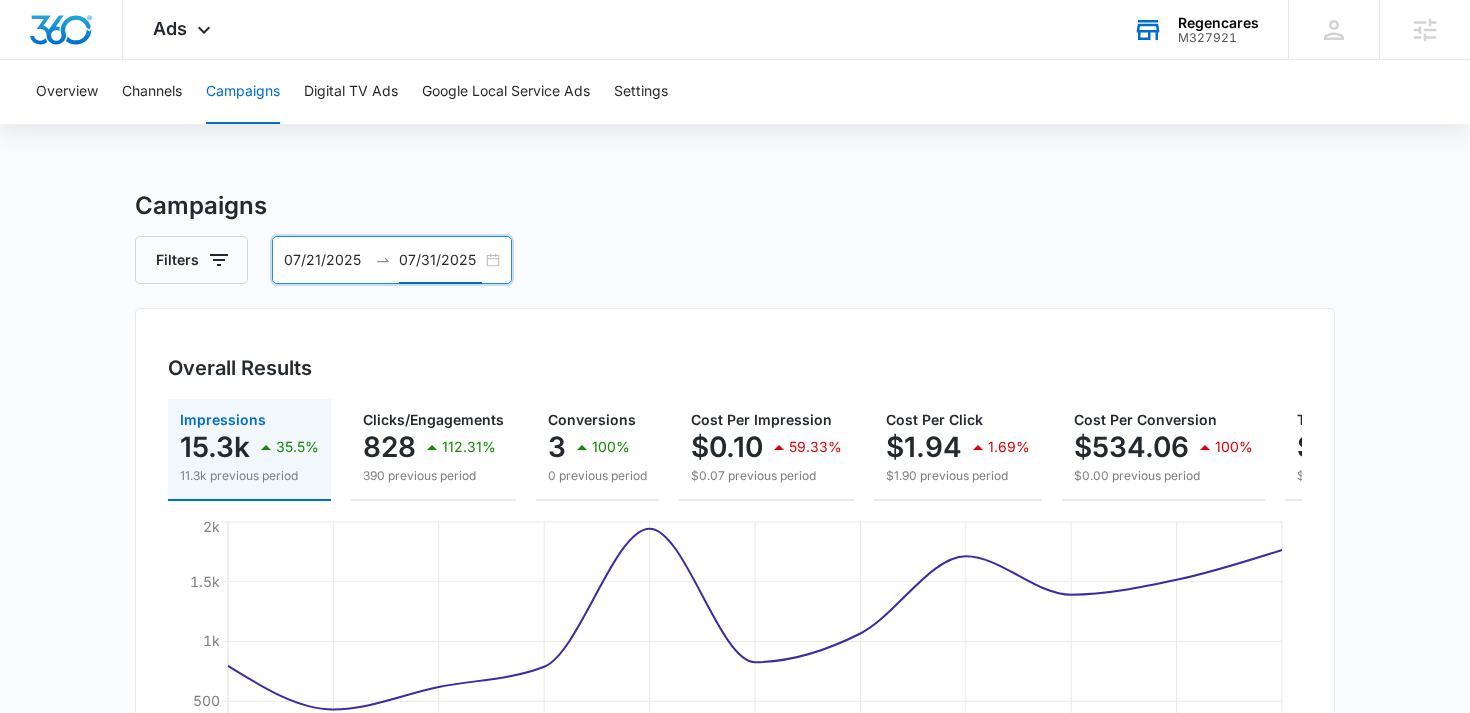 click on "07/21/2025" at bounding box center (325, 260) 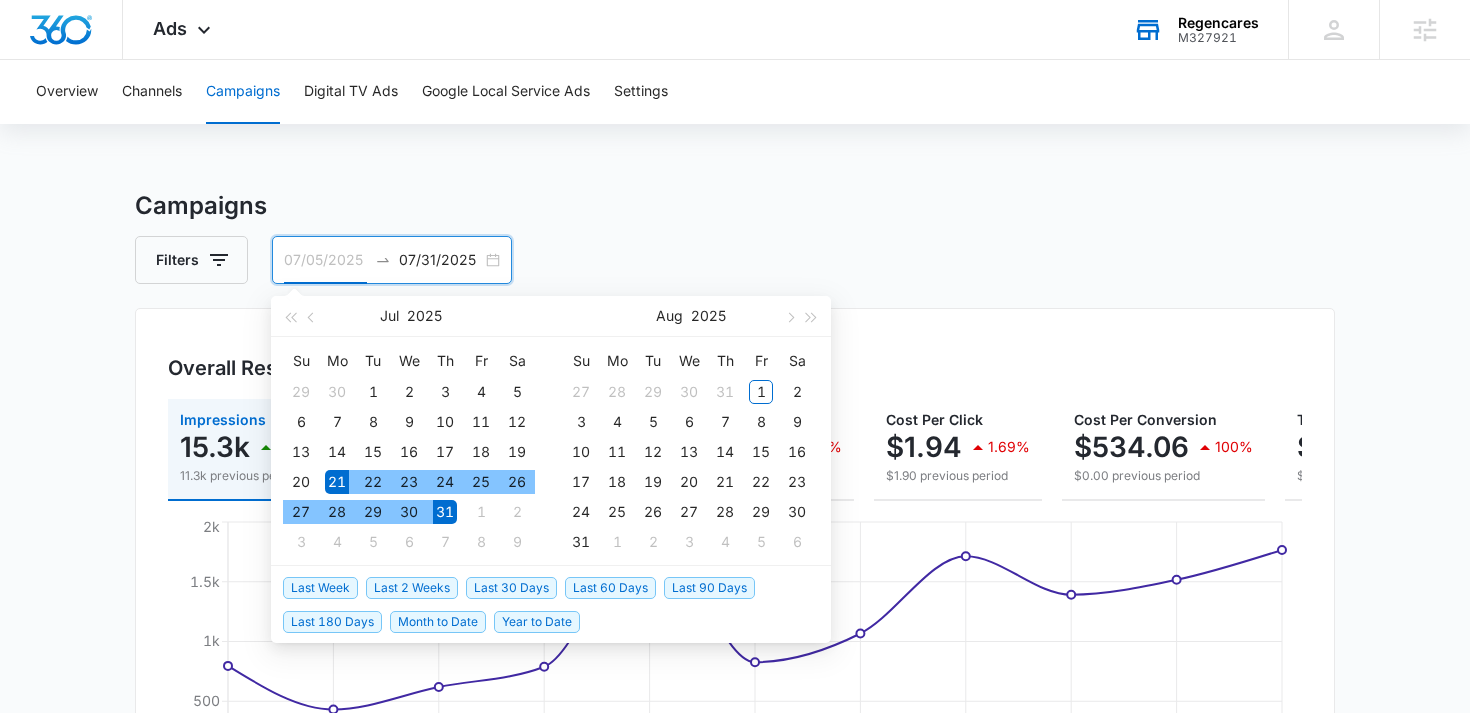 type on "07/21/2025" 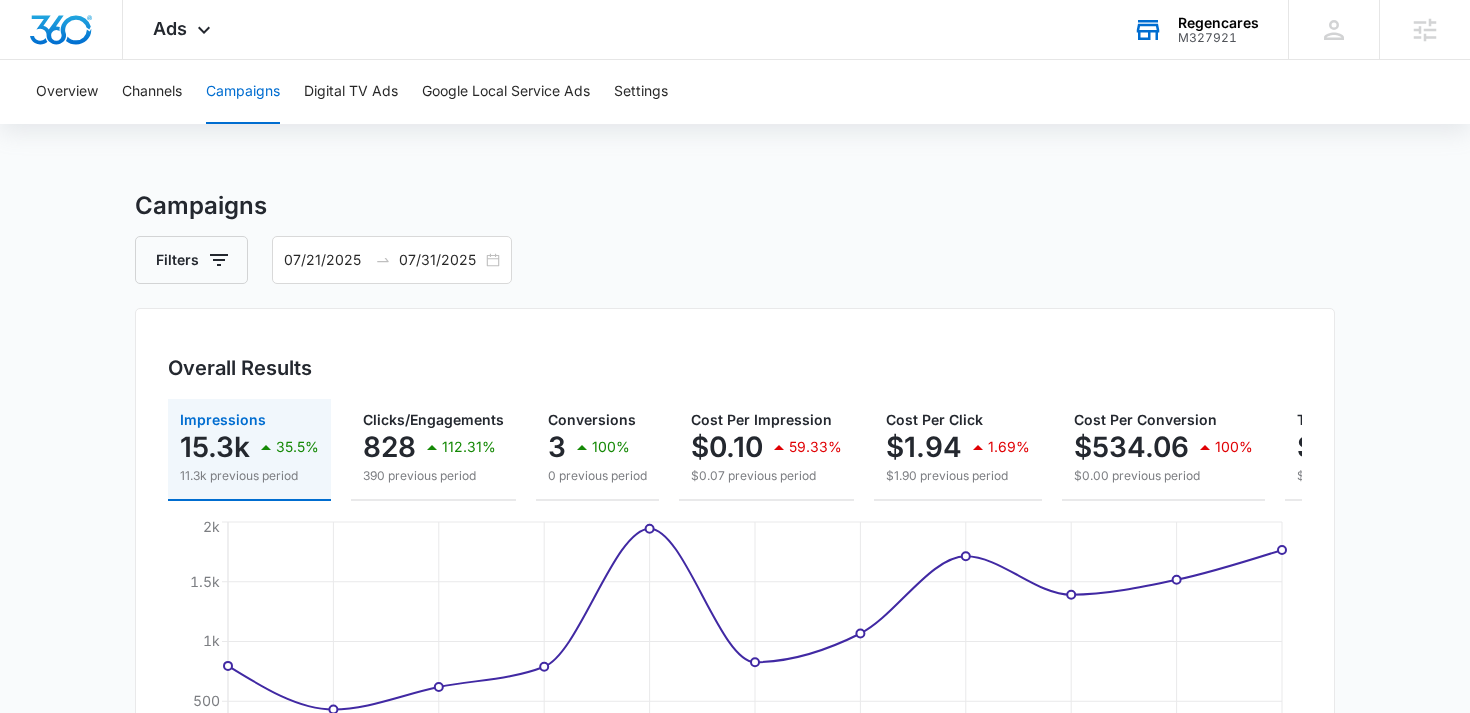 click on "Campaigns Filters 07/21/2025 07/31/2025 Overall Results Impressions 15.3k 35.5%  11.3k previous period Clicks/Engagements 828 112.31%  390 previous period Conversions 3 100%  0 previous period Cost Per Impression $0.10 59.33%  $0.07 previous period Cost Per Click $1.94 1.69%  $1.90 previous period Cost Per Conversion $534.06 100%  $0.00 previous period Total Spend $1,602.20 115.89%  $742.12 previous period Jul 21 Jul 22 Jul 23 Jul 24 Jul 25 Jul 26 Jul 27 Jul 28 Jul 29 Jul 30 Jul 31 0 500 1k 1.5k 2k Google Facebook / Instagram Campaigns List Filters Campaign Impressions Clicks/Engagements Conversions Budget Total Spend Totals 15,280 ( $0.10  ea) 828 ( $1.94  ea) 3 ( $534.06  ea) $2,382.40   $1,602.20 Outbound Conversions Outcome Leads ACTIVE 12,859 ( $0.05  ea) 467 ( $1.39  ea) 1 ( $648.55  ea) $68.63    / daily $648.55 Search - Services Search ACTIVE 1,693 ( $0.30  ea) 323 ( $1.55  ea) 2 ( $250.47  ea) $78.43    / daily $500.93 Search - ED Search ACTIVE 728 ( $0.62  ea) 38 ( $11.91  ea) 0 ( $0.00  ea) $68.63" at bounding box center [735, 890] 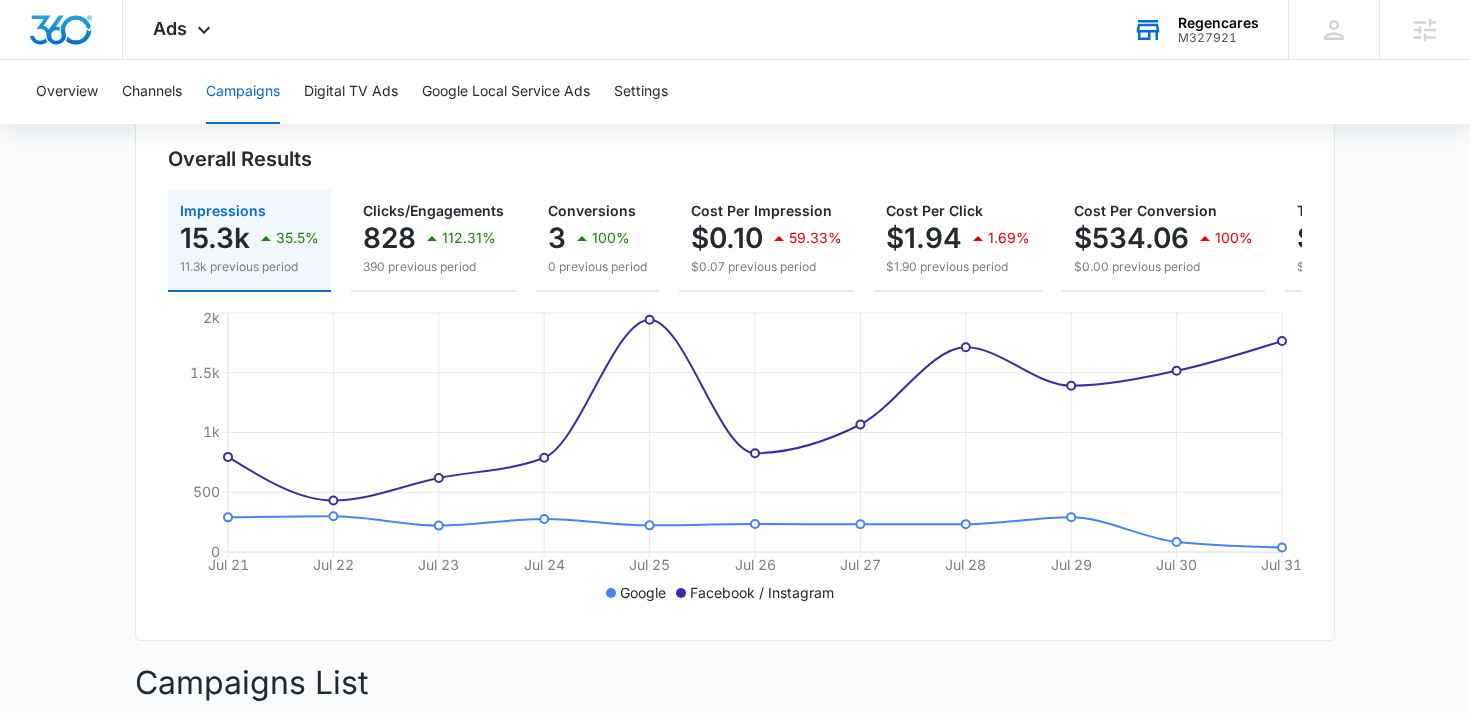 scroll, scrollTop: 136, scrollLeft: 0, axis: vertical 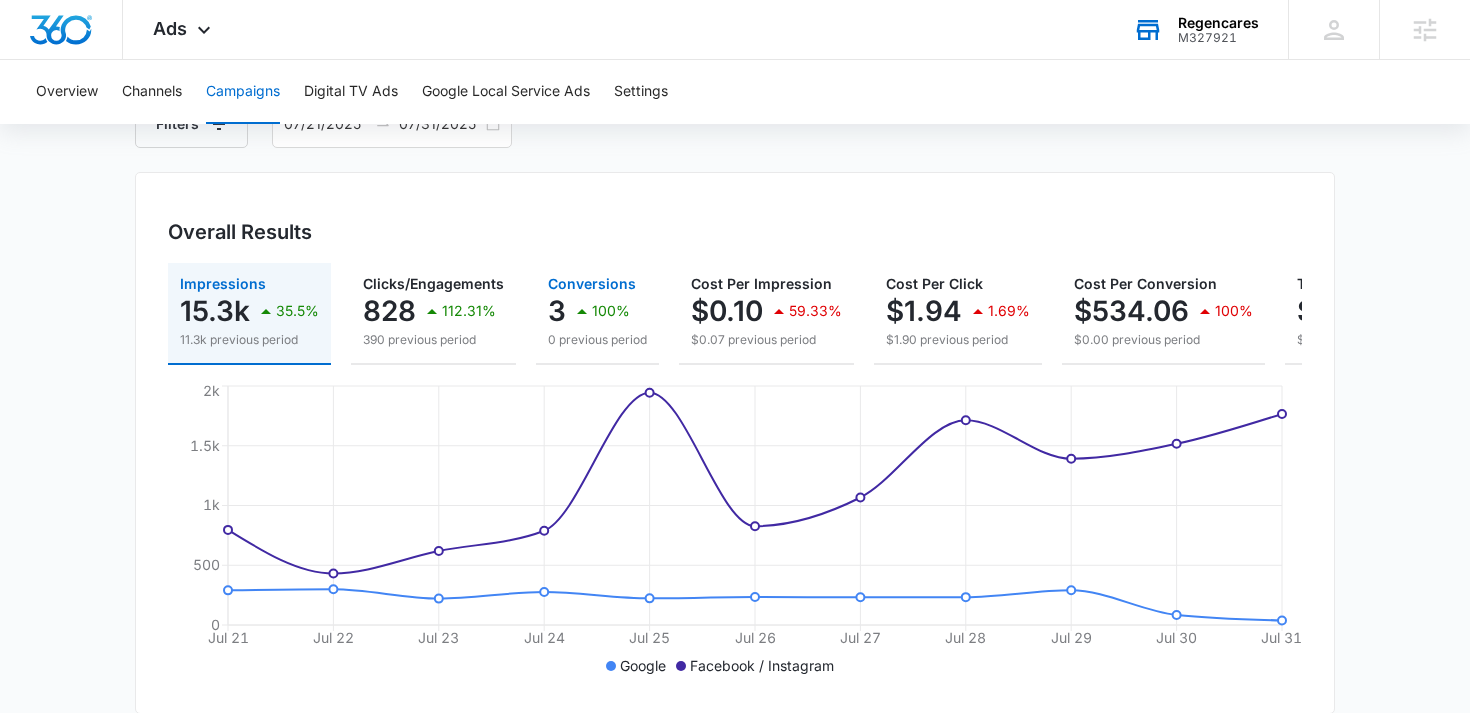 click on "100%" at bounding box center [600, 311] 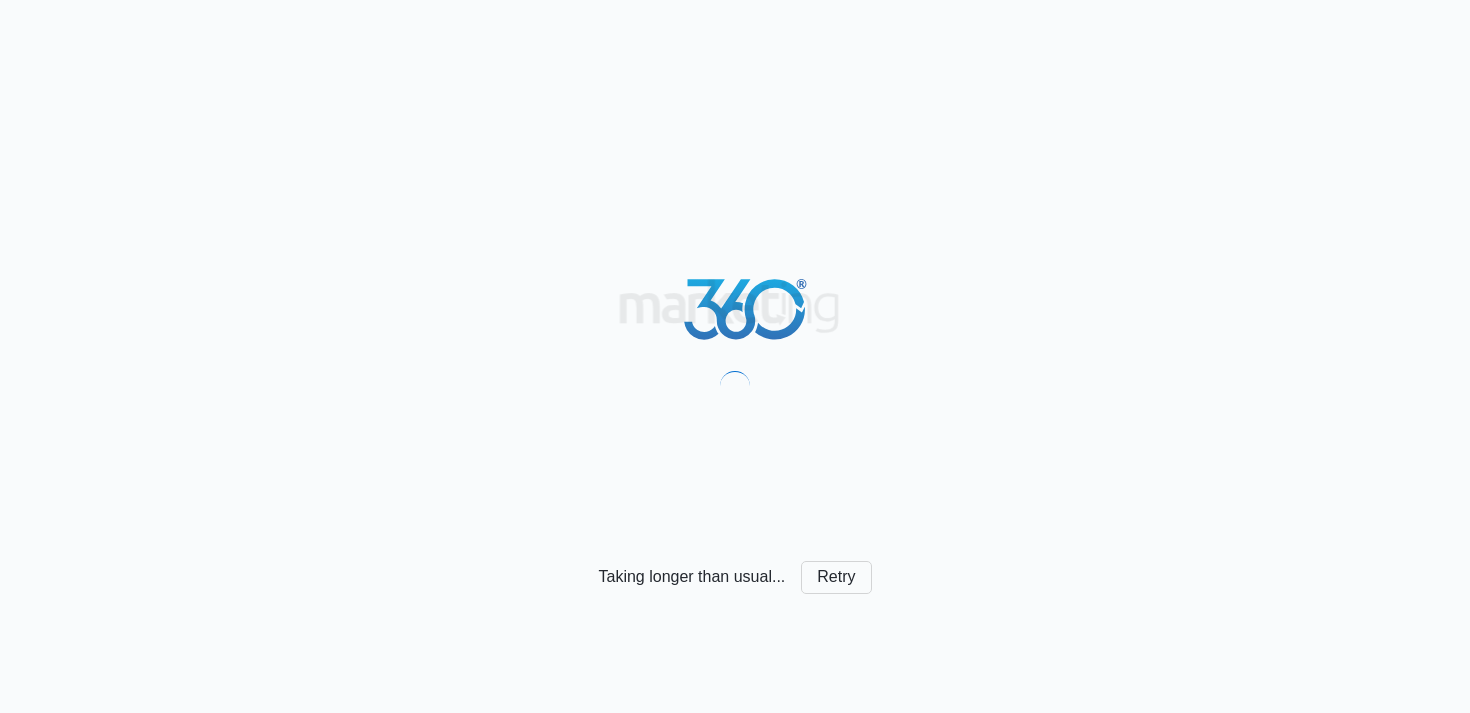 scroll, scrollTop: 0, scrollLeft: 0, axis: both 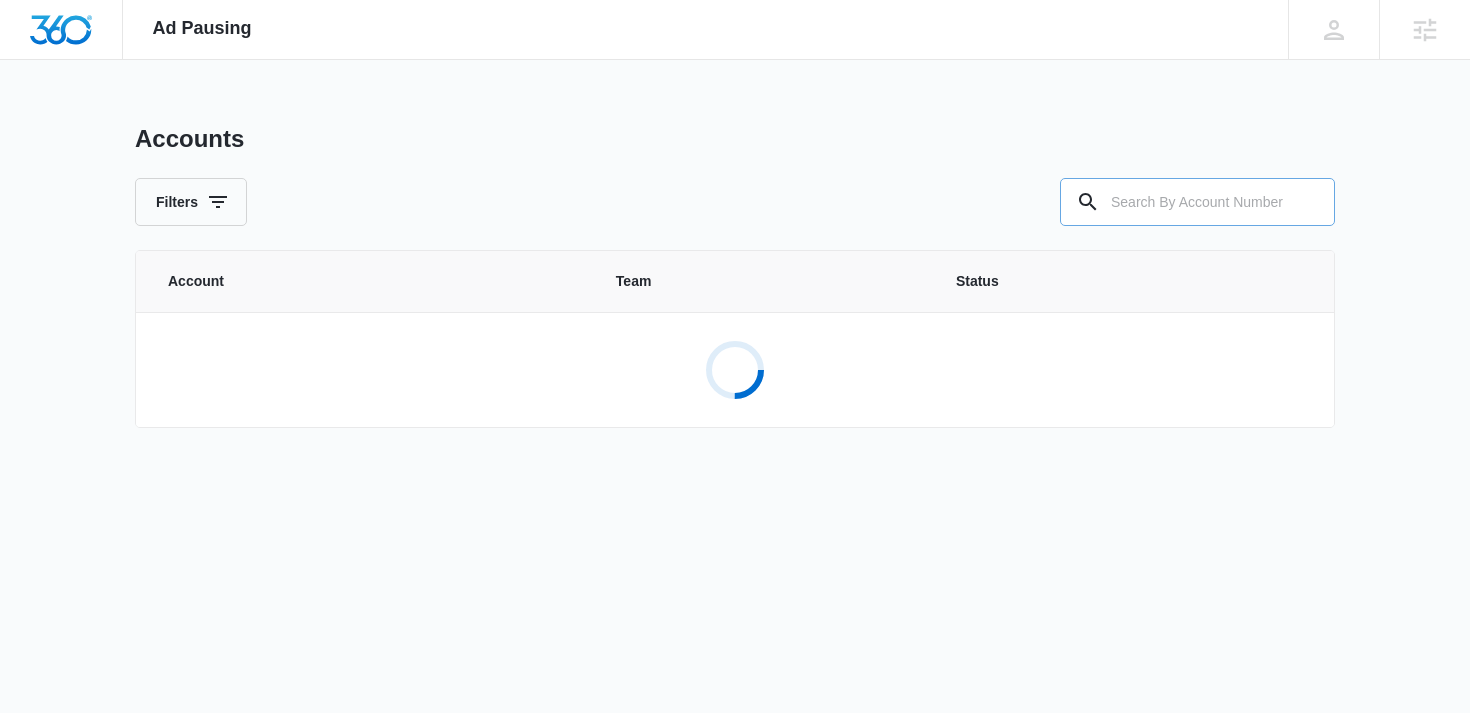 click at bounding box center [1197, 202] 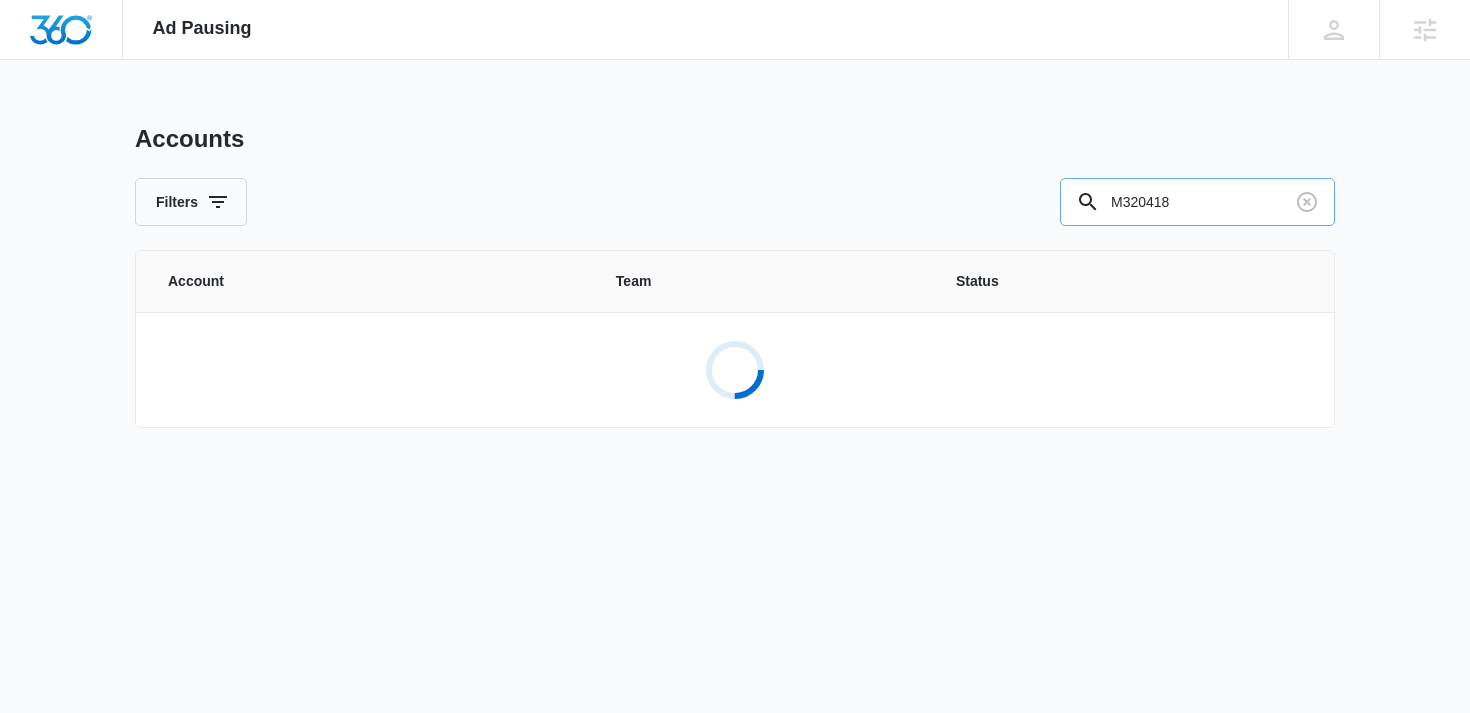 type on "M320418" 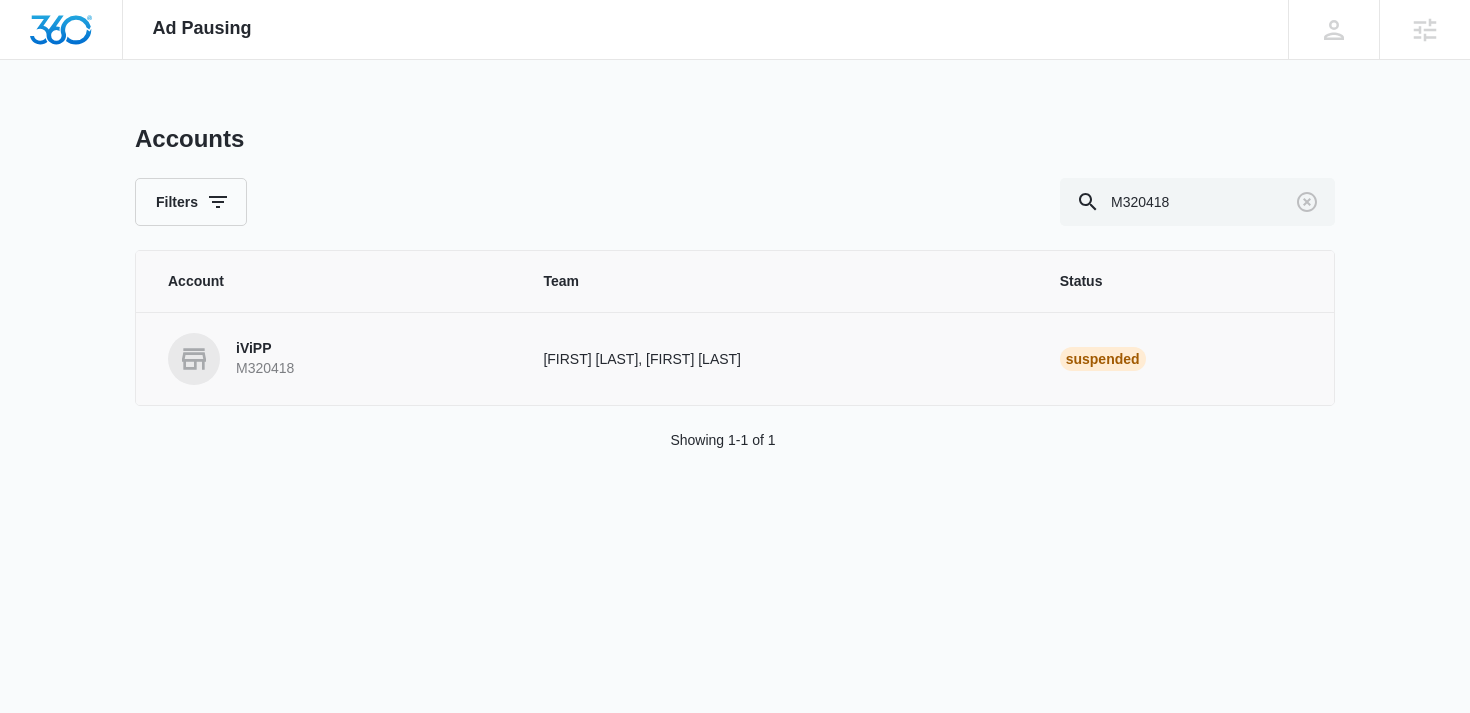 click on "iViPP" at bounding box center (265, 349) 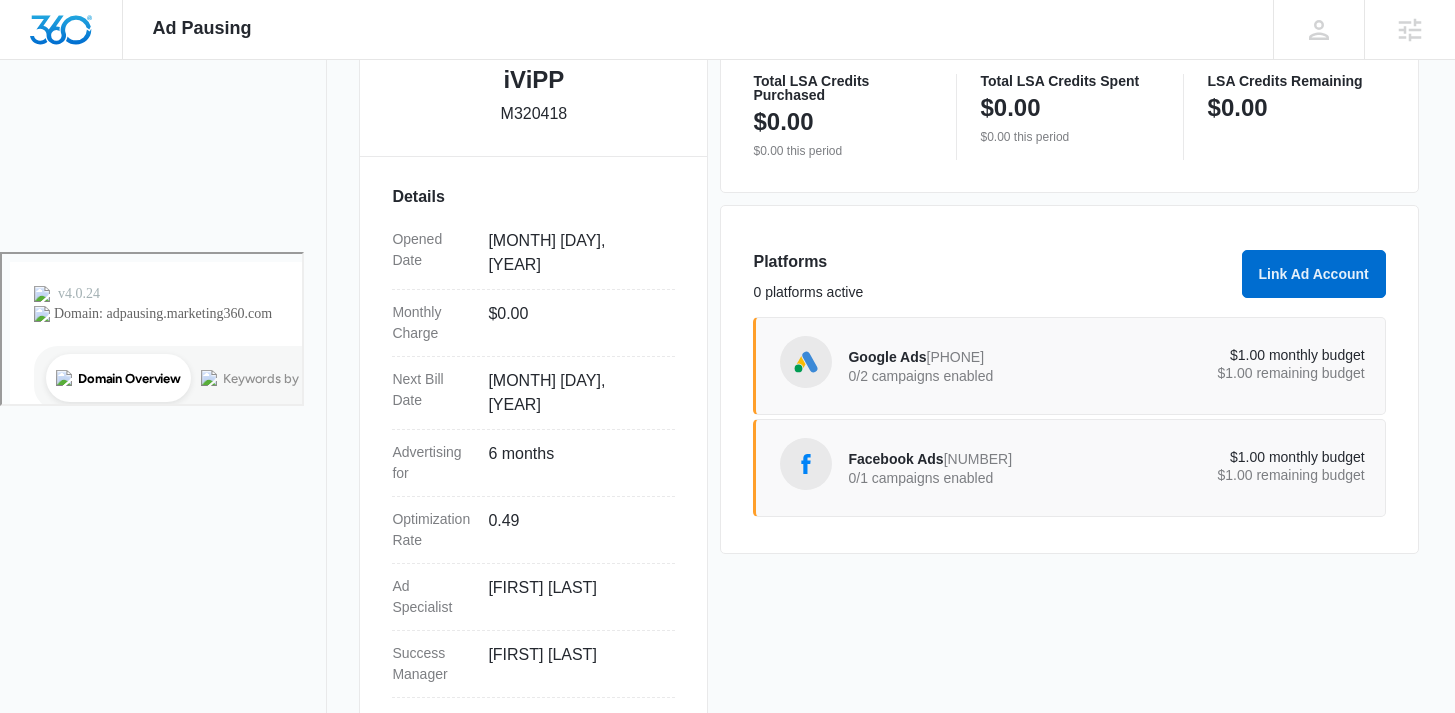 scroll, scrollTop: 491, scrollLeft: 0, axis: vertical 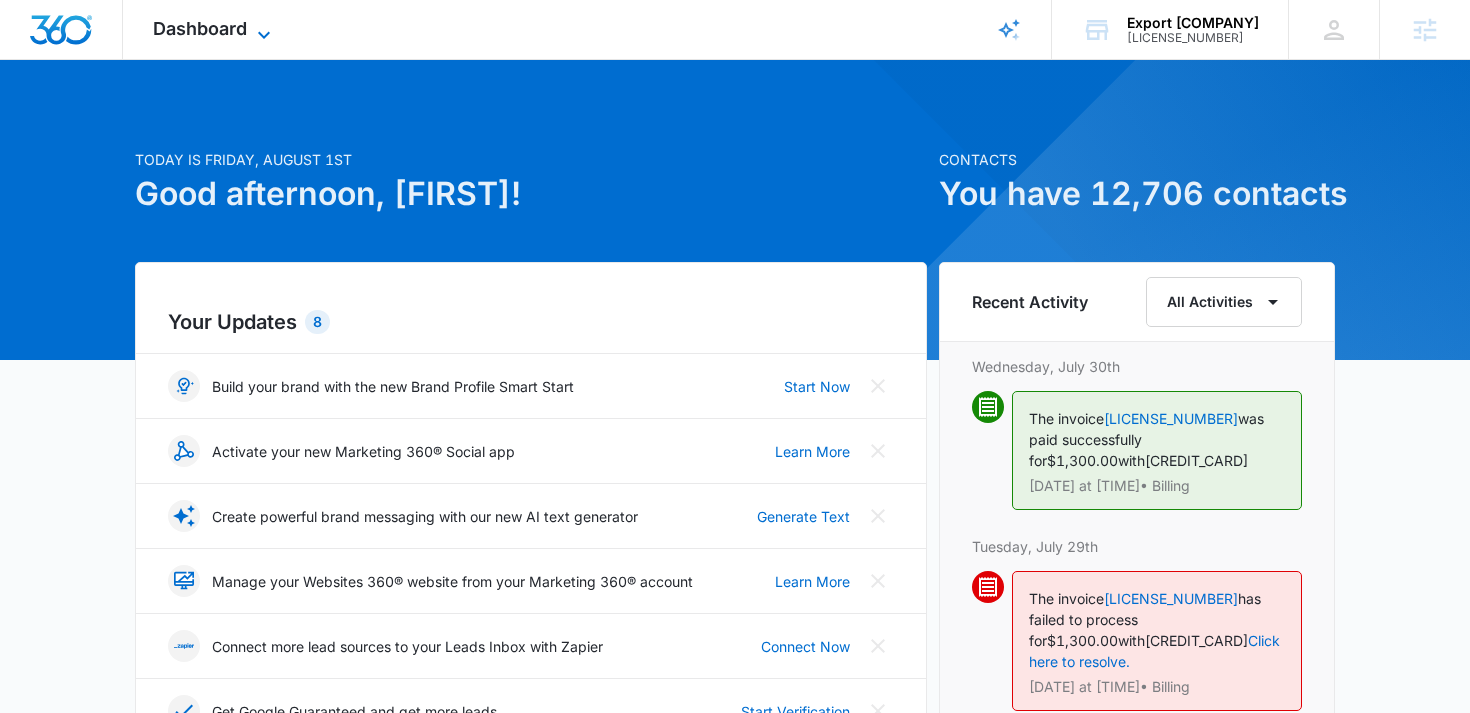 click on "Dashboard" at bounding box center (200, 28) 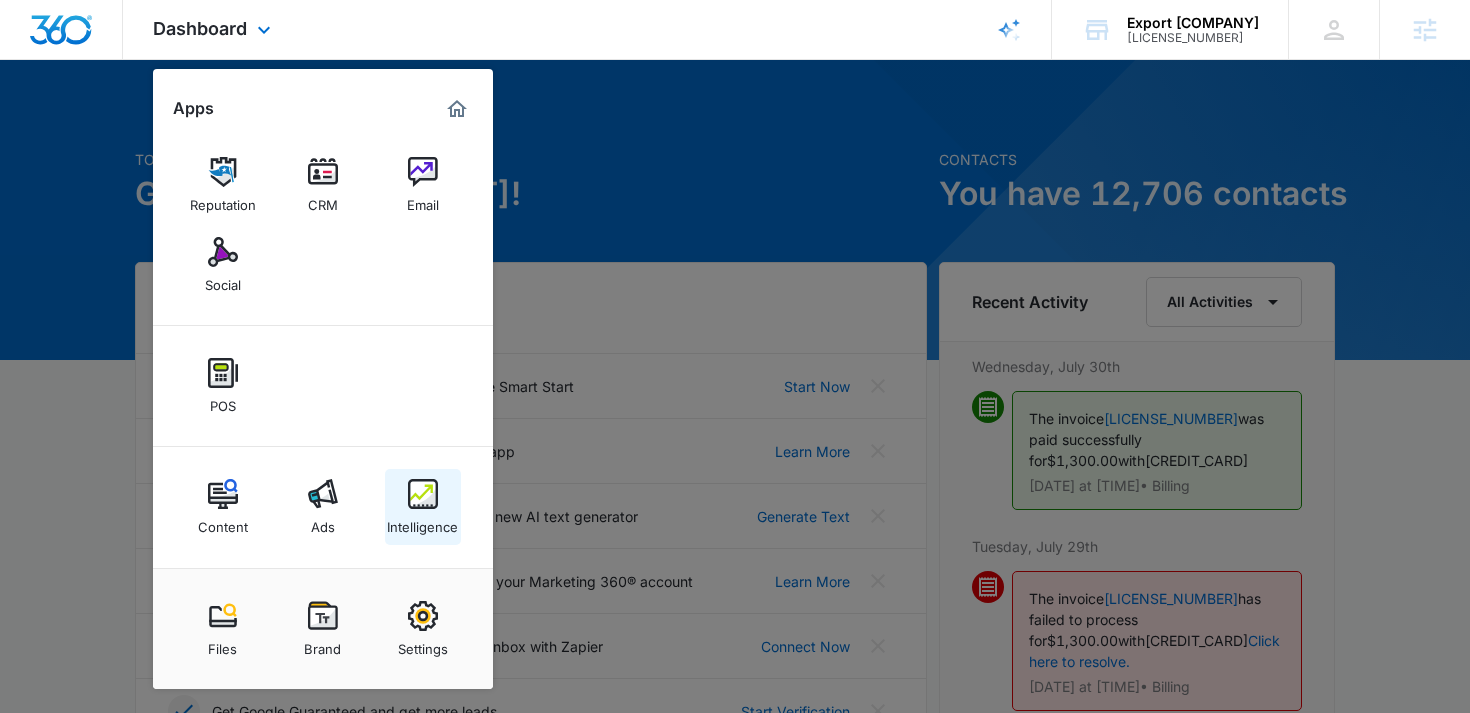 click on "Intelligence" at bounding box center (423, 507) 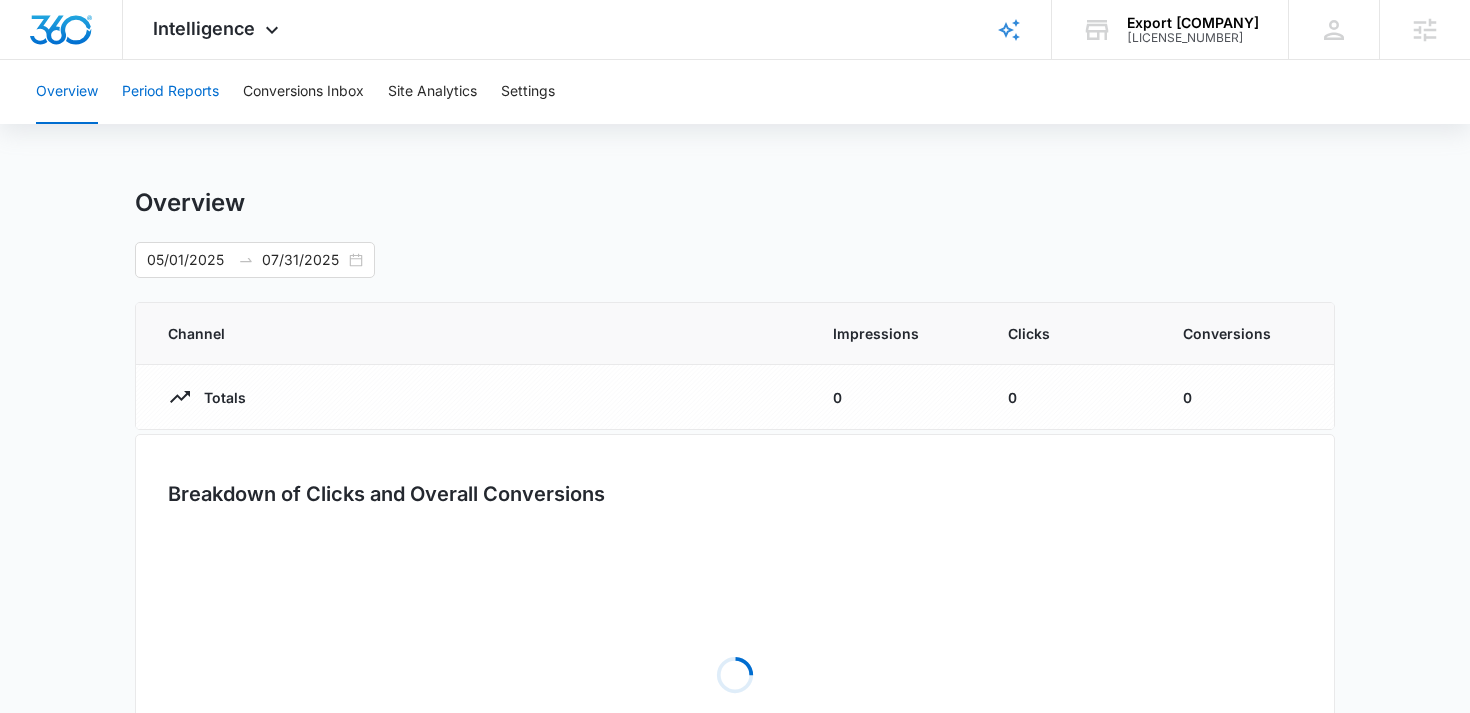 click on "Period Reports" at bounding box center (170, 92) 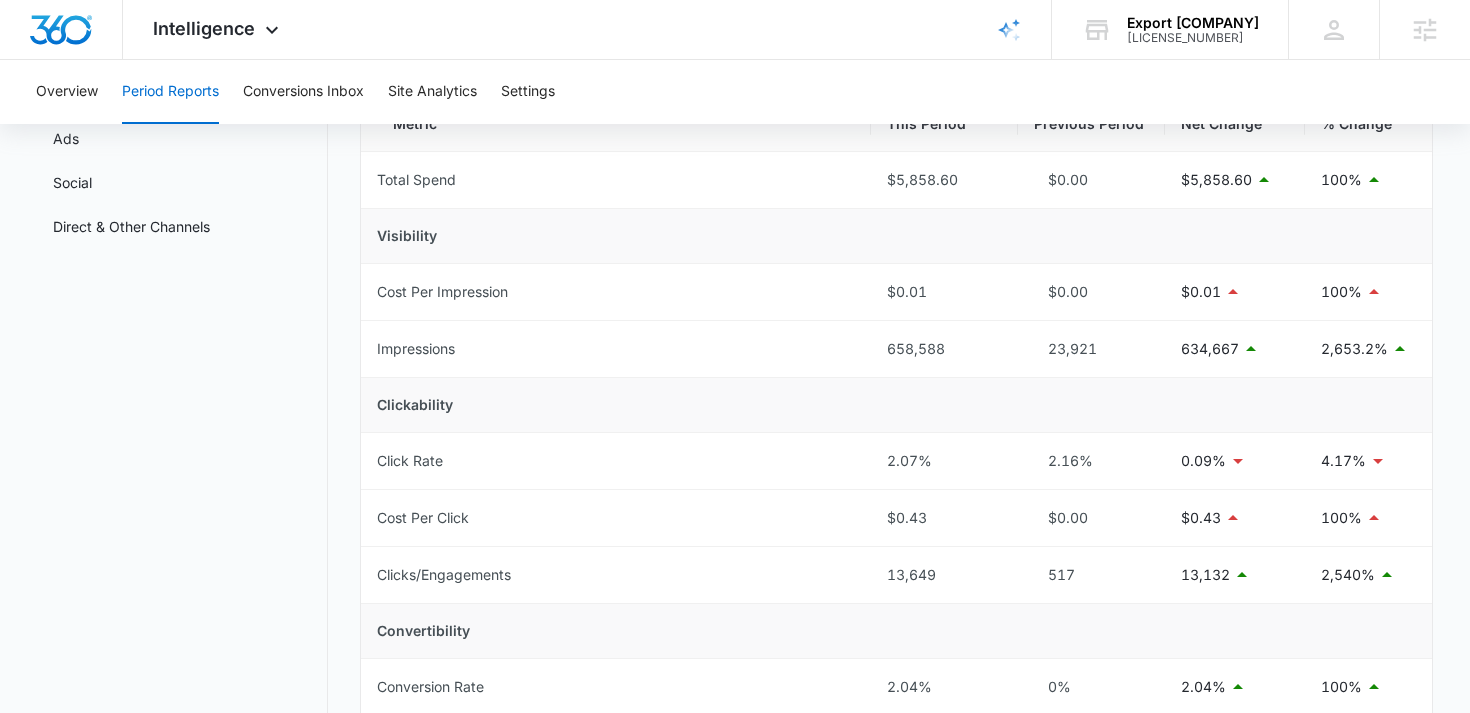 scroll, scrollTop: 208, scrollLeft: 0, axis: vertical 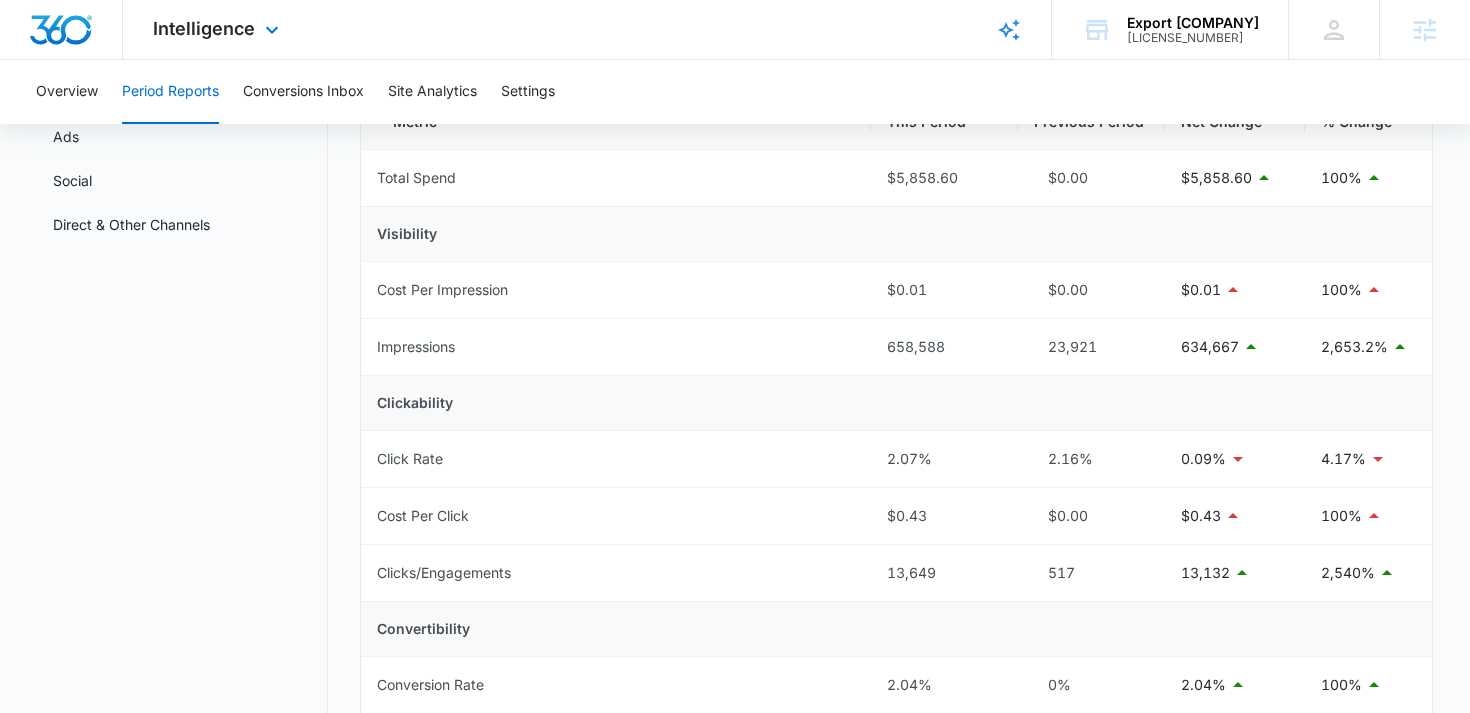 click on "Intelligence Apps Reputation CRM Email Social POS Content Ads Intelligence Files Brand Settings" at bounding box center (218, 29) 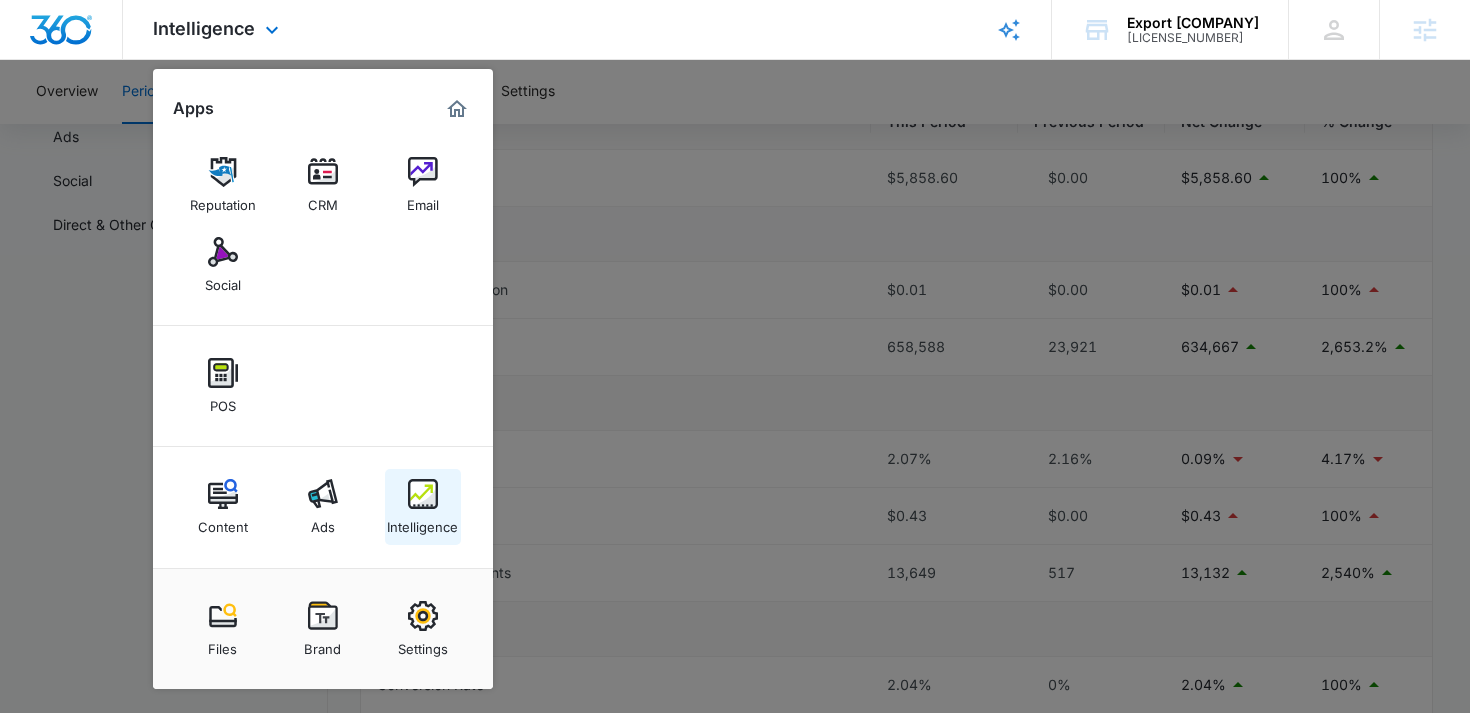 click at bounding box center [423, 494] 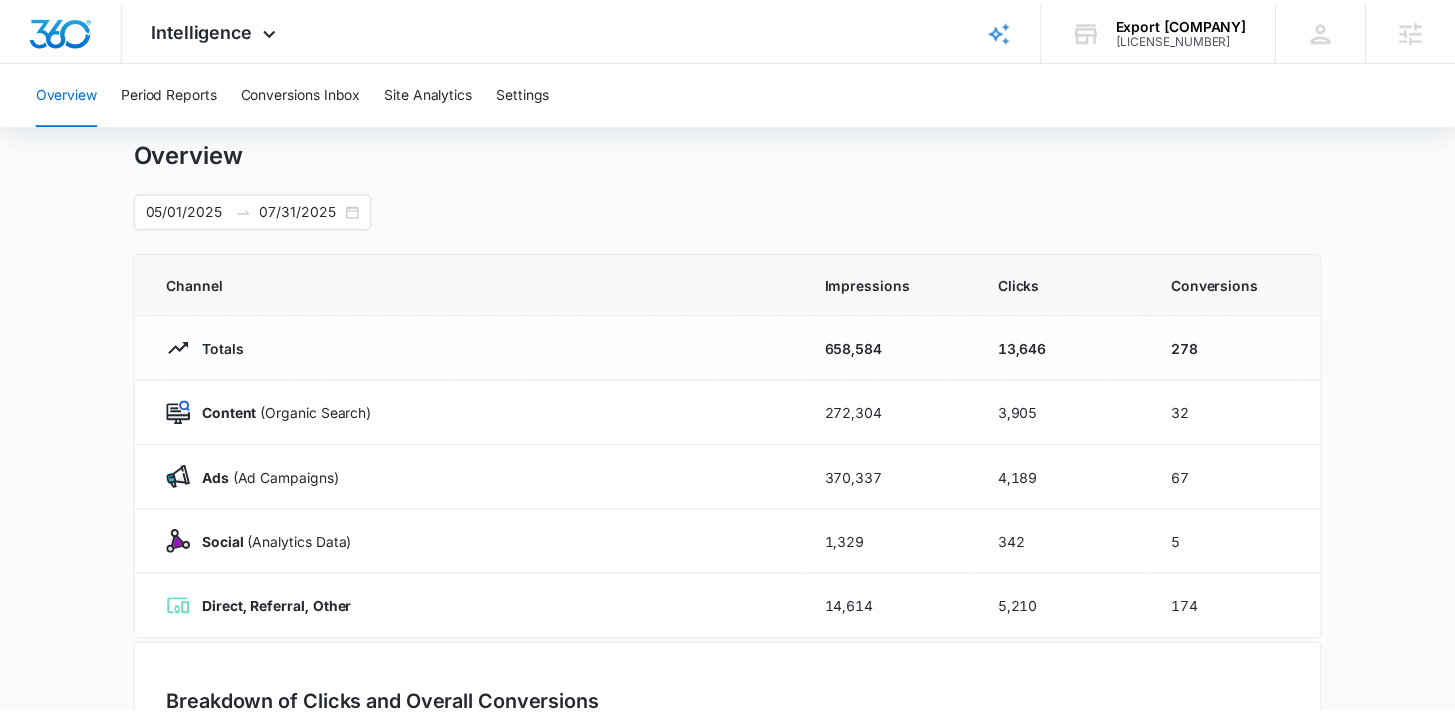 scroll, scrollTop: 52, scrollLeft: 0, axis: vertical 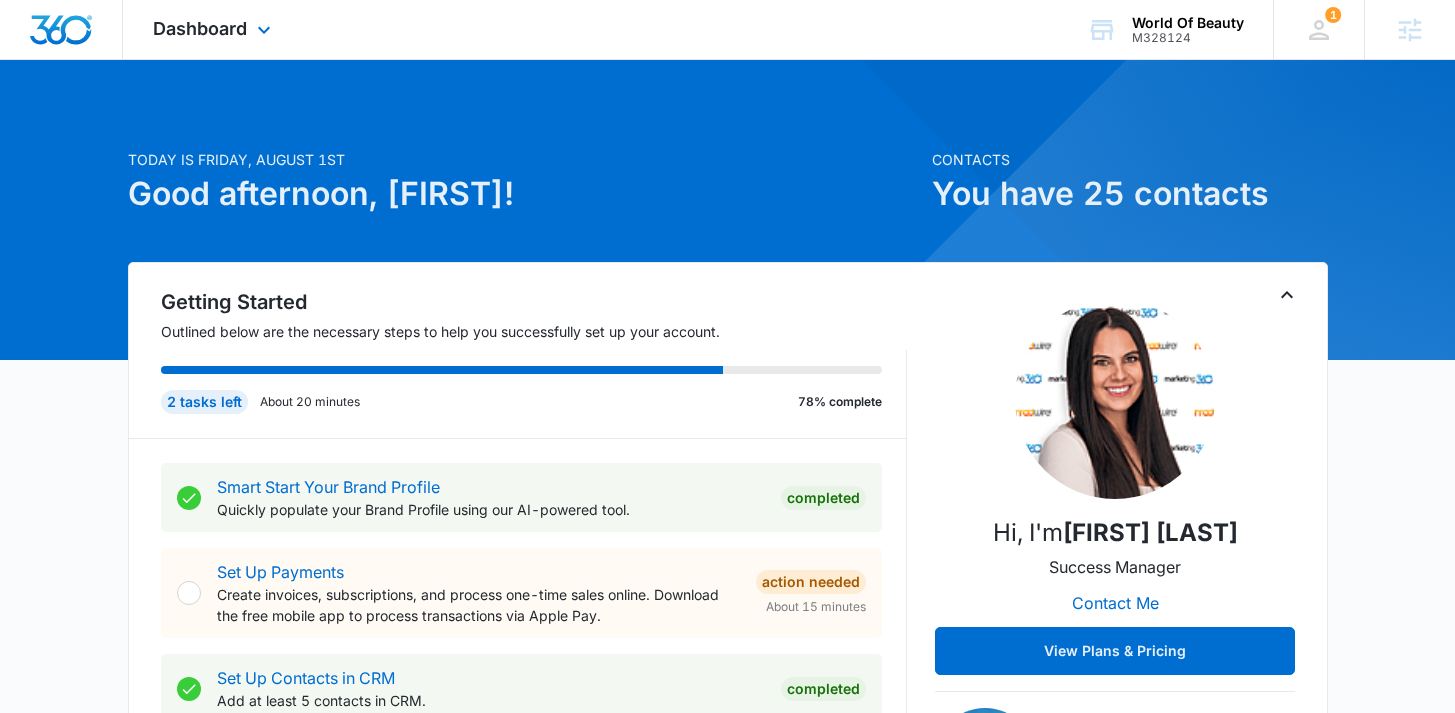 click on "Dashboard Apps Reputation Websites Forms CRM Email Social Shop Payments POS Content Ads Intelligence Files Brand Settings" at bounding box center (214, 29) 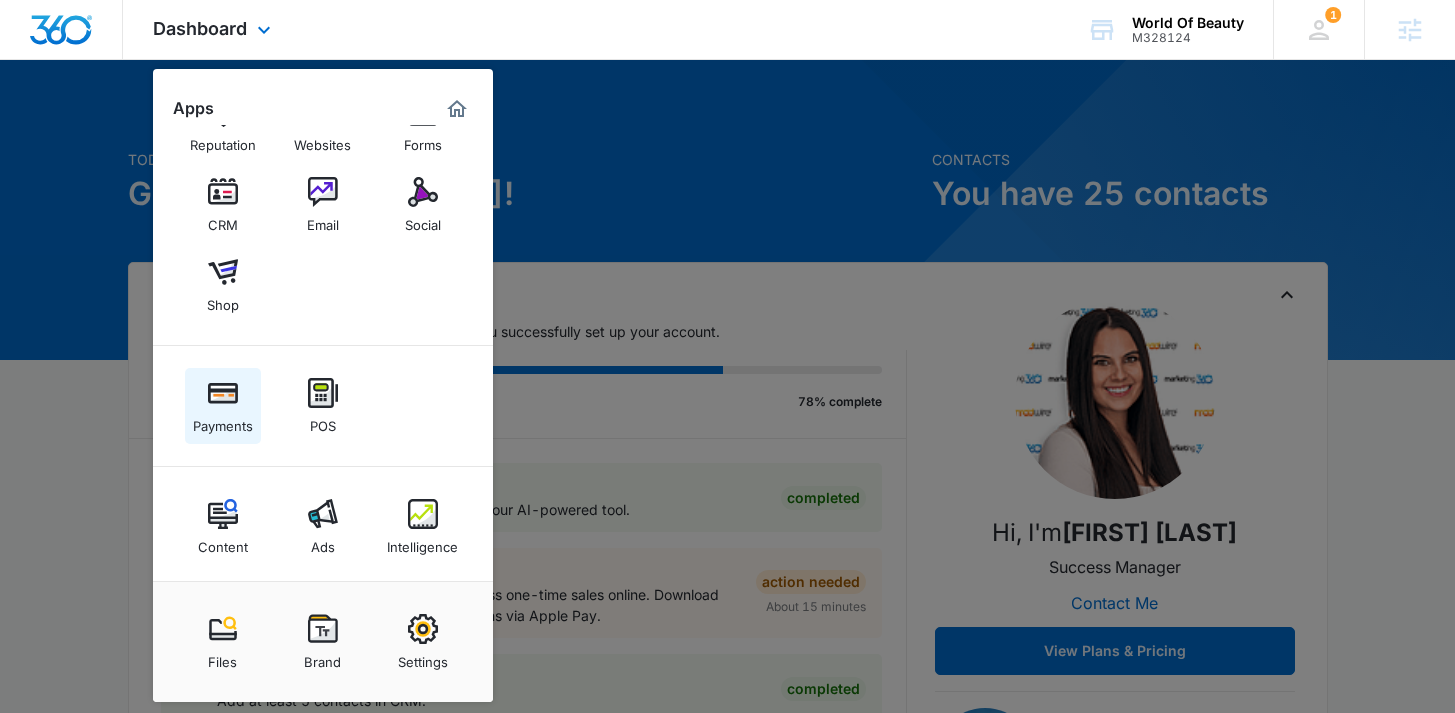 scroll, scrollTop: 67, scrollLeft: 0, axis: vertical 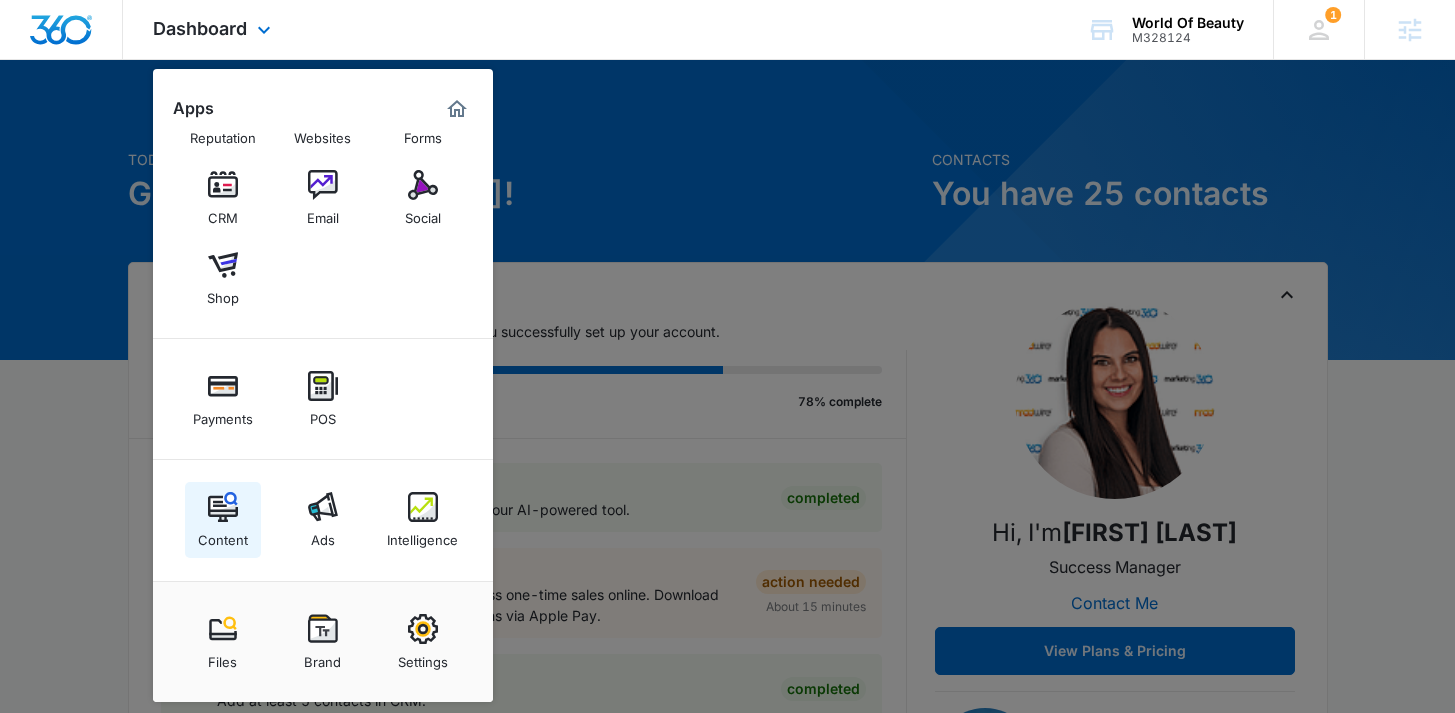 click at bounding box center [223, 507] 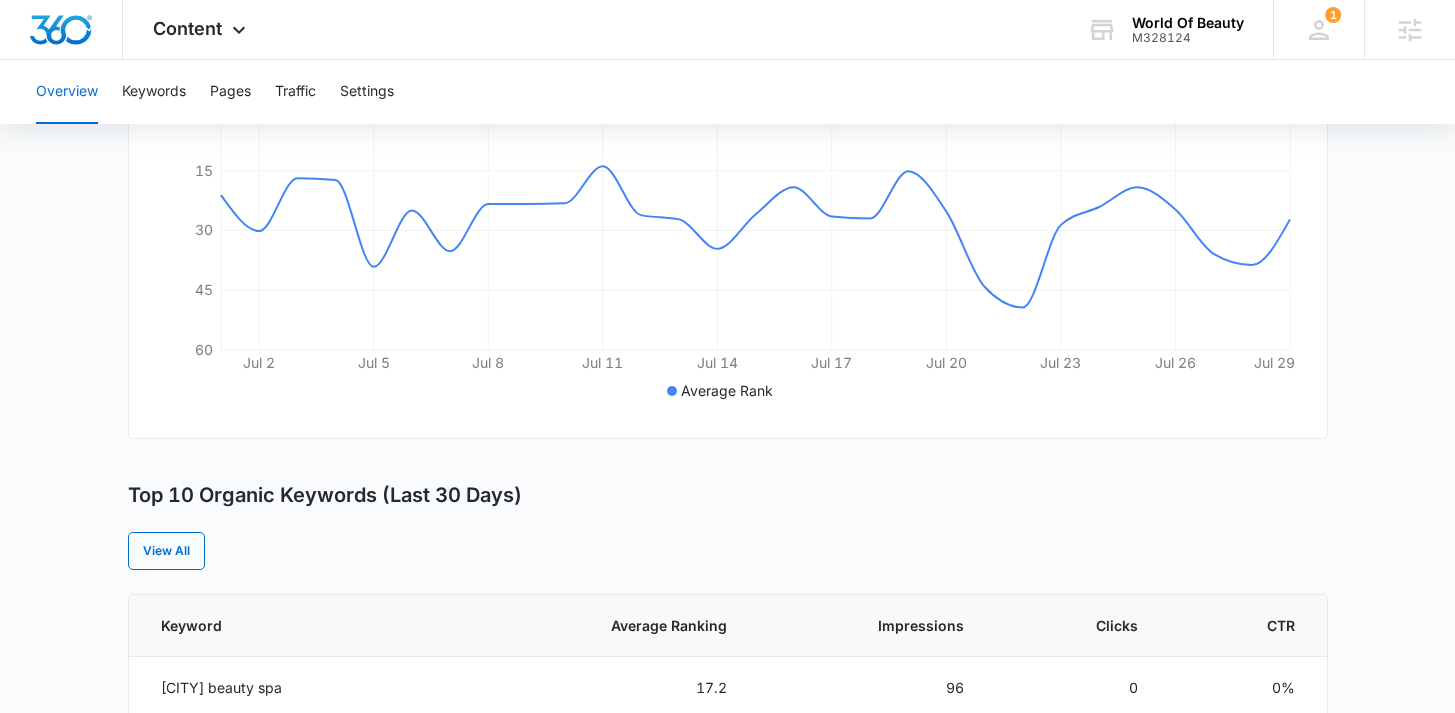 scroll, scrollTop: 466, scrollLeft: 0, axis: vertical 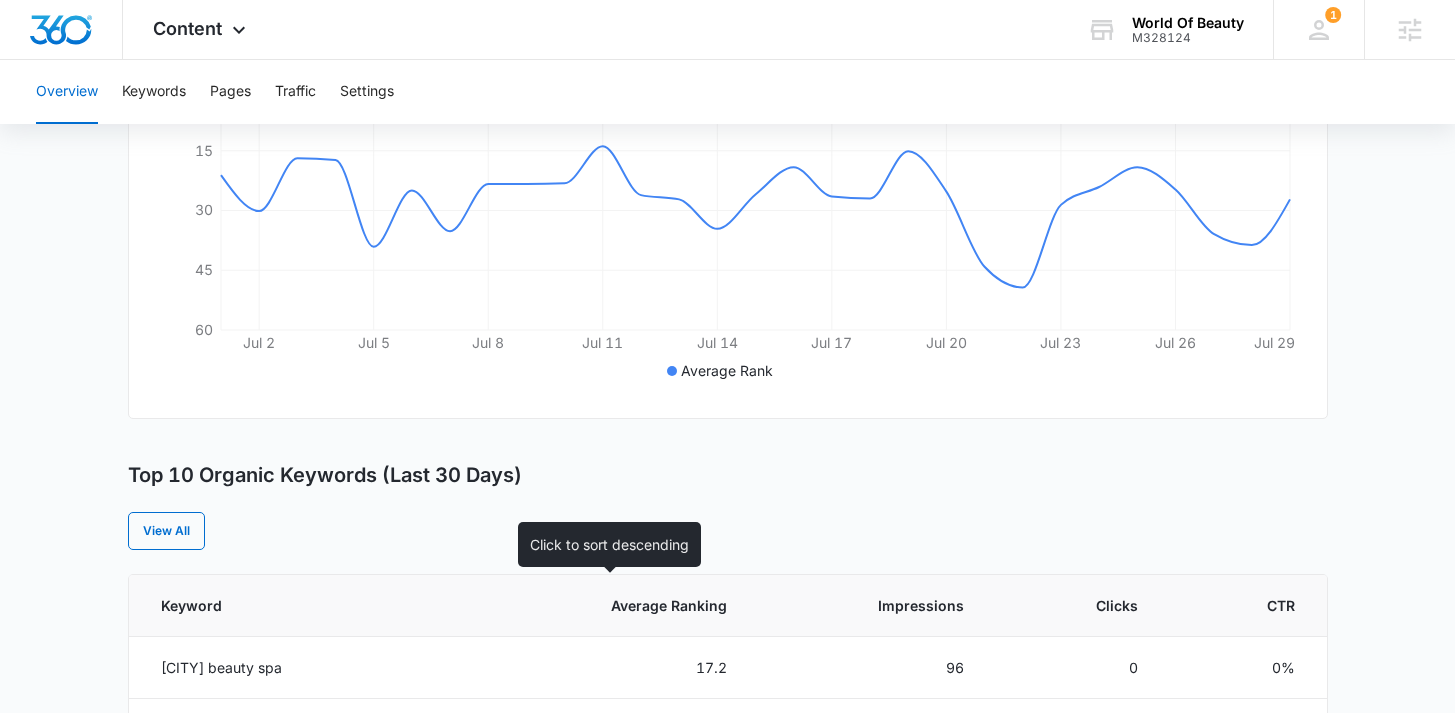click on "Average Ranking" at bounding box center (625, 605) 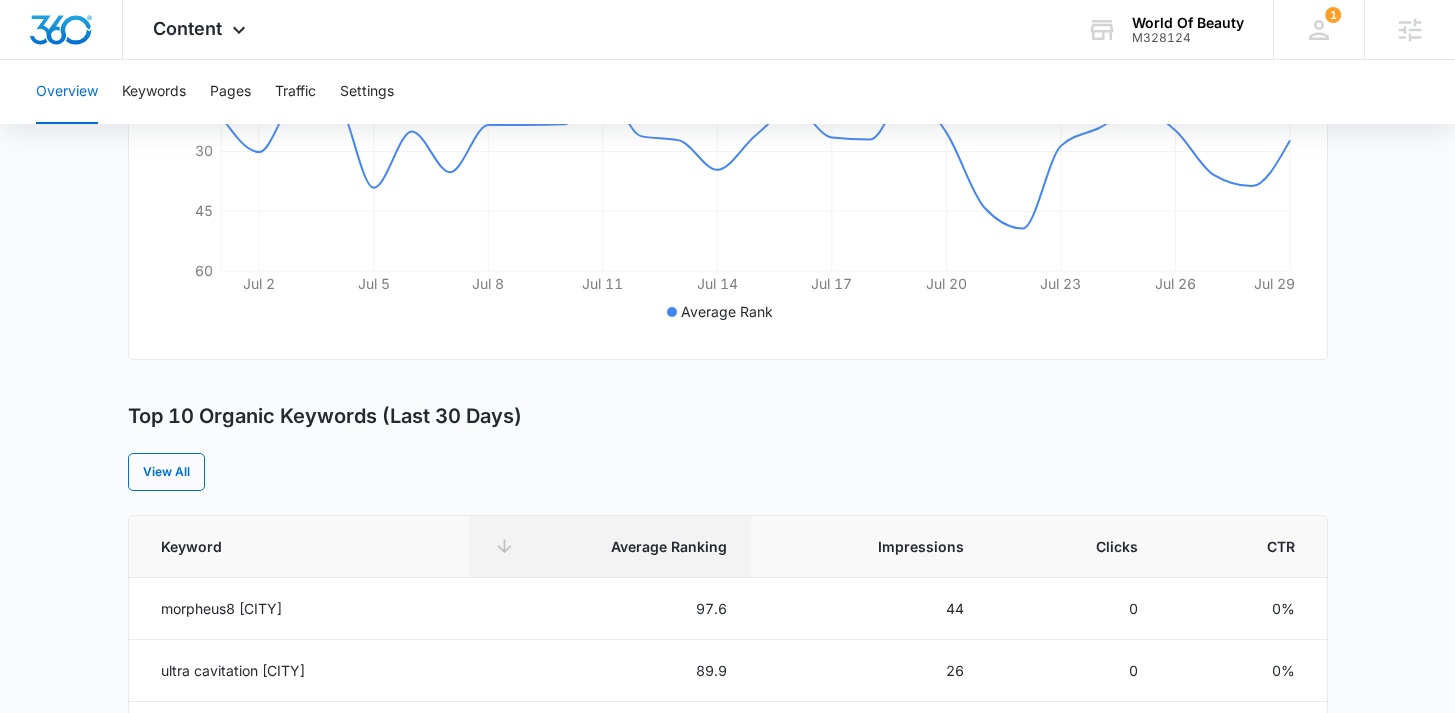 scroll, scrollTop: 526, scrollLeft: 0, axis: vertical 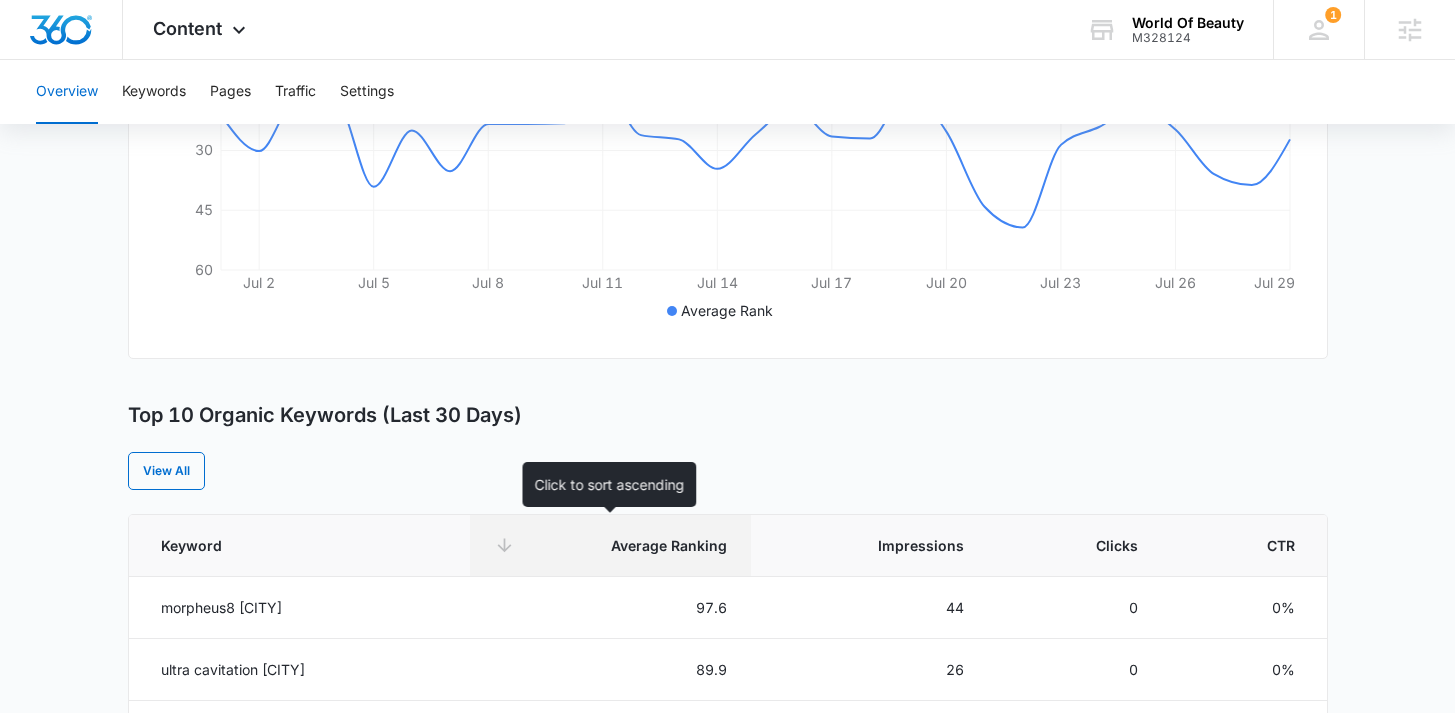 click 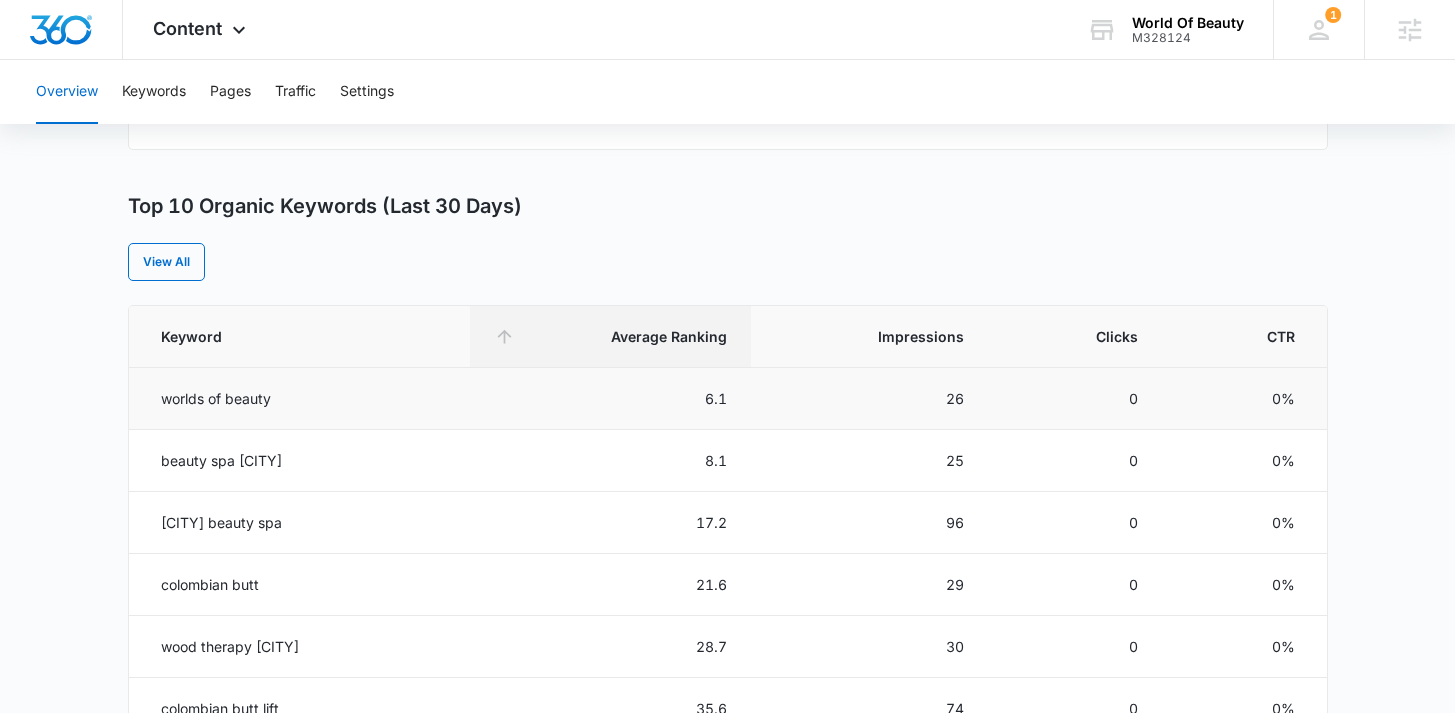 scroll, scrollTop: 755, scrollLeft: 0, axis: vertical 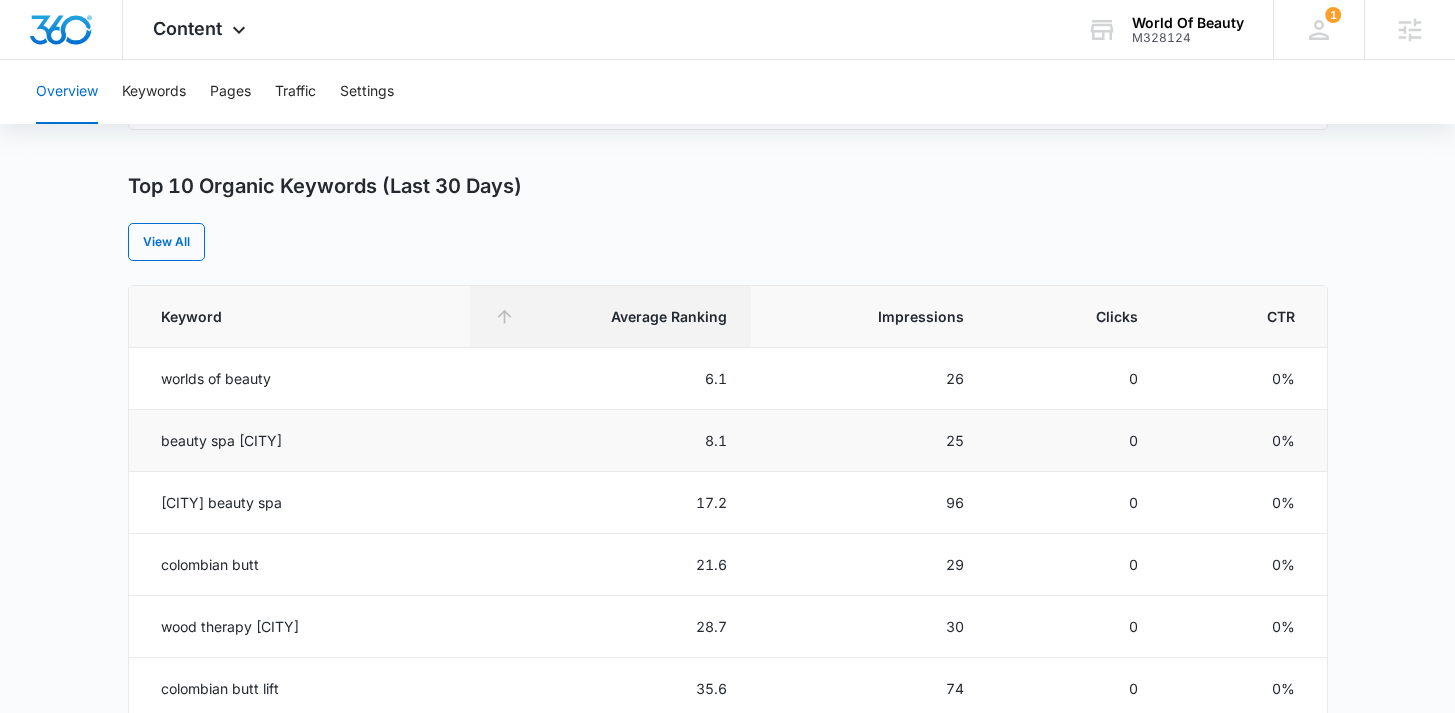 drag, startPoint x: 739, startPoint y: 428, endPoint x: 686, endPoint y: 428, distance: 53 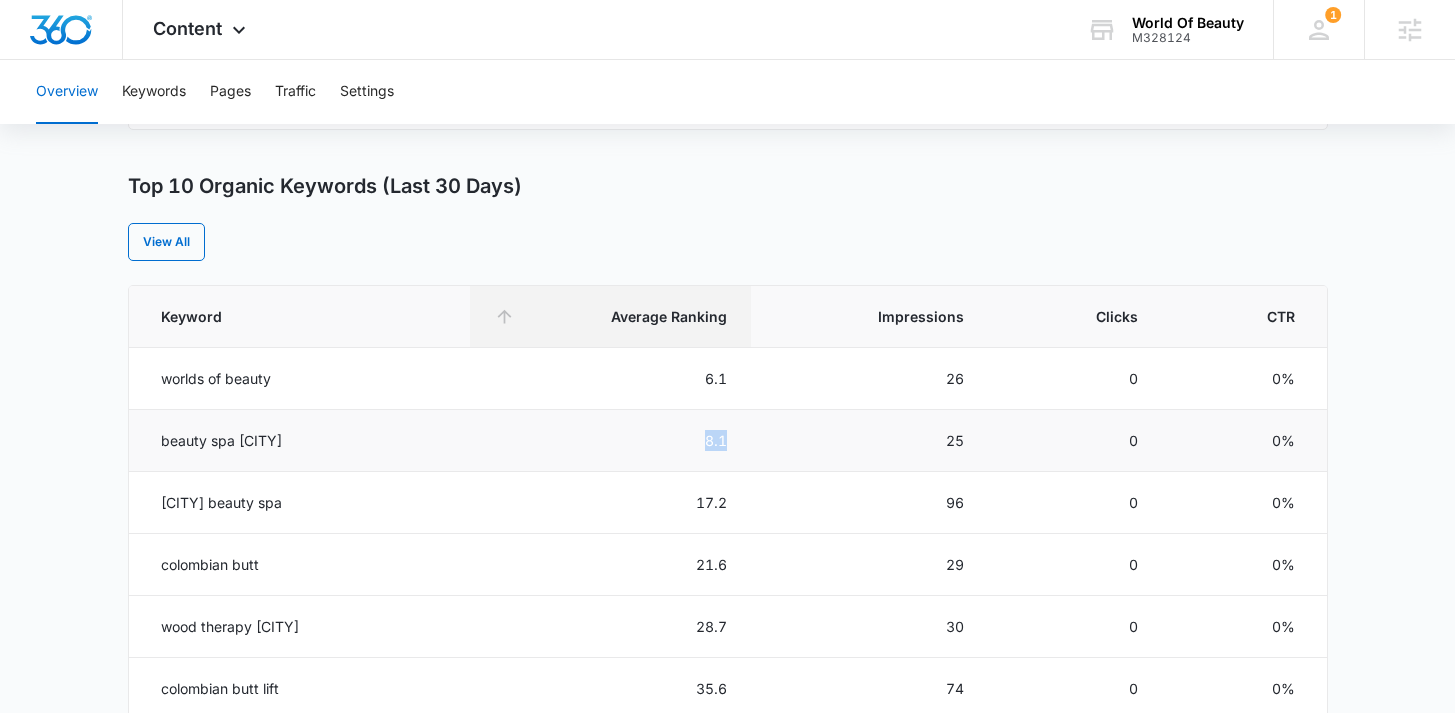 drag, startPoint x: 745, startPoint y: 447, endPoint x: 701, endPoint y: 446, distance: 44.011364 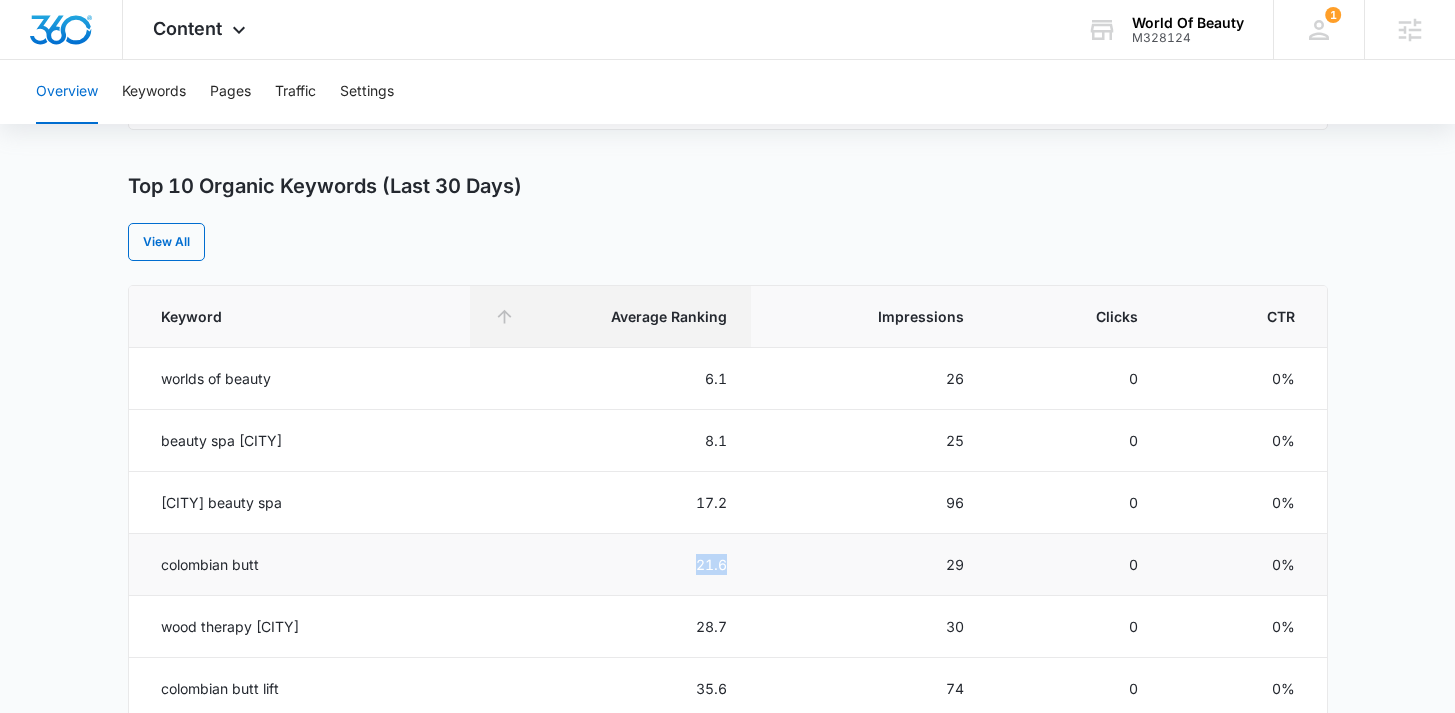 drag, startPoint x: 737, startPoint y: 555, endPoint x: 688, endPoint y: 555, distance: 49 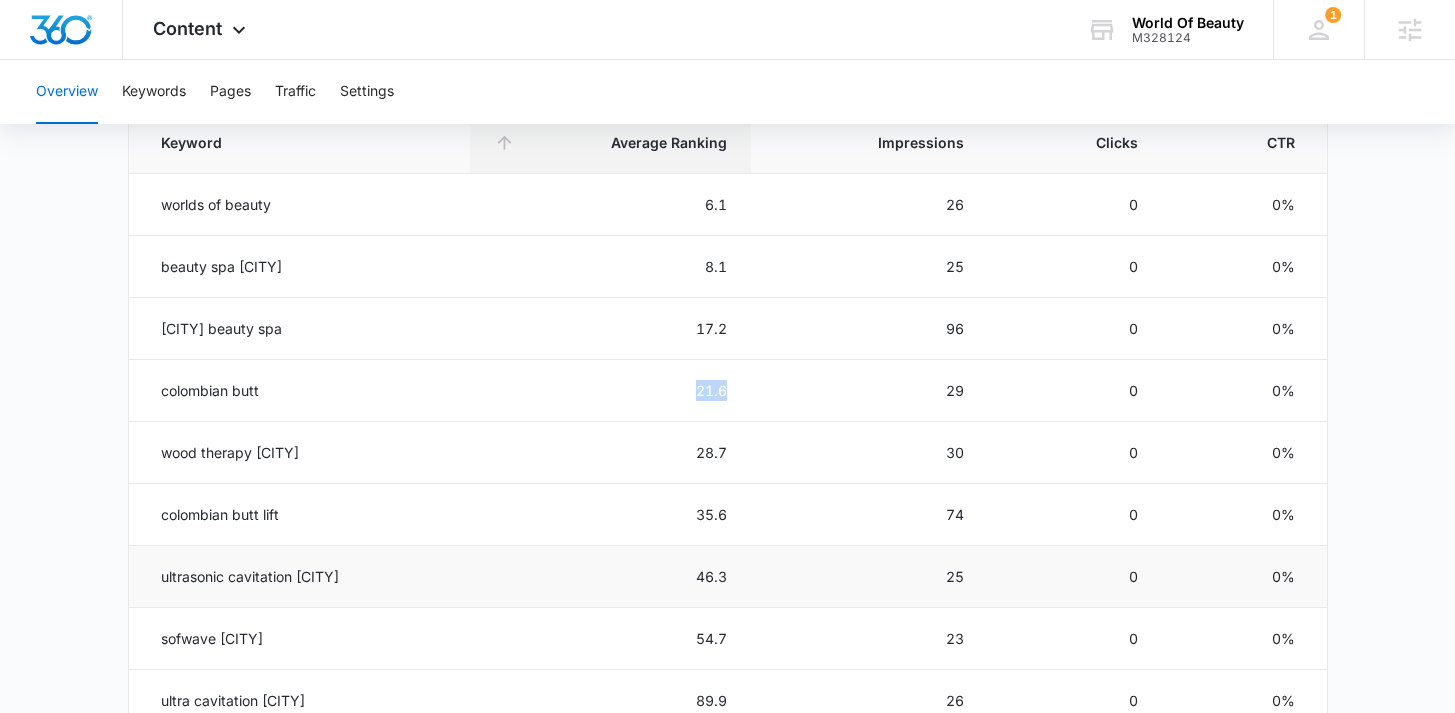 scroll, scrollTop: 935, scrollLeft: 0, axis: vertical 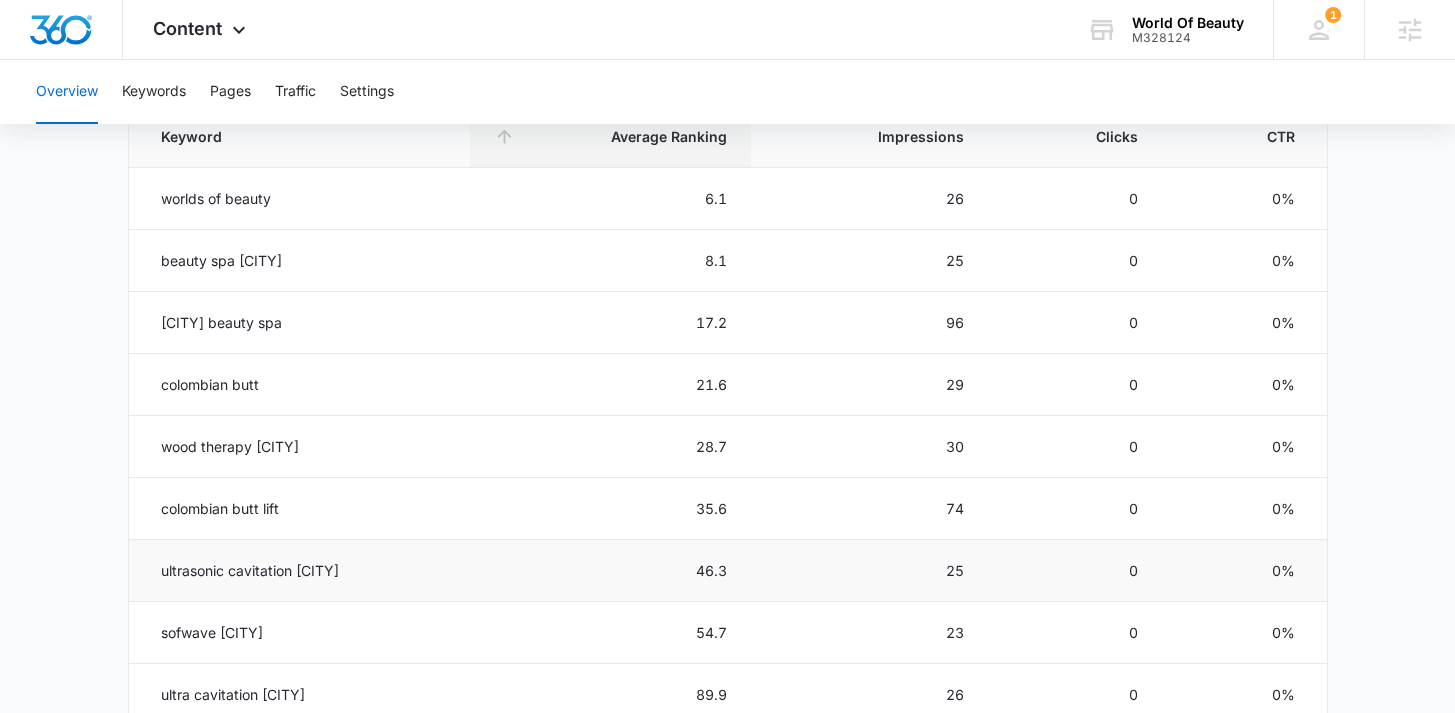 click on "25" at bounding box center [870, 571] 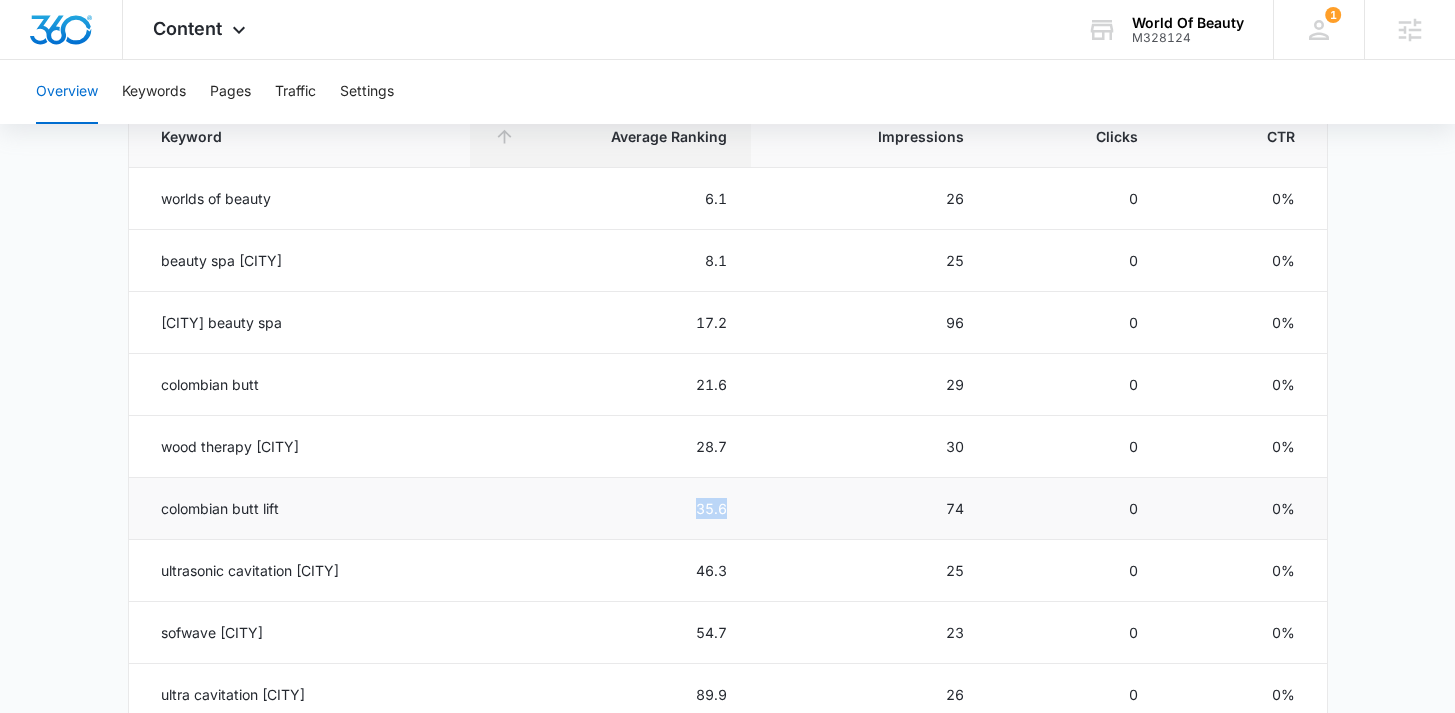 drag, startPoint x: 750, startPoint y: 519, endPoint x: 651, endPoint y: 516, distance: 99.04544 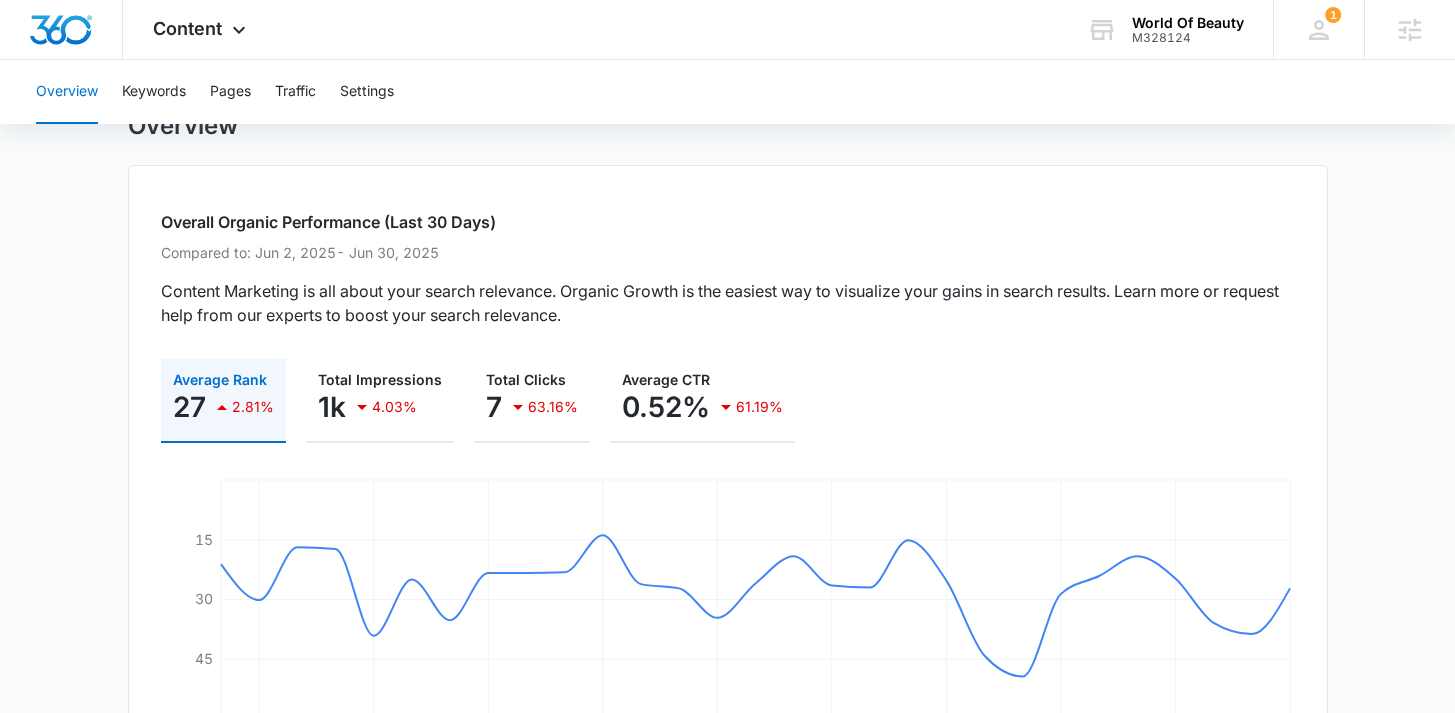 scroll, scrollTop: 0, scrollLeft: 0, axis: both 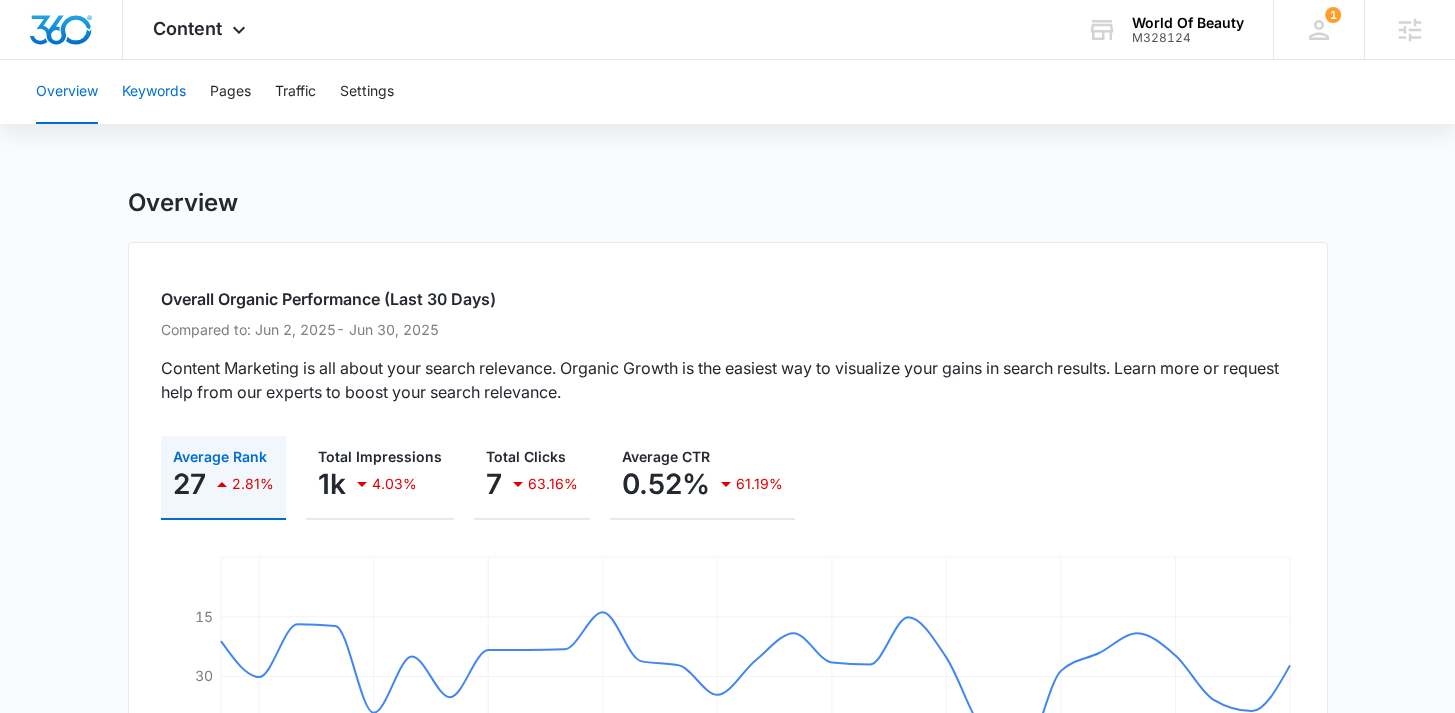 click on "Keywords" at bounding box center (154, 92) 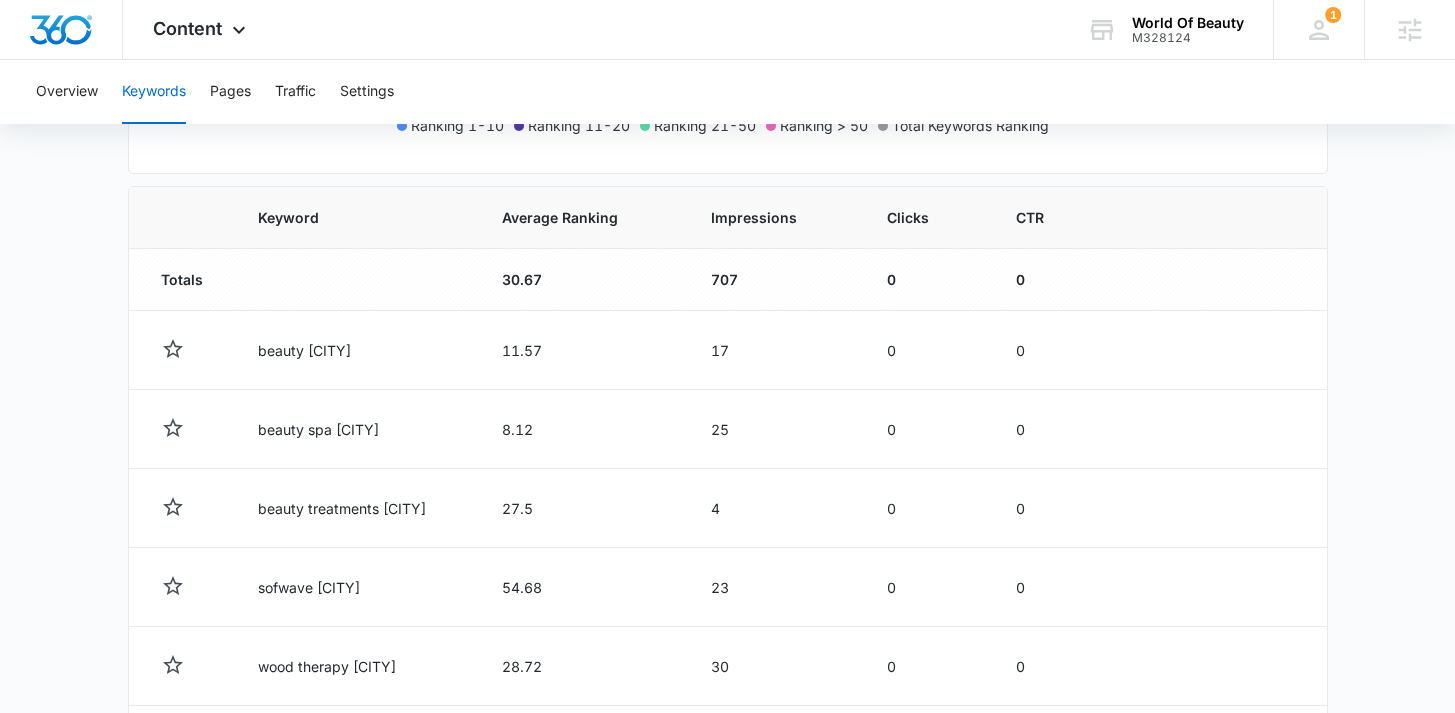 scroll, scrollTop: 671, scrollLeft: 0, axis: vertical 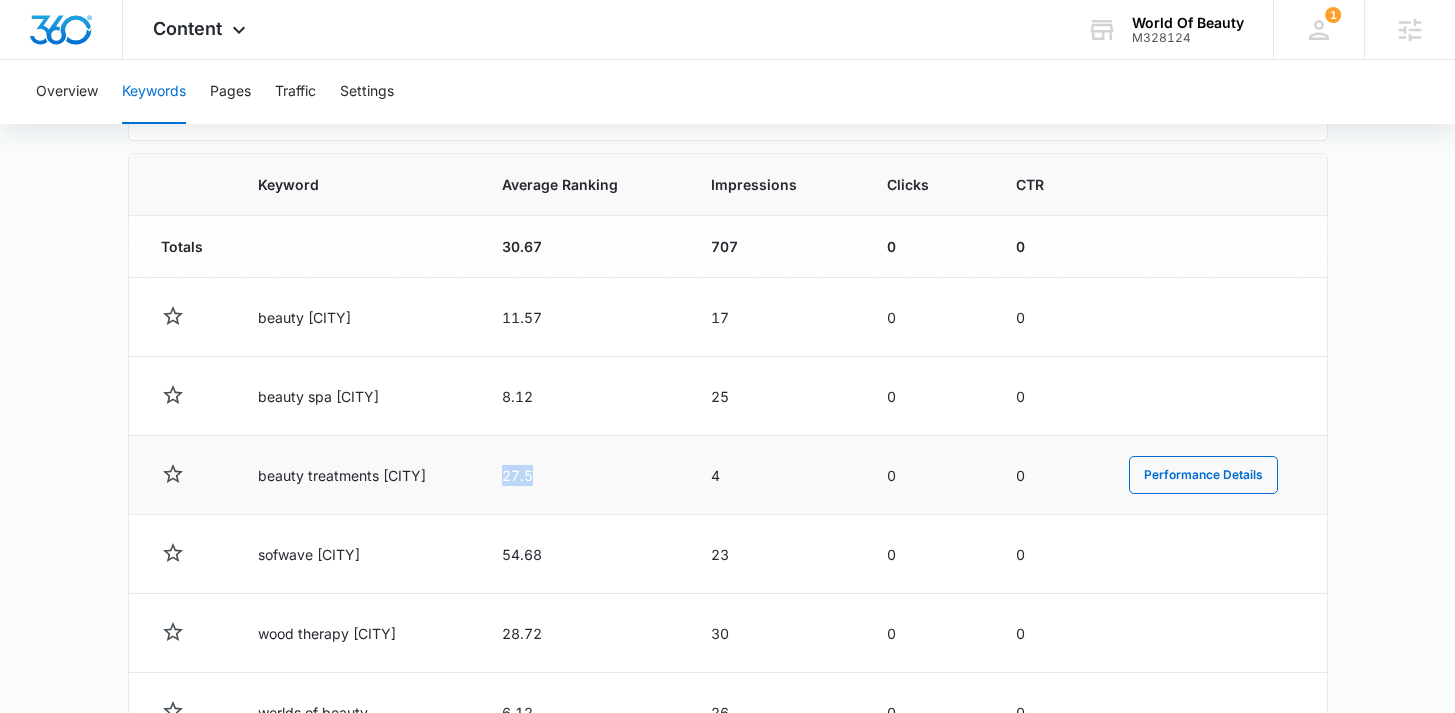 drag, startPoint x: 549, startPoint y: 471, endPoint x: 483, endPoint y: 471, distance: 66 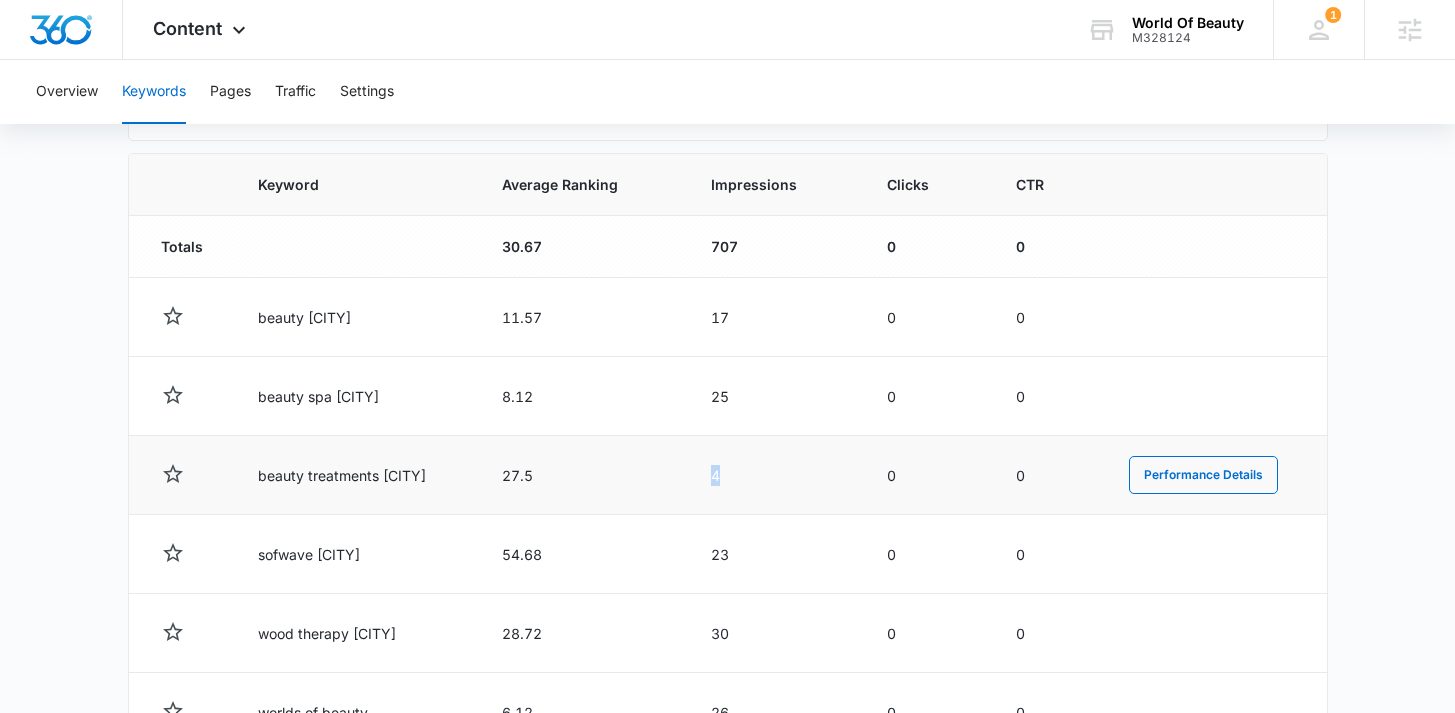 drag, startPoint x: 739, startPoint y: 472, endPoint x: 547, endPoint y: 471, distance: 192.00261 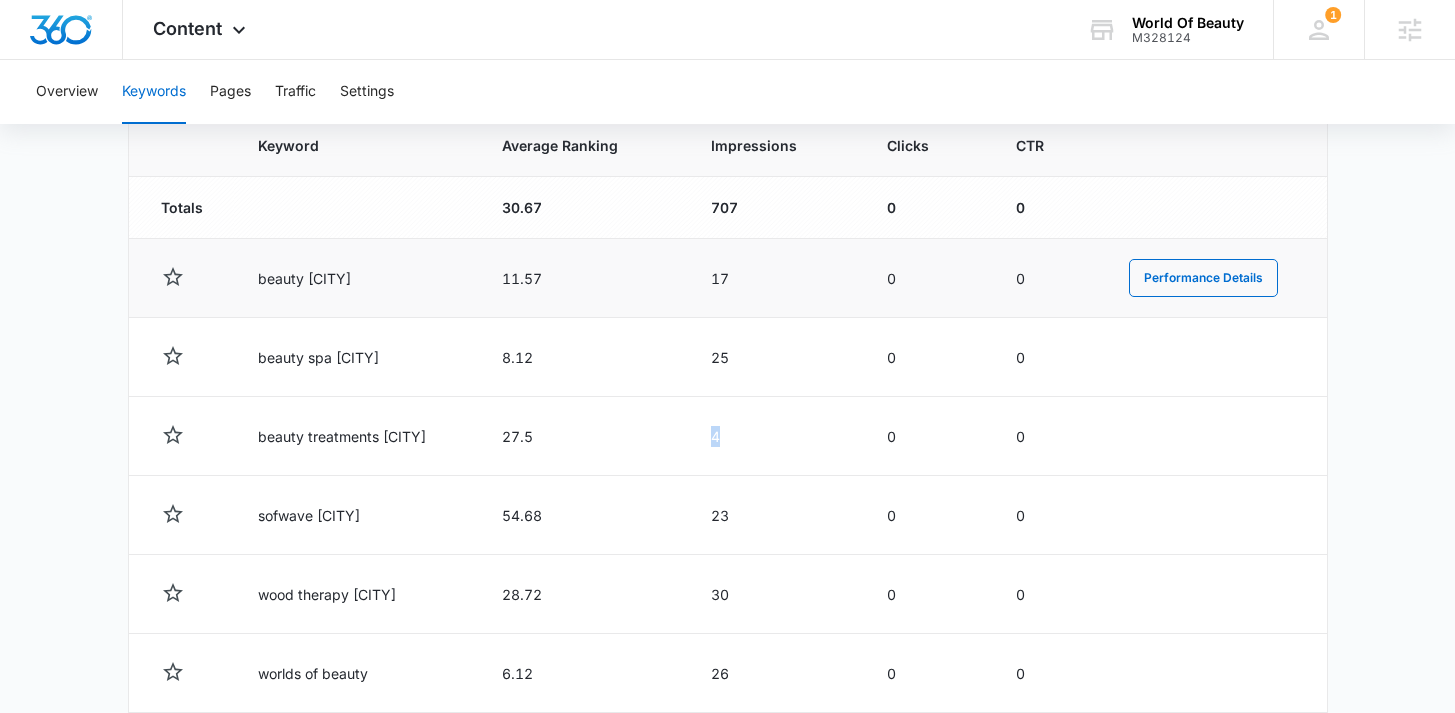 scroll, scrollTop: 714, scrollLeft: 0, axis: vertical 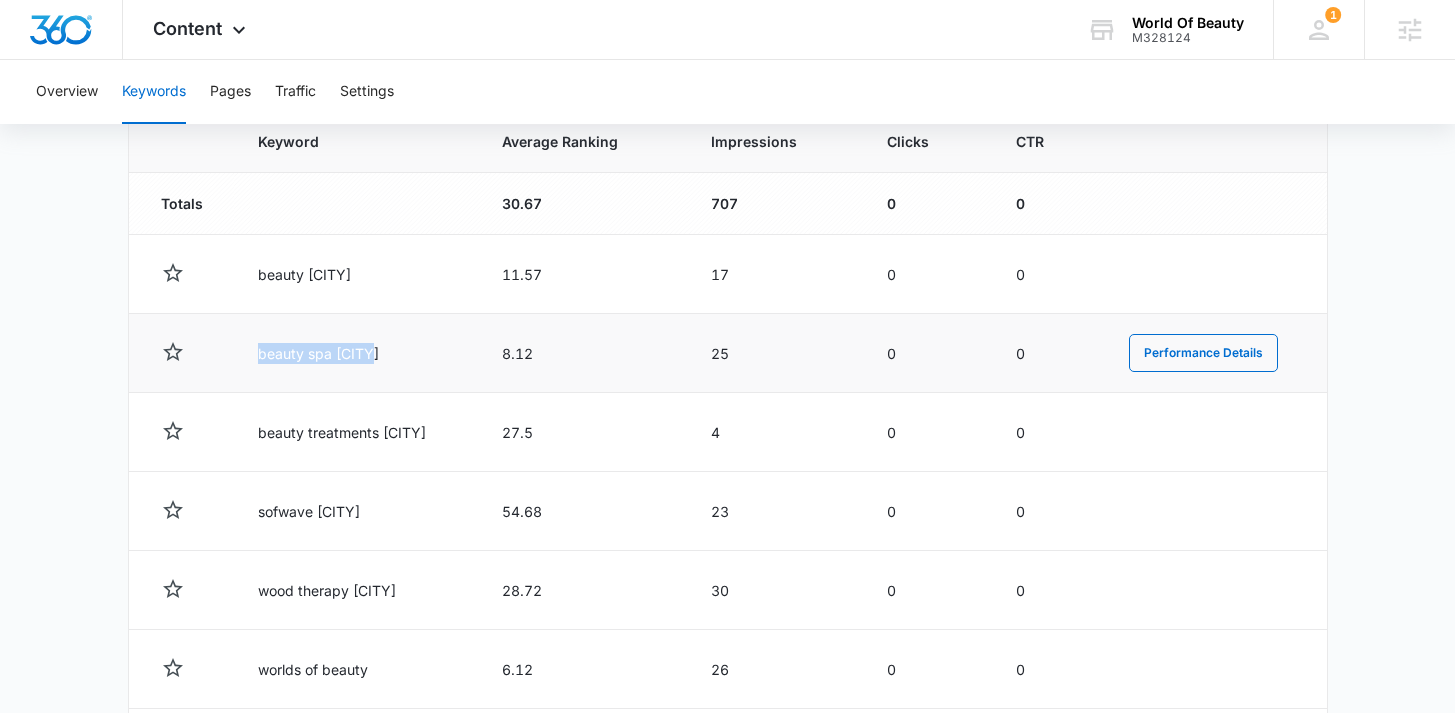 drag, startPoint x: 412, startPoint y: 361, endPoint x: 254, endPoint y: 360, distance: 158.00316 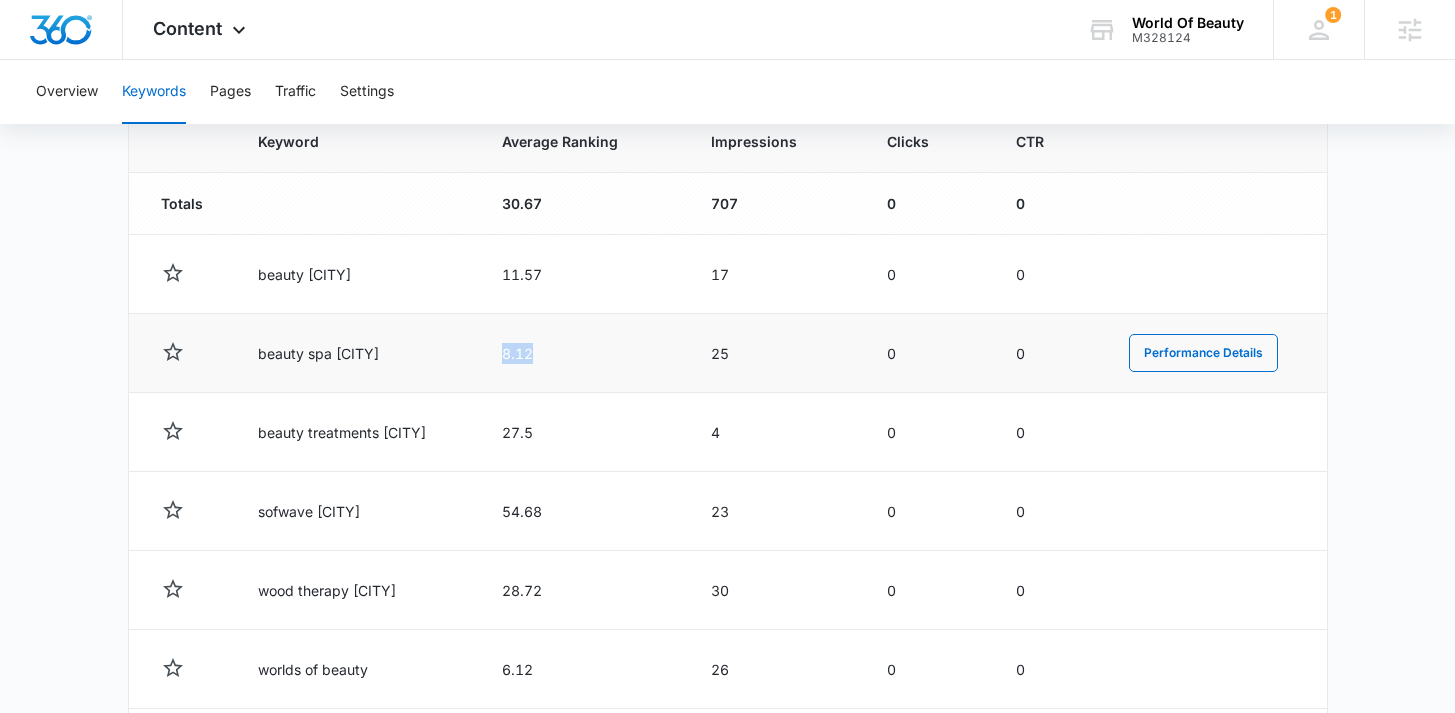 drag, startPoint x: 555, startPoint y: 354, endPoint x: 479, endPoint y: 353, distance: 76.00658 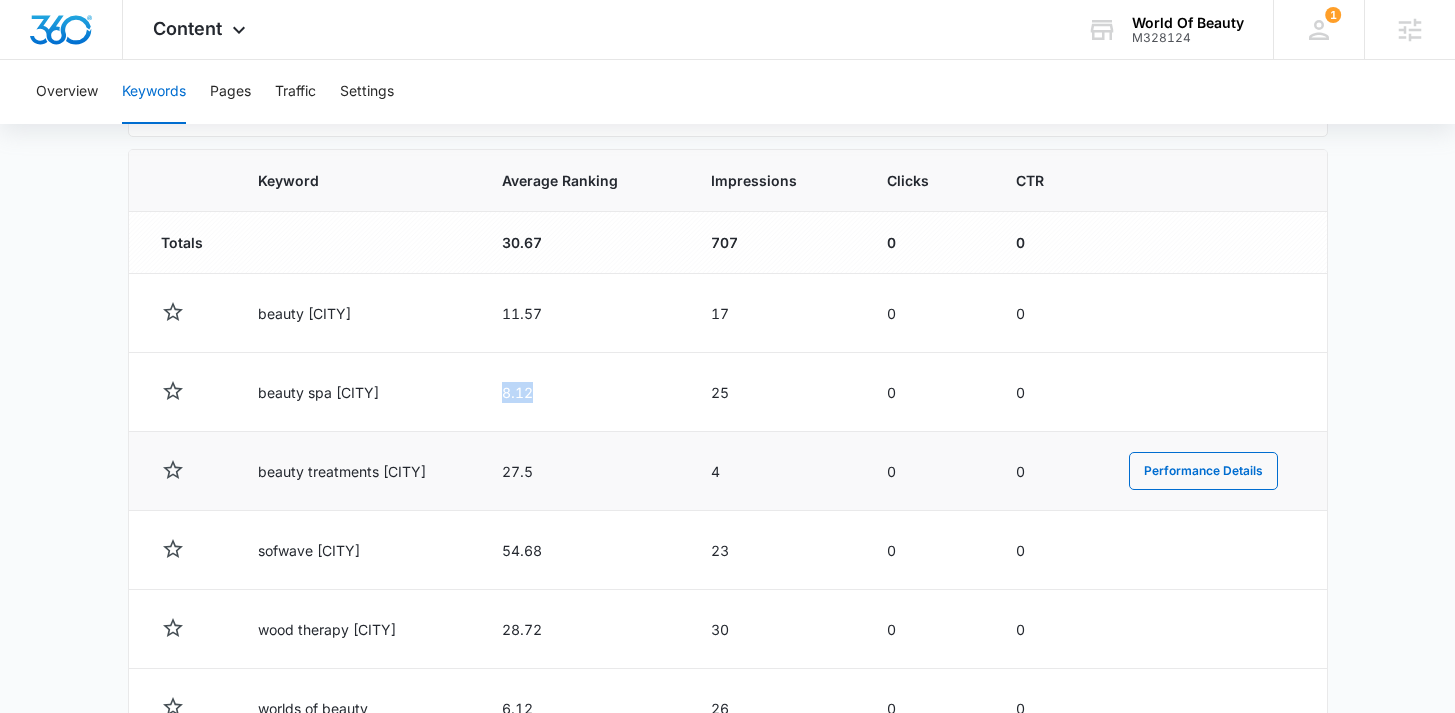 scroll, scrollTop: 644, scrollLeft: 0, axis: vertical 